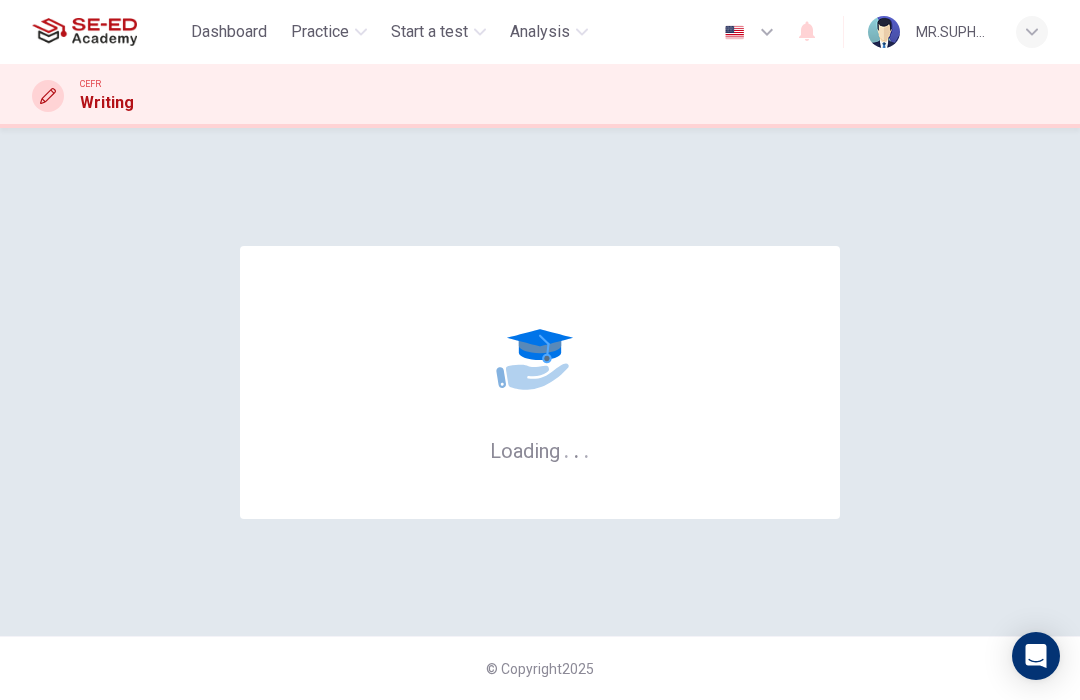 scroll, scrollTop: 0, scrollLeft: 0, axis: both 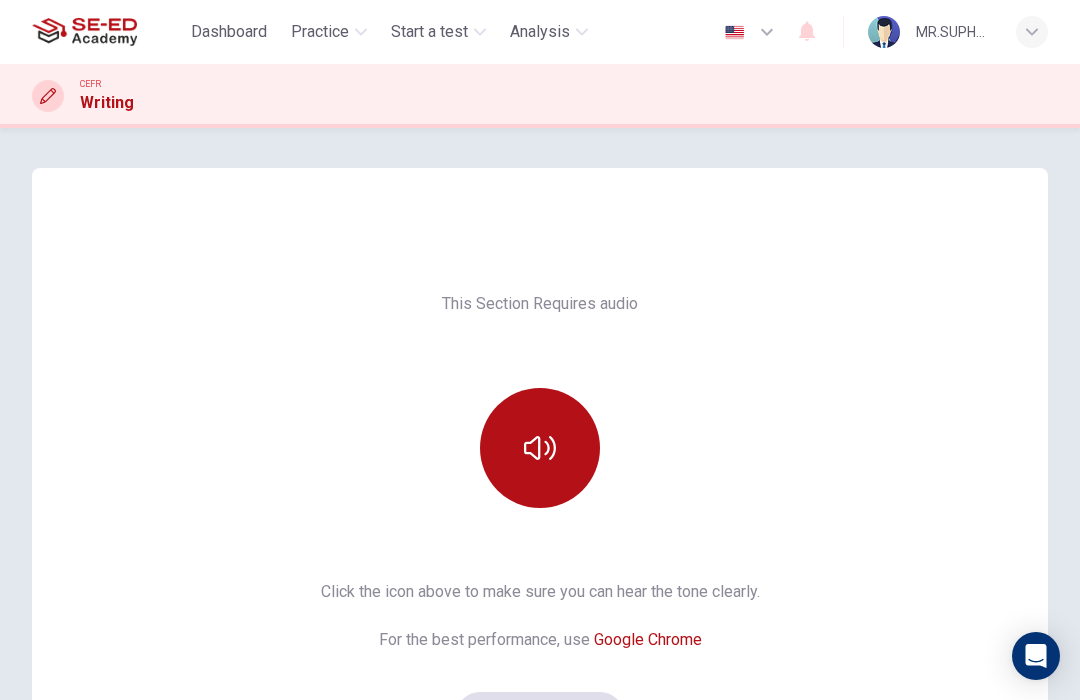 click at bounding box center (540, 448) 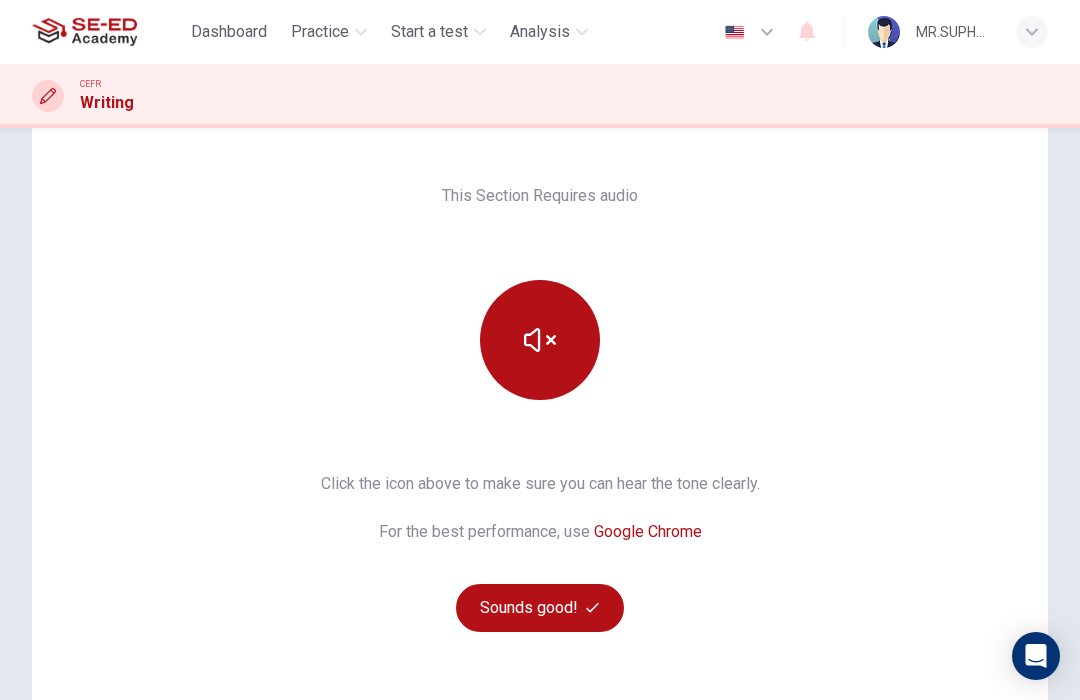 scroll, scrollTop: 109, scrollLeft: 0, axis: vertical 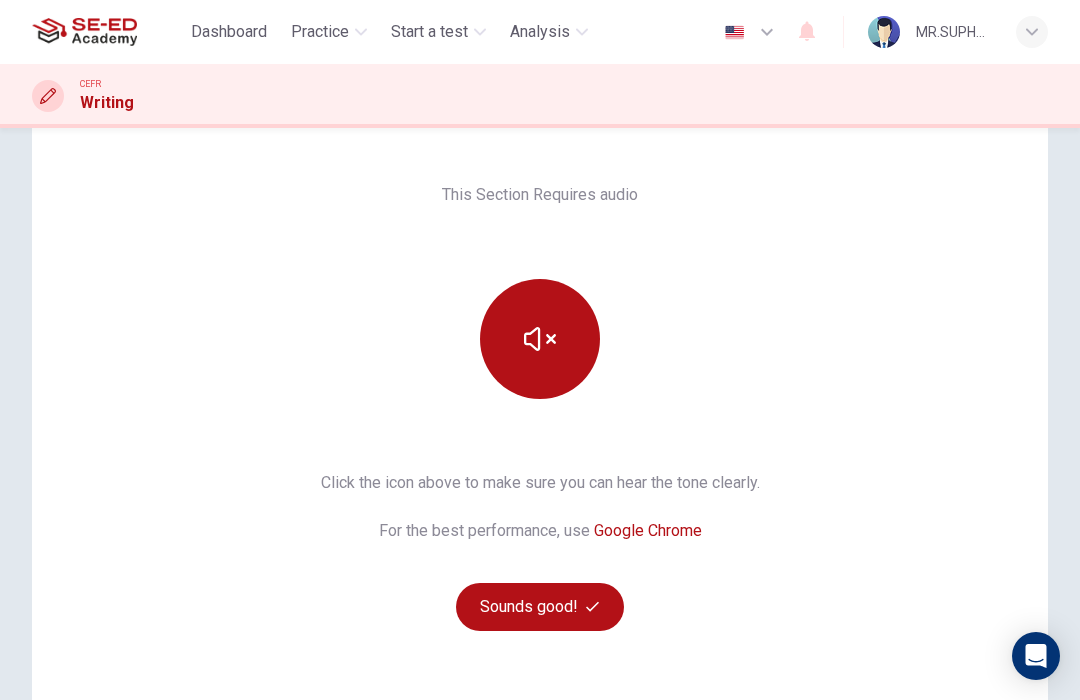 click on "Sounds good!" at bounding box center (540, 607) 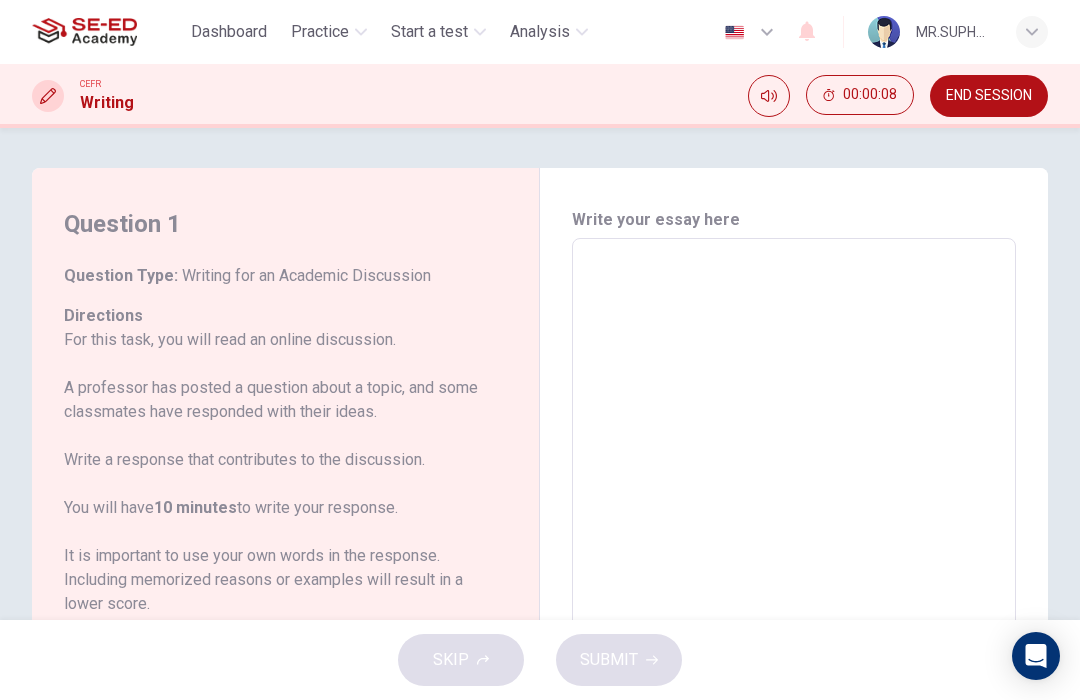 scroll, scrollTop: -3, scrollLeft: 0, axis: vertical 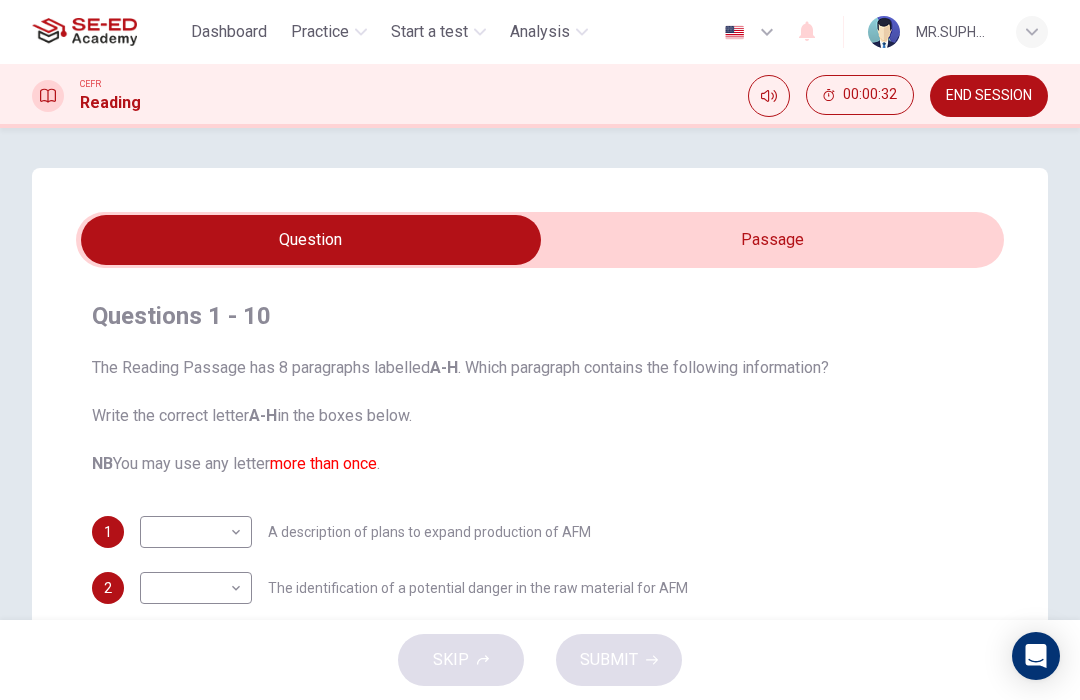 click at bounding box center (311, 240) 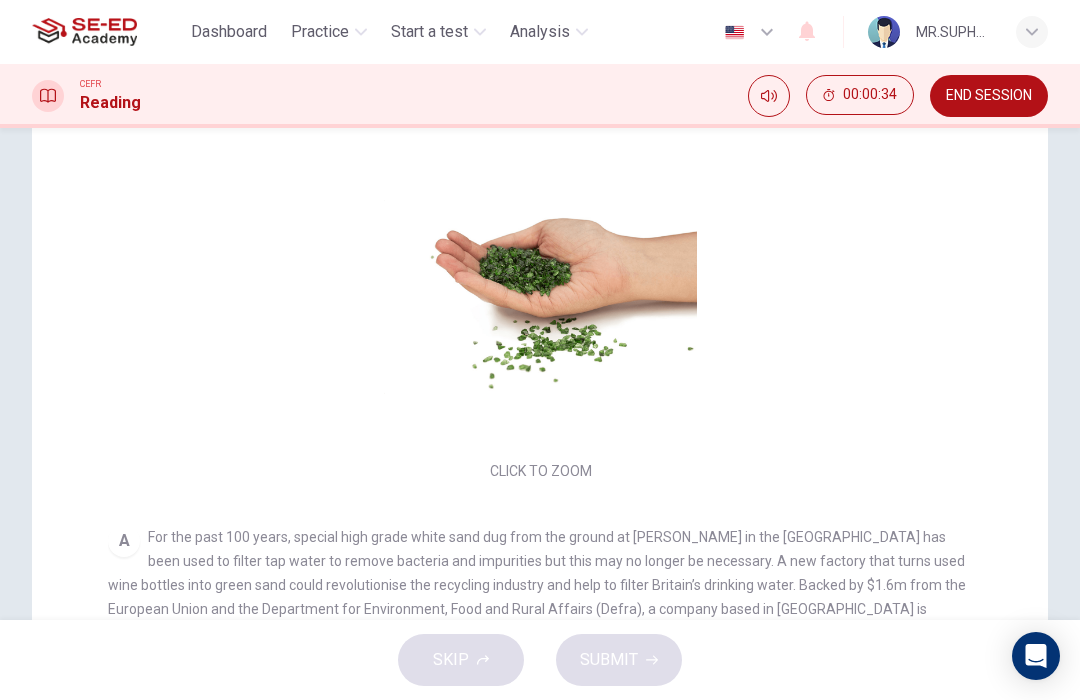 scroll, scrollTop: 220, scrollLeft: 0, axis: vertical 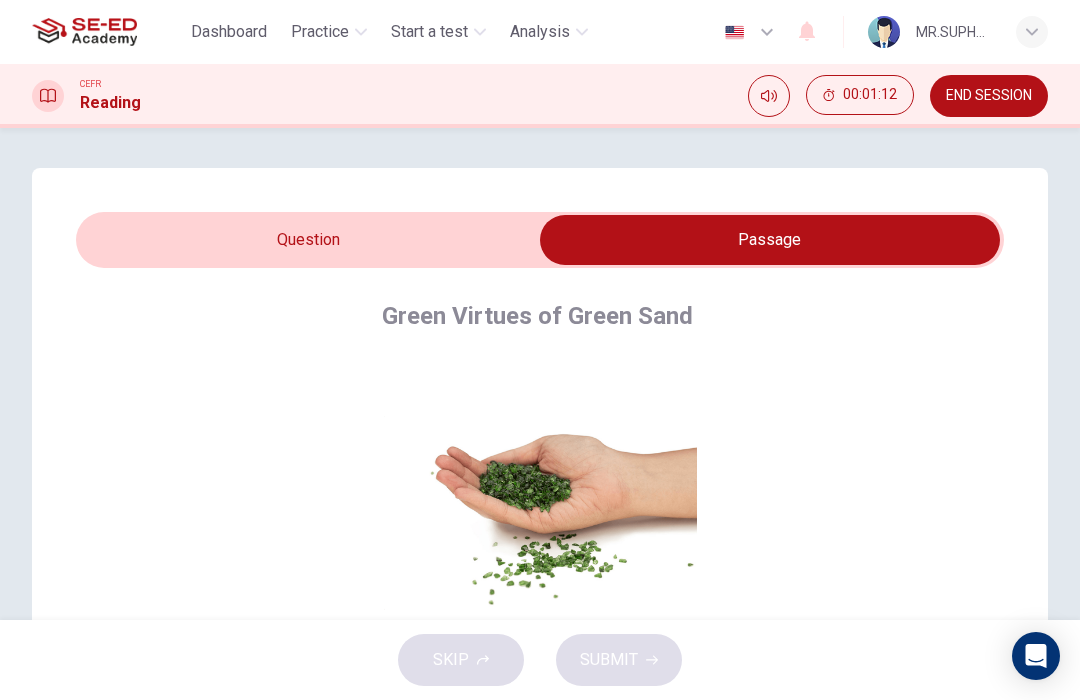 click at bounding box center (770, 240) 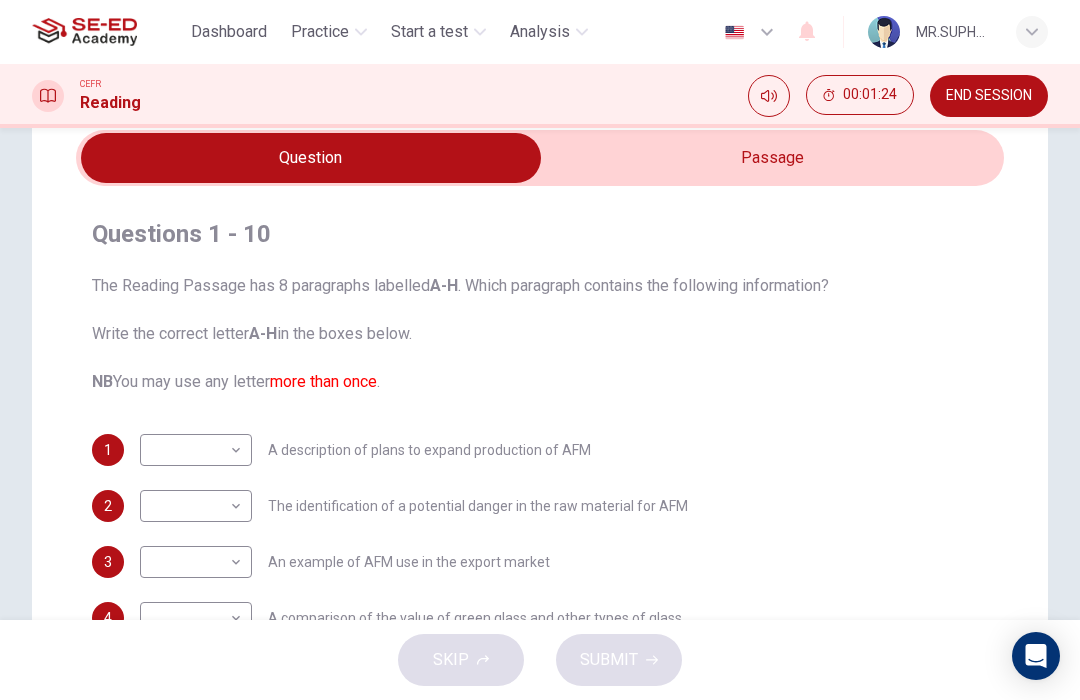 scroll, scrollTop: 80, scrollLeft: 0, axis: vertical 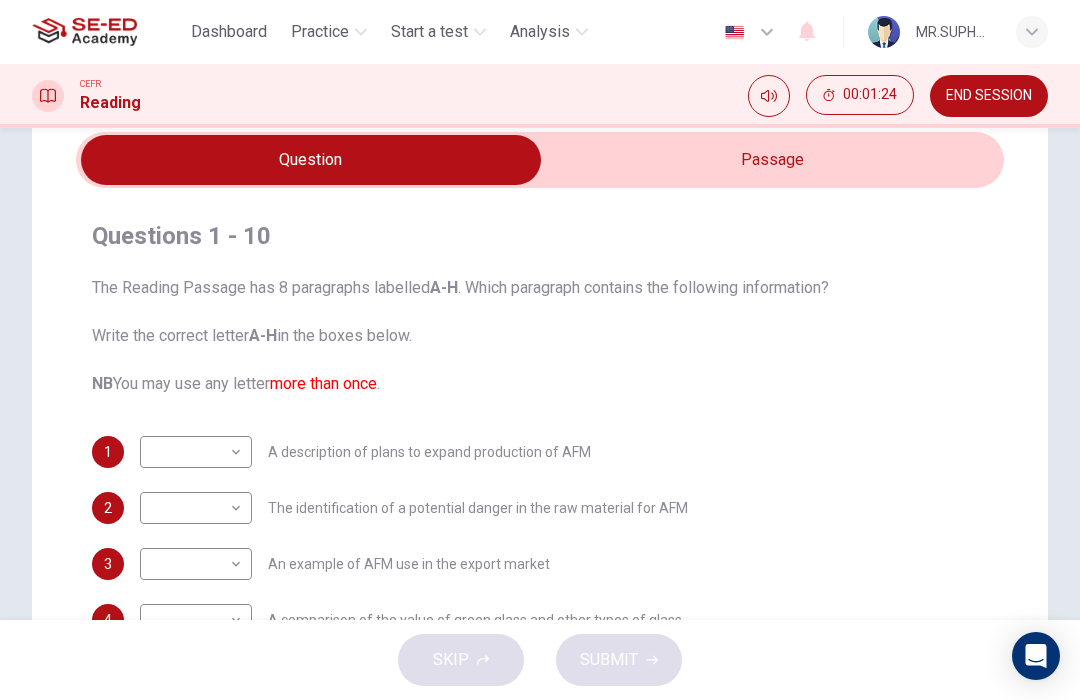 click at bounding box center [311, 160] 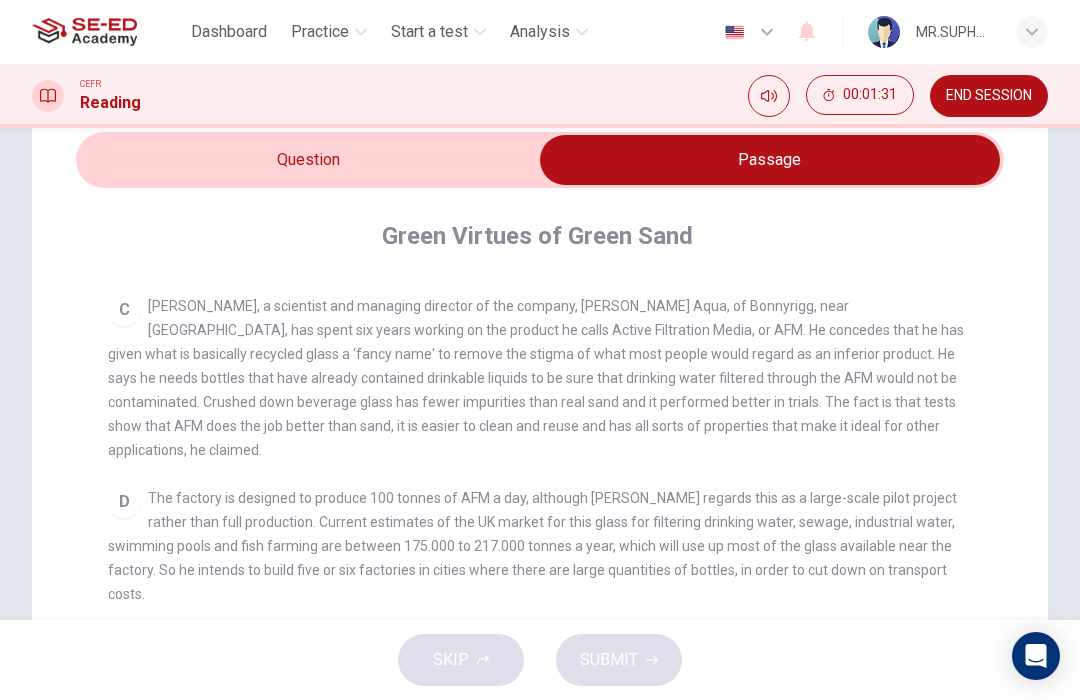 scroll, scrollTop: 688, scrollLeft: 0, axis: vertical 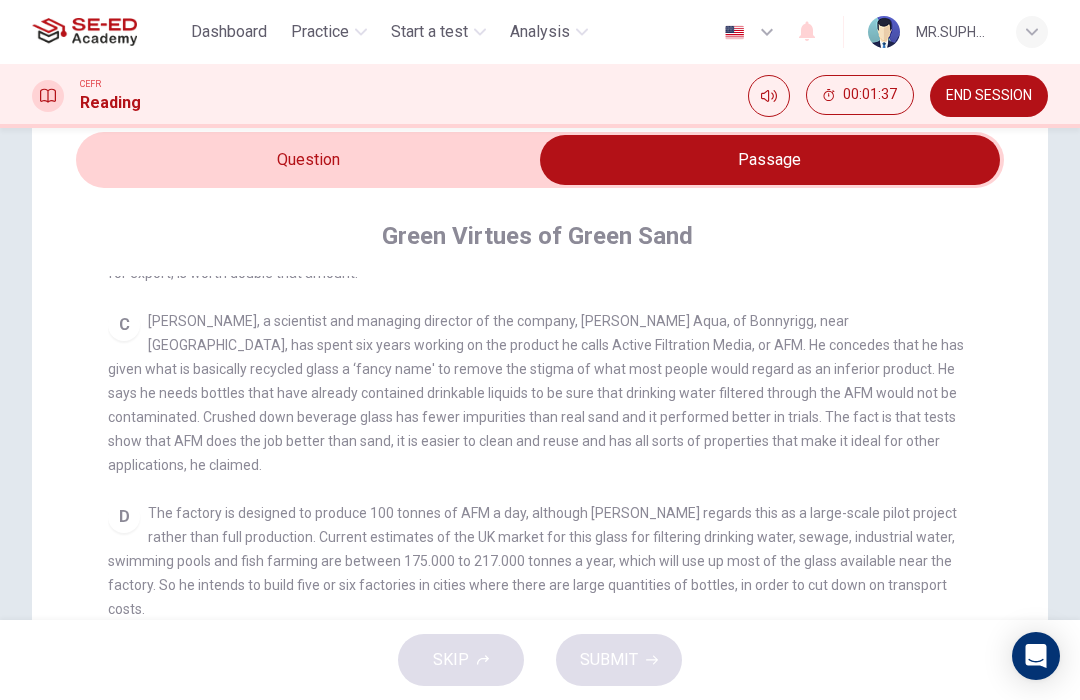 click at bounding box center [770, 160] 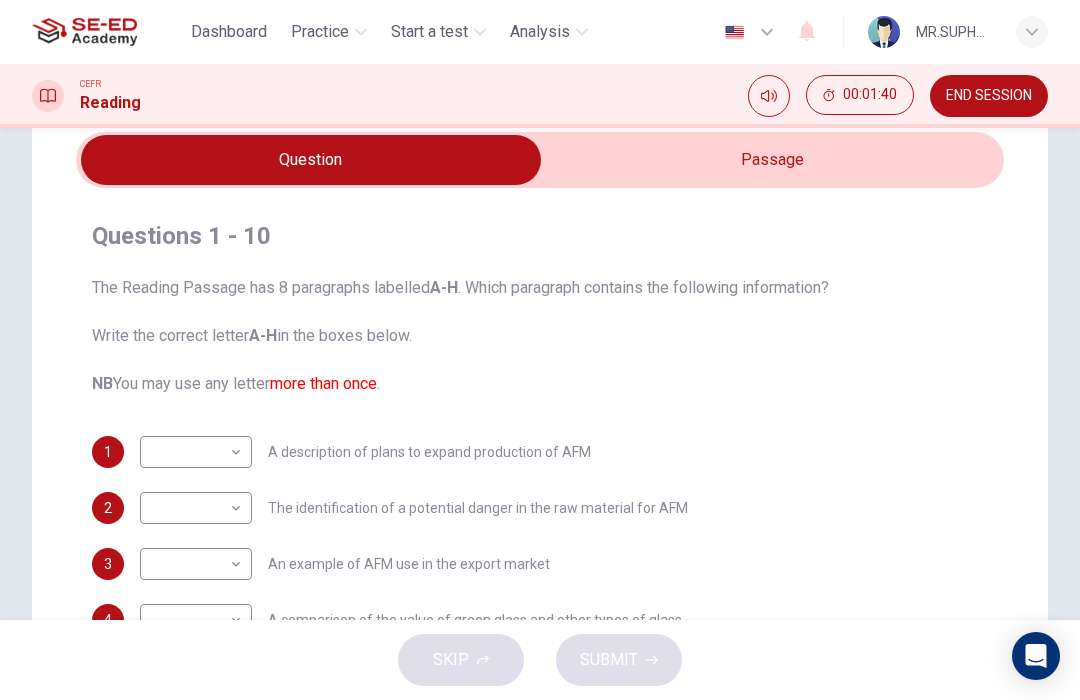 scroll, scrollTop: 110, scrollLeft: 0, axis: vertical 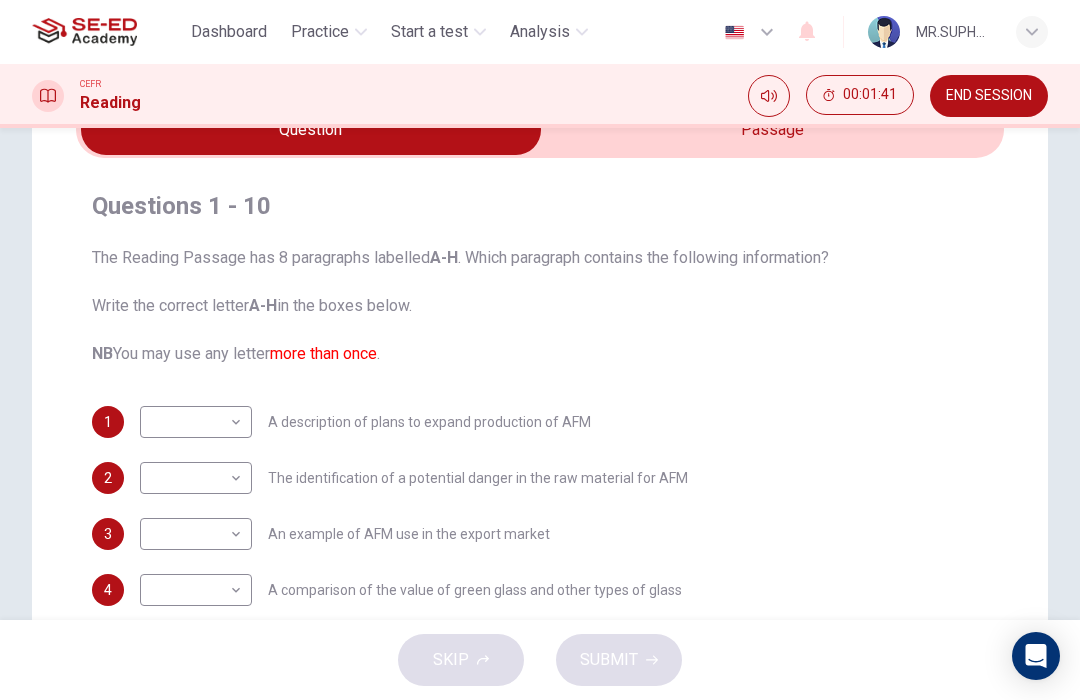 click on "This site uses cookies, as explained in our  Privacy Policy . If you agree to the use of cookies, please click the Accept button and continue to browse our site.   Privacy Policy Accept Dashboard Practice Start a test Analysis English en ​ MR.SUPHAKRIT  CHITPAISAN CEFR Reading 00:01:41 END SESSION Question Passage Questions 1 - 10 The Reading Passage has 8 paragraphs labelled  A-H . Which paragraph contains the following information?
Write the correct letter  A-H  in the boxes below.
NB  You may use any letter  more than once . 1 ​ ​ A description of plans to expand production of AFM 2 ​ ​ The identification of a potential danger in the raw material for AFM 3 ​ ​ An example of AFM use in the export market 4 ​ ​ A comparison of the value of green glass and other types of glass 5 ​ ​ A list of potential applications of AFM in the domestic market 6 ​ ​ The conclusions drawn from laboratory checks on the process of AFM production 7 ​ ​ 8 ​ ​ 9 ​ ​ 10 ​ ​ CLICK TO ZOOM" at bounding box center (540, 350) 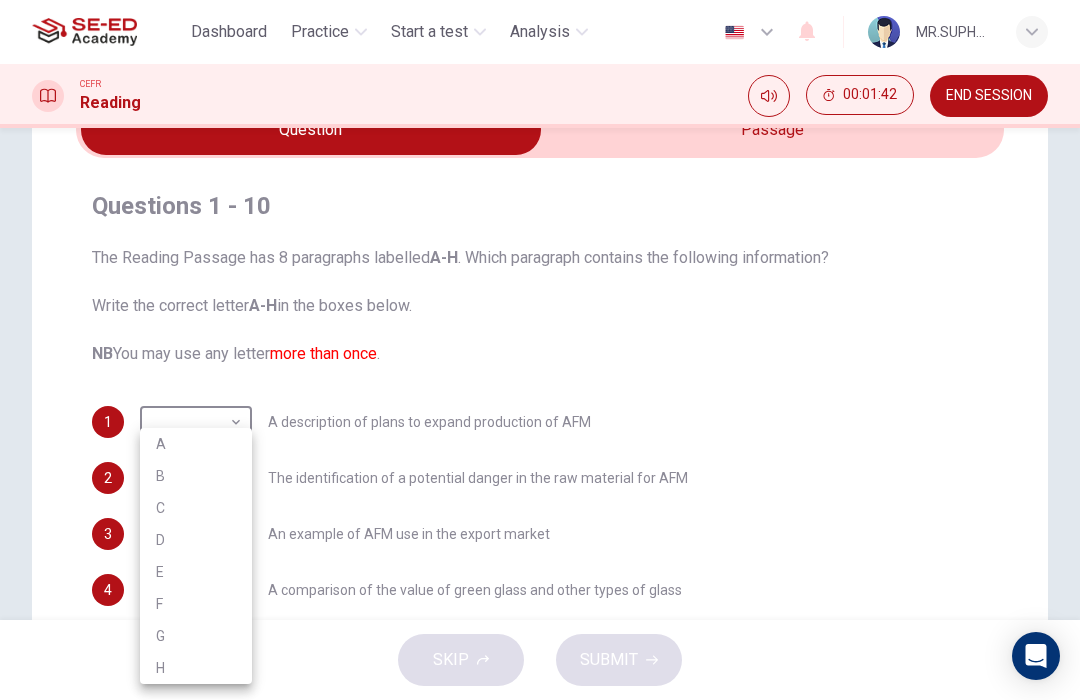 click on "C" at bounding box center [196, 508] 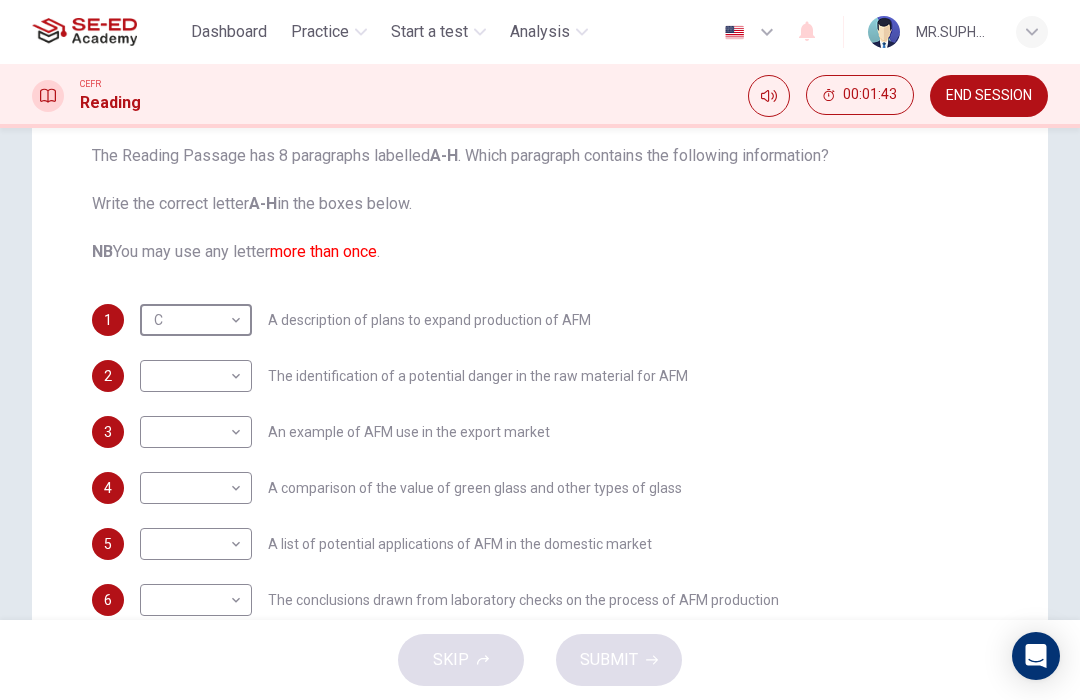 scroll, scrollTop: 211, scrollLeft: 0, axis: vertical 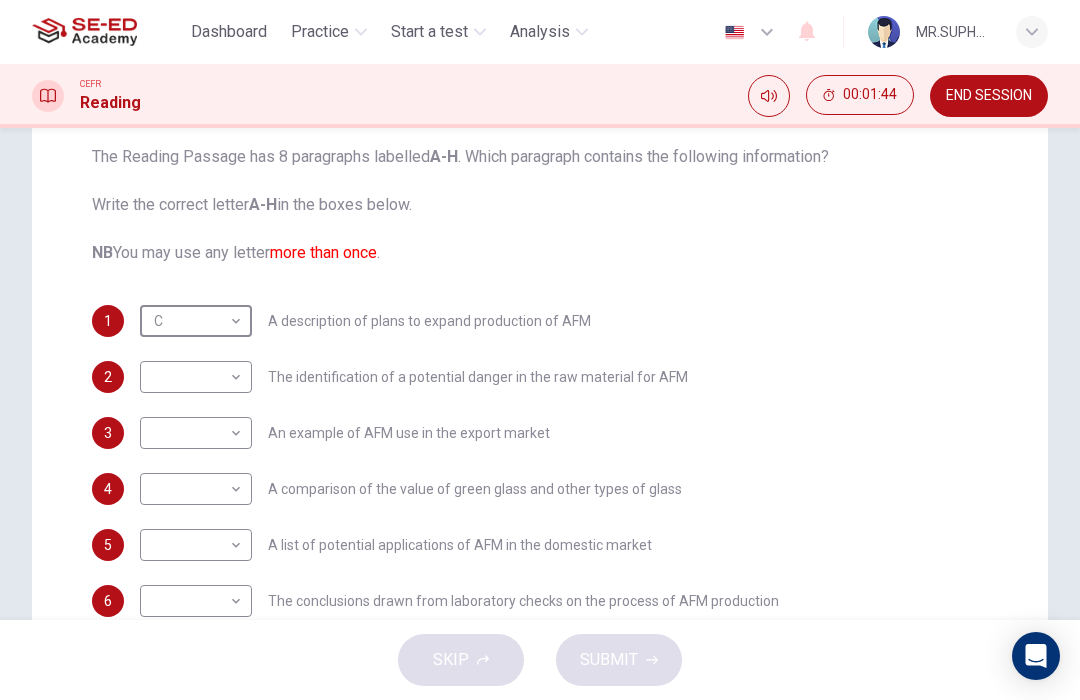 click on "This site uses cookies, as explained in our  Privacy Policy . If you agree to the use of cookies, please click the Accept button and continue to browse our site.   Privacy Policy Accept Dashboard Practice Start a test Analysis English en ​ MR.SUPHAKRIT  CHITPAISAN CEFR Reading 00:01:44 END SESSION Question Passage Questions 1 - 10 The Reading Passage has 8 paragraphs labelled  A-H . Which paragraph contains the following information?
Write the correct letter  A-H  in the boxes below.
NB  You may use any letter  more than once . 1 C C ​ A description of plans to expand production of AFM 2 ​ ​ The identification of a potential danger in the raw material for AFM 3 ​ ​ An example of AFM use in the export market 4 ​ ​ A comparison of the value of green glass and other types of glass 5 ​ ​ A list of potential applications of AFM in the domestic market 6 ​ ​ The conclusions drawn from laboratory checks on the process of AFM production 7 ​ ​ 8 ​ ​ 9 ​ ​ 10 ​ ​ CLICK TO ZOOM" at bounding box center [540, 350] 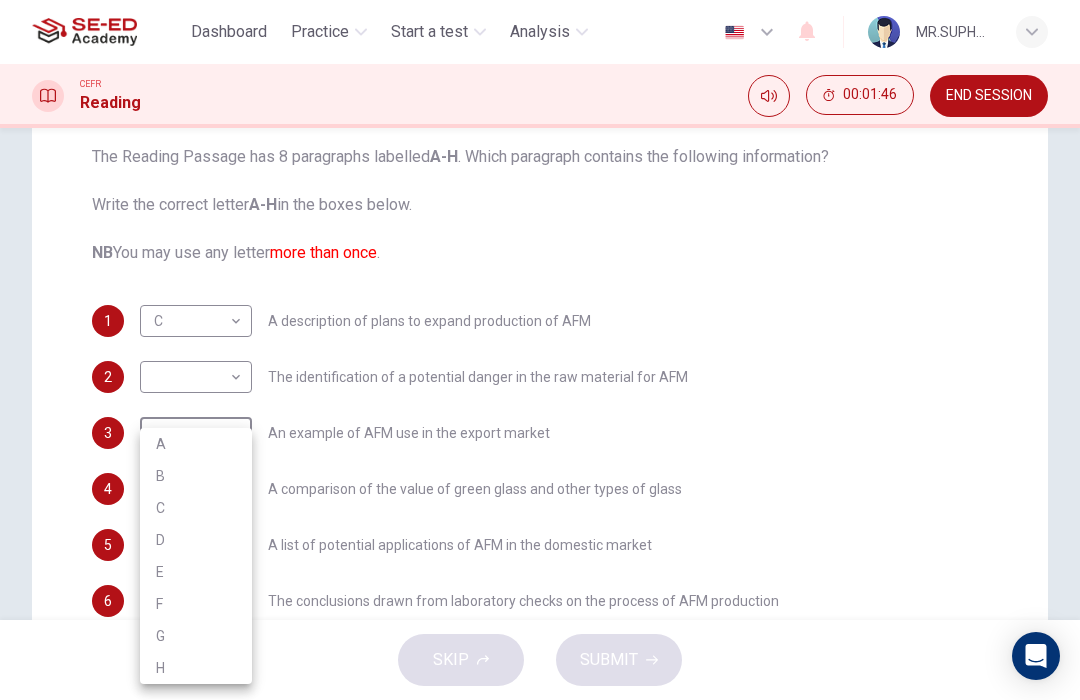 click at bounding box center (540, 350) 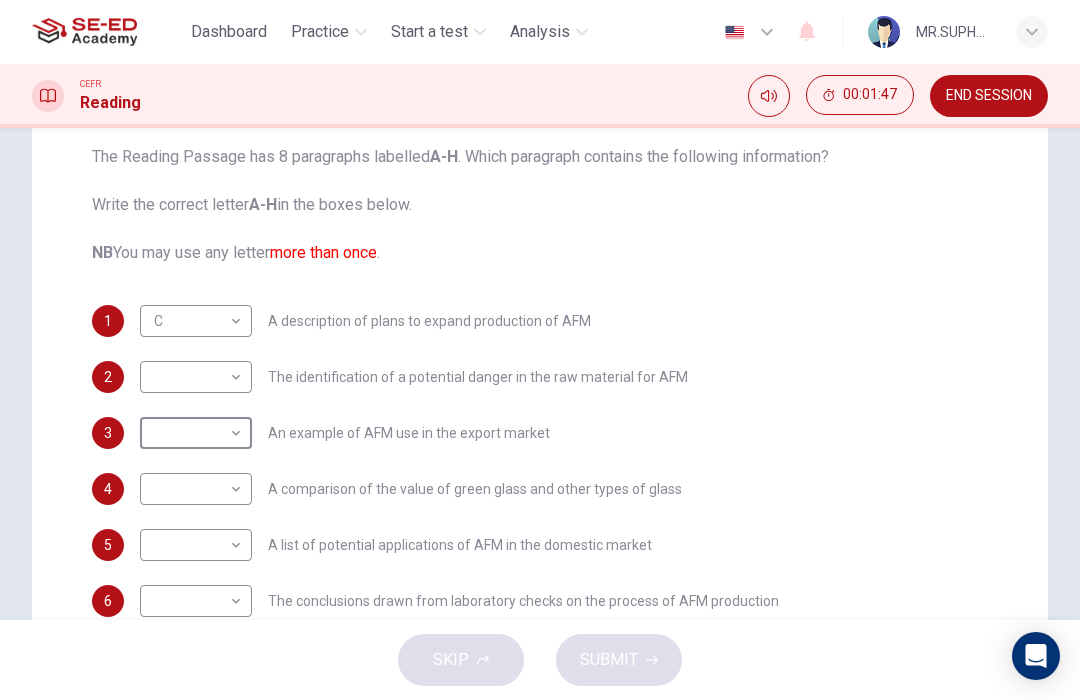 click on "This site uses cookies, as explained in our  Privacy Policy . If you agree to the use of cookies, please click the Accept button and continue to browse our site.   Privacy Policy Accept Dashboard Practice Start a test Analysis English en ​ MR.SUPHAKRIT  CHITPAISAN CEFR Reading 00:01:47 END SESSION Question Passage Questions 1 - 10 The Reading Passage has 8 paragraphs labelled  A-H . Which paragraph contains the following information?
Write the correct letter  A-H  in the boxes below.
NB  You may use any letter  more than once . 1 C C ​ A description of plans to expand production of AFM 2 ​ ​ The identification of a potential danger in the raw material for AFM 3 ​ ​ An example of AFM use in the export market 4 ​ ​ A comparison of the value of green glass and other types of glass 5 ​ ​ A list of potential applications of AFM in the domestic market 6 ​ ​ The conclusions drawn from laboratory checks on the process of AFM production 7 ​ ​ 8 ​ ​ 9 ​ ​ 10 ​ ​ CLICK TO ZOOM" at bounding box center (540, 350) 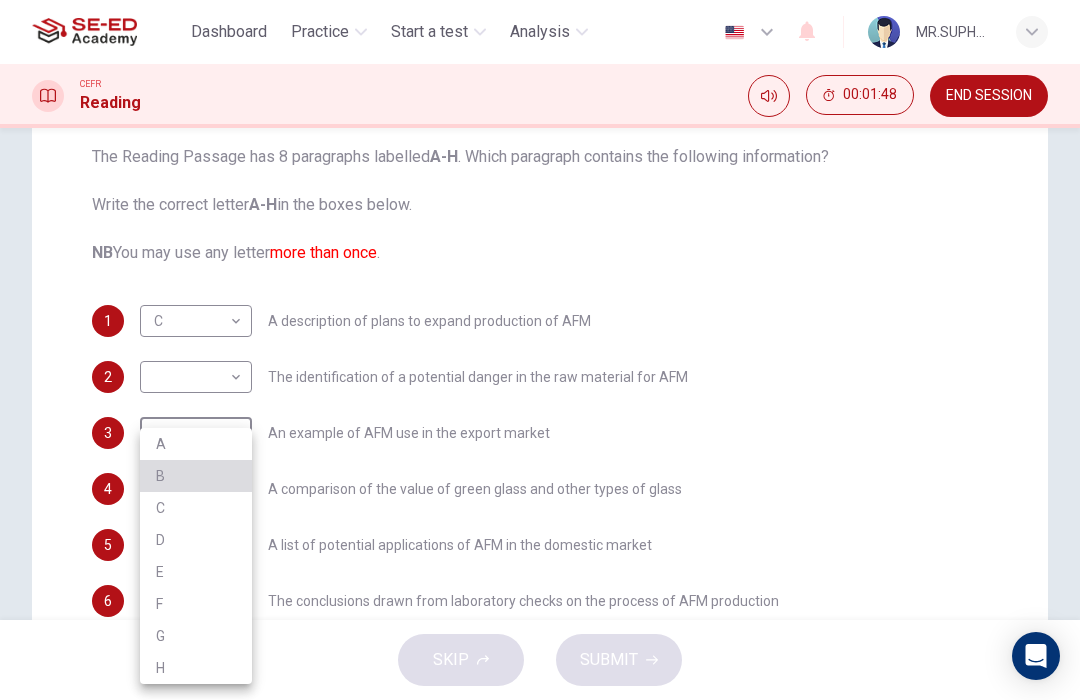 click on "B" at bounding box center [196, 476] 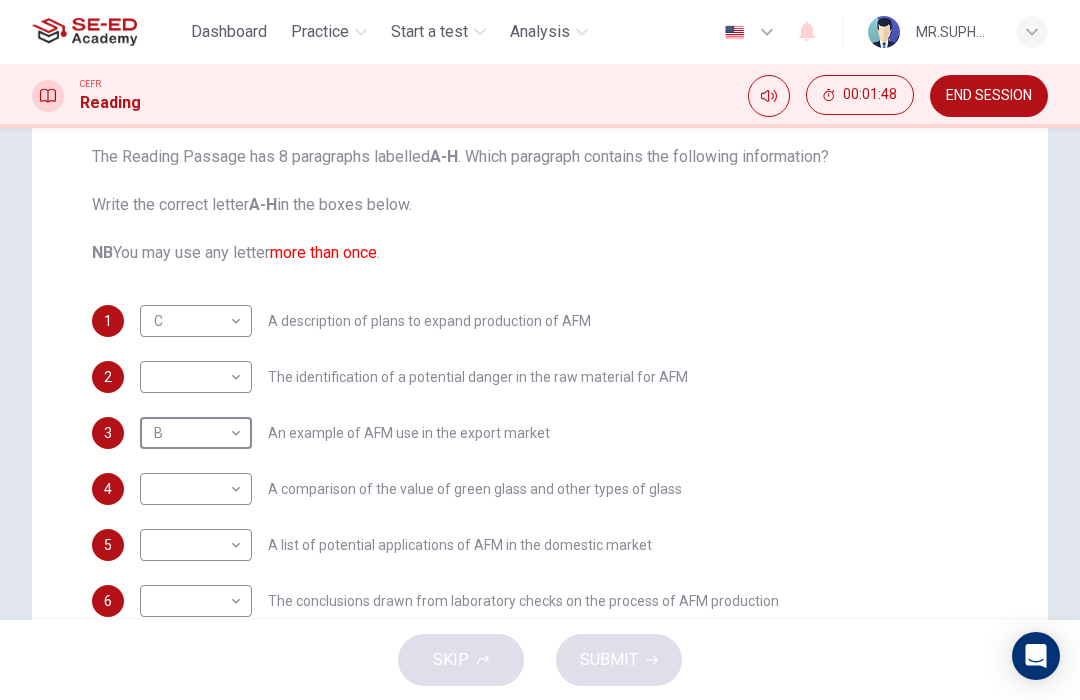 click on "This site uses cookies, as explained in our  Privacy Policy . If you agree to the use of cookies, please click the Accept button and continue to browse our site.   Privacy Policy Accept Dashboard Practice Start a test Analysis English en ​ MR.SUPHAKRIT  CHITPAISAN CEFR Reading 00:01:48 END SESSION Question Passage Questions 1 - 10 The Reading Passage has 8 paragraphs labelled  A-H . Which paragraph contains the following information?
Write the correct letter  A-H  in the boxes below.
NB  You may use any letter  more than once . 1 C C ​ A description of plans to expand production of AFM 2 ​ ​ The identification of a potential danger in the raw material for AFM 3 B B ​ An example of AFM use in the export market 4 ​ ​ A comparison of the value of green glass and other types of glass 5 ​ ​ A list of potential applications of AFM in the domestic market 6 ​ ​ The conclusions drawn from laboratory checks on the process of AFM production 7 ​ ​ 8 ​ ​ 9 ​ ​ 10 ​ ​ CLICK TO ZOOM" at bounding box center [540, 350] 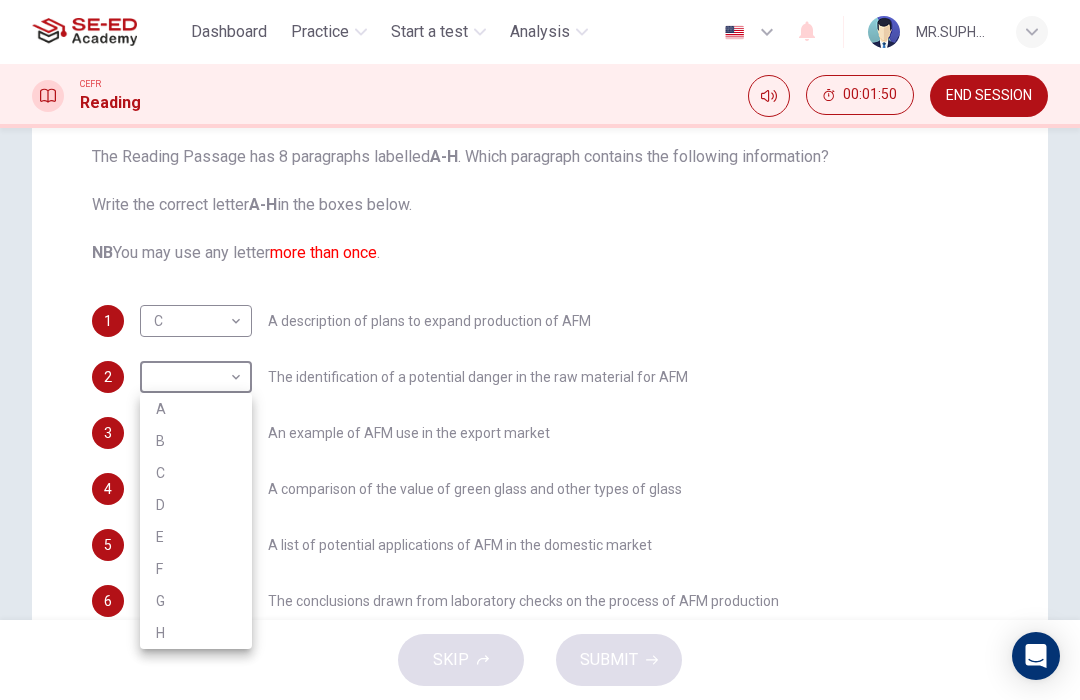 click on "D" at bounding box center [196, 505] 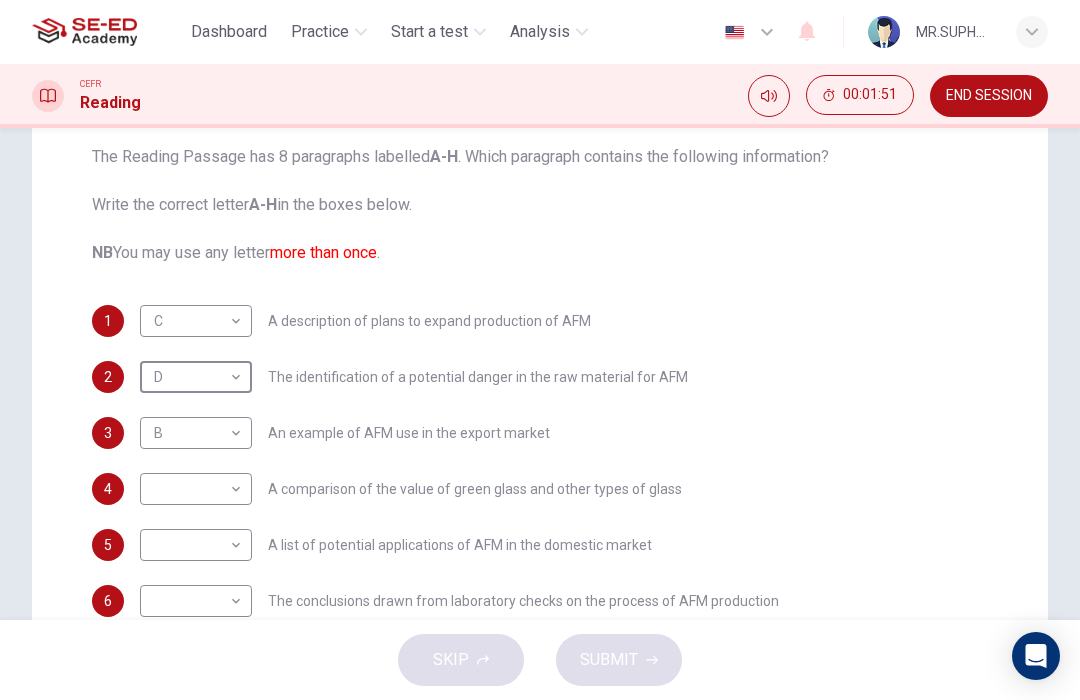 click on "This site uses cookies, as explained in our  Privacy Policy . If you agree to the use of cookies, please click the Accept button and continue to browse our site.   Privacy Policy Accept Dashboard Practice Start a test Analysis English en ​ MR.SUPHAKRIT  CHITPAISAN CEFR Reading 00:01:51 END SESSION Question Passage Questions 1 - 10 The Reading Passage has 8 paragraphs labelled  A-H . Which paragraph contains the following information?
Write the correct letter  A-H  in the boxes below.
NB  You may use any letter  more than once . 1 C C ​ A description of plans to expand production of AFM 2 D D ​ The identification of a potential danger in the raw material for AFM 3 B B ​ An example of AFM use in the export market 4 ​ ​ A comparison of the value of green glass and other types of glass 5 ​ ​ A list of potential applications of AFM in the domestic market 6 ​ ​ The conclusions drawn from laboratory checks on the process of AFM production 7 ​ ​ 8 ​ ​ 9 ​ ​ 10 ​ ​ CLICK TO ZOOM" at bounding box center (540, 350) 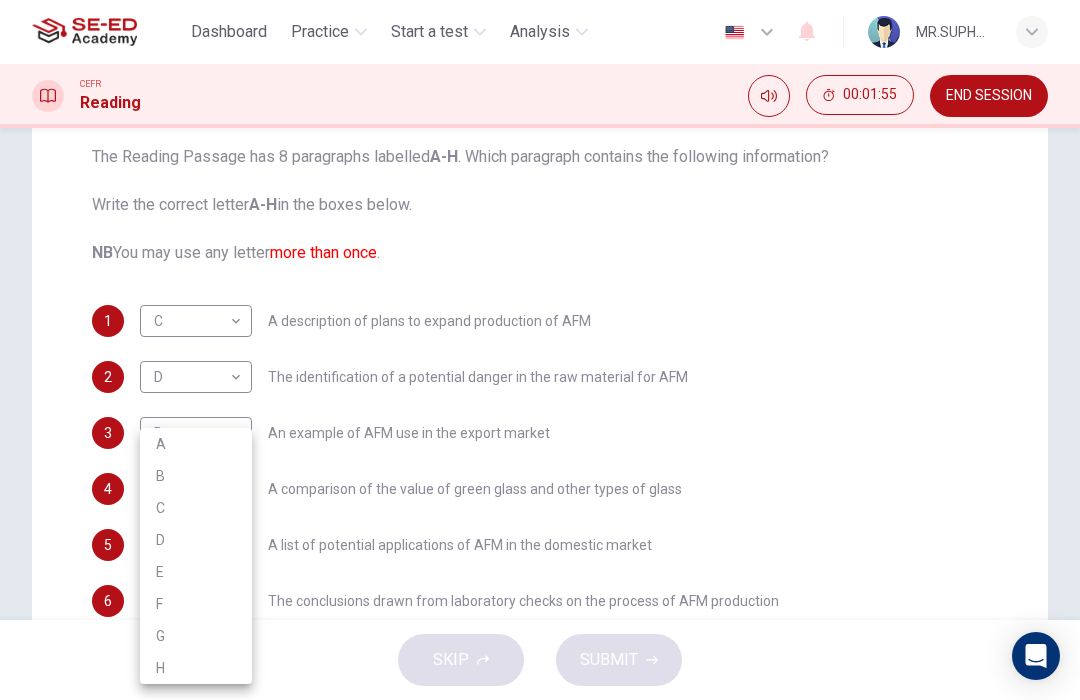 click at bounding box center [540, 350] 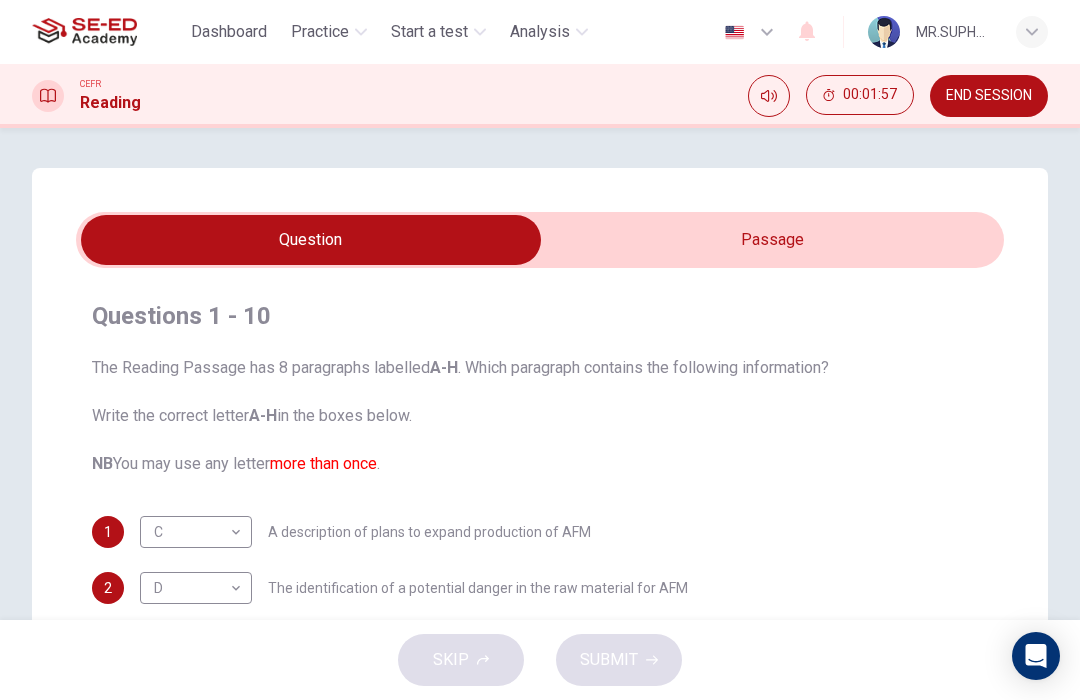 scroll, scrollTop: 0, scrollLeft: 0, axis: both 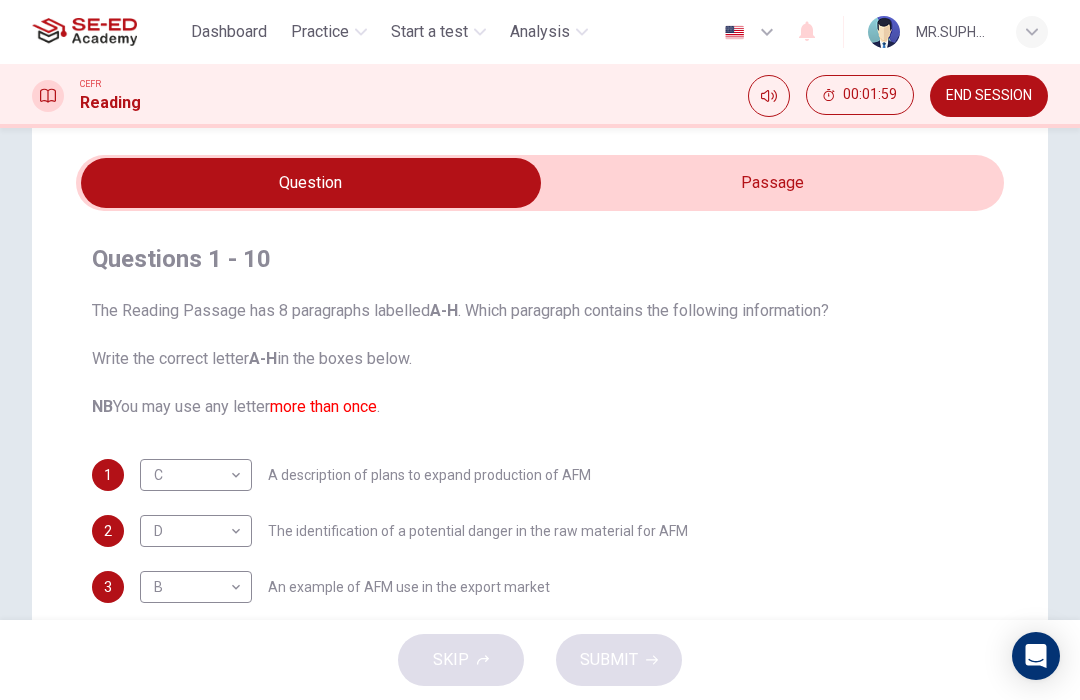 click at bounding box center [311, 183] 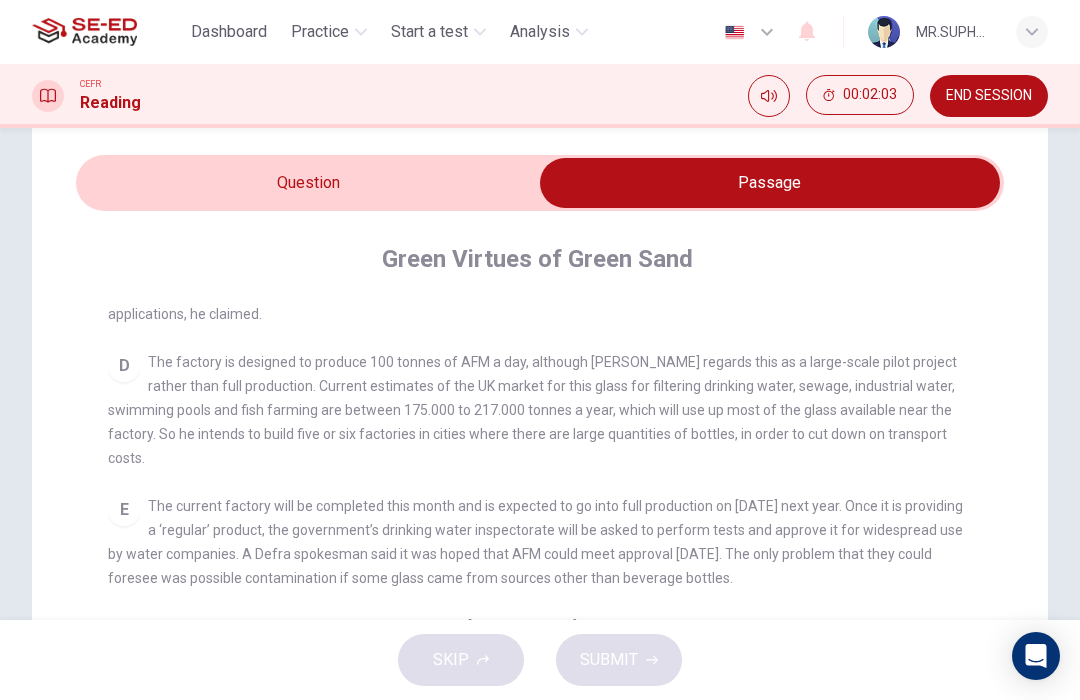scroll, scrollTop: 861, scrollLeft: 0, axis: vertical 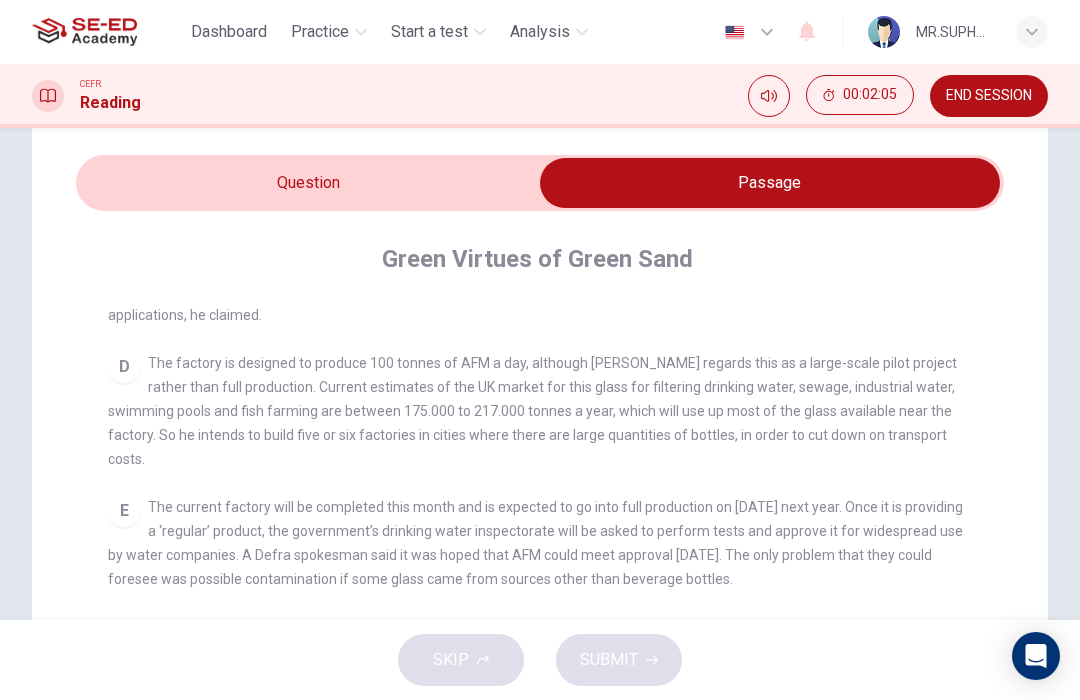 click at bounding box center [770, 183] 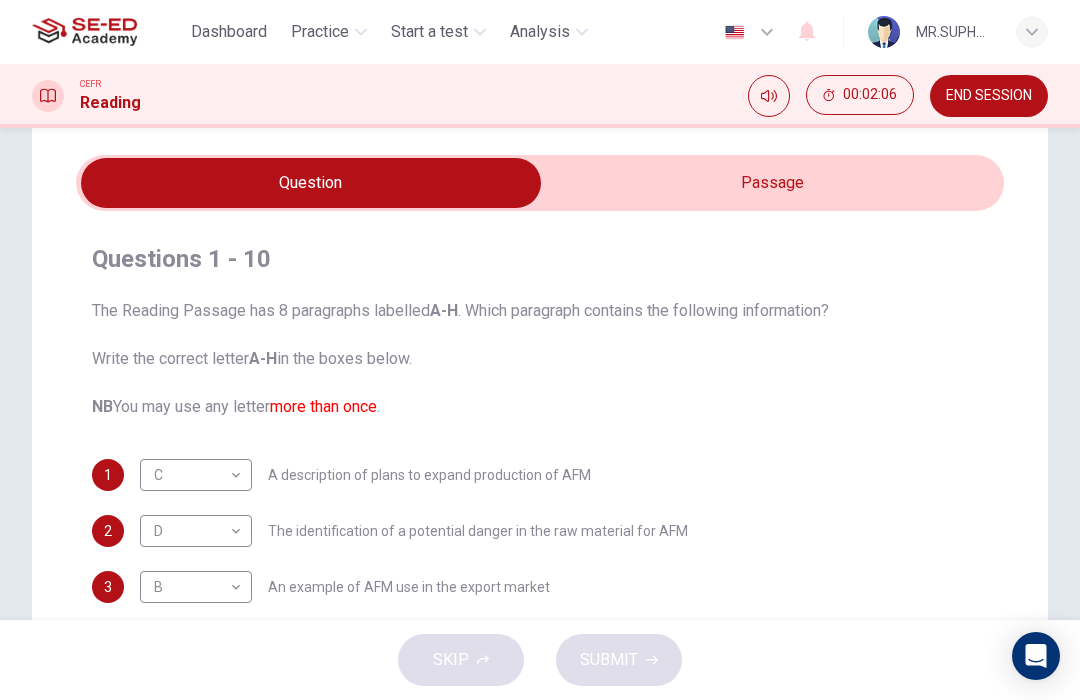 scroll, scrollTop: 170, scrollLeft: 0, axis: vertical 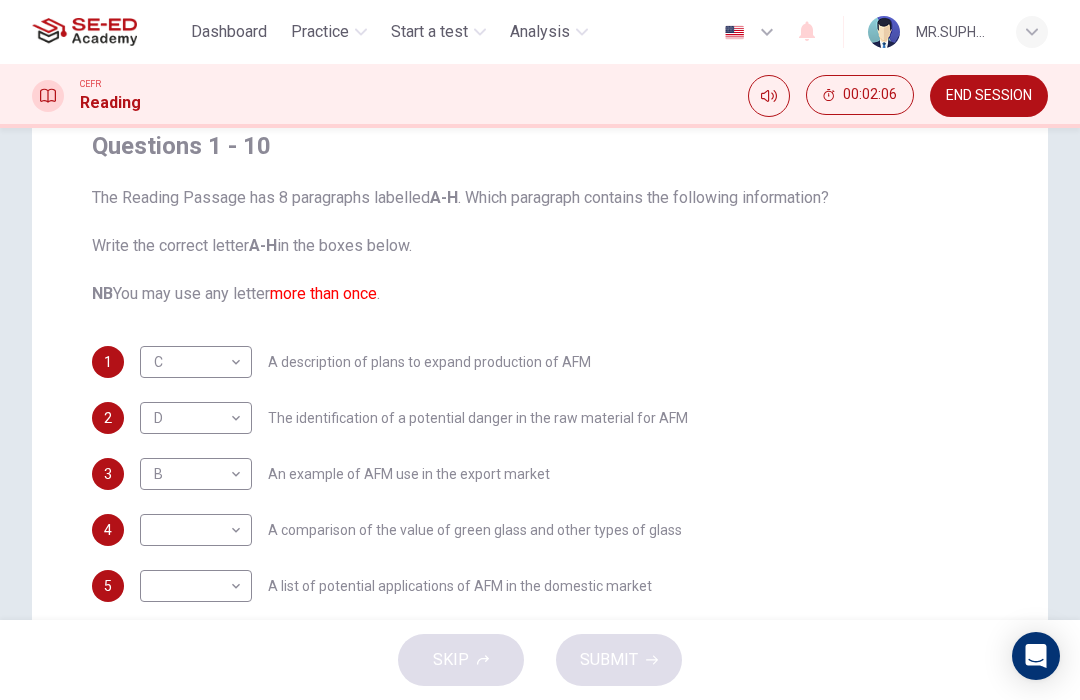 click on "This site uses cookies, as explained in our  Privacy Policy . If you agree to the use of cookies, please click the Accept button and continue to browse our site.   Privacy Policy Accept Dashboard Practice Start a test Analysis English en ​ MR.SUPHAKRIT  CHITPAISAN CEFR Reading 00:02:06 END SESSION Question Passage Questions 1 - 10 The Reading Passage has 8 paragraphs labelled  A-H . Which paragraph contains the following information?
Write the correct letter  A-H  in the boxes below.
NB  You may use any letter  more than once . 1 C C ​ A description of plans to expand production of AFM 2 D D ​ The identification of a potential danger in the raw material for AFM 3 B B ​ An example of AFM use in the export market 4 ​ ​ A comparison of the value of green glass and other types of glass 5 ​ ​ A list of potential applications of AFM in the domestic market 6 ​ ​ The conclusions drawn from laboratory checks on the process of AFM production 7 ​ ​ 8 ​ ​ 9 ​ ​ 10 ​ ​ CLICK TO ZOOM" at bounding box center [540, 350] 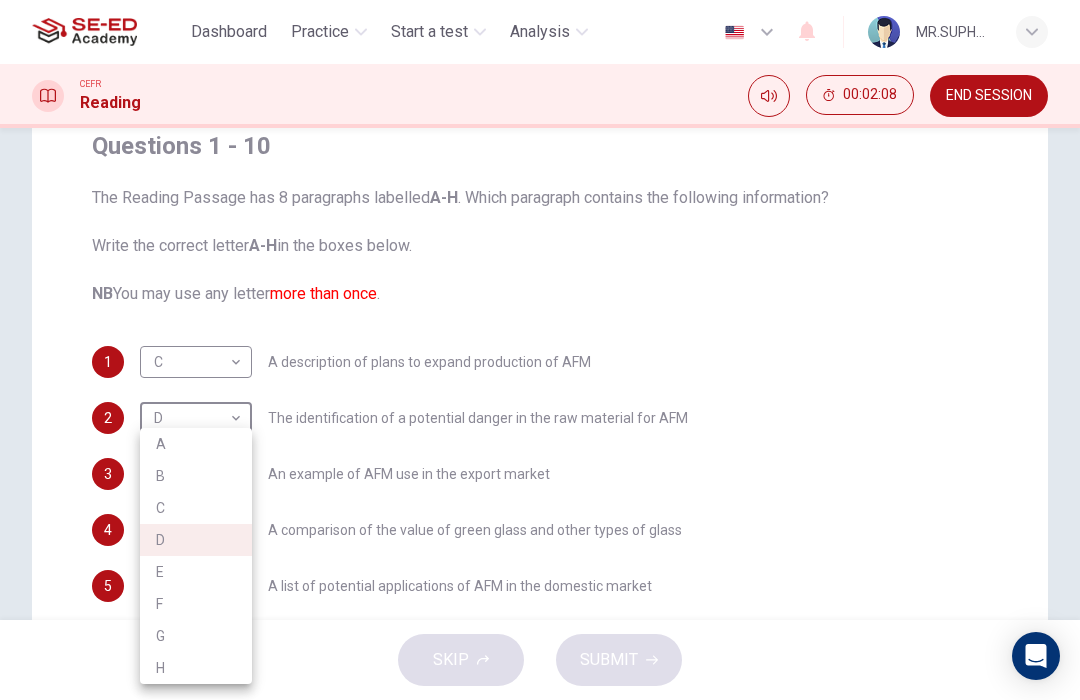 click on "E" at bounding box center (196, 572) 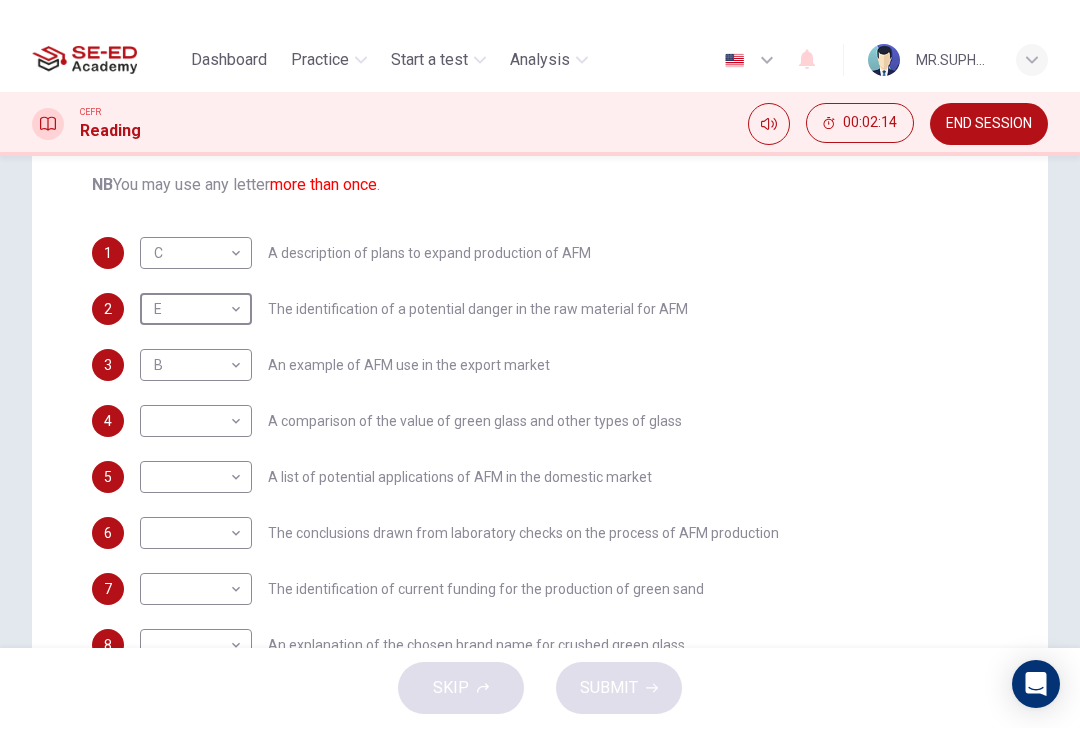 scroll, scrollTop: 308, scrollLeft: 0, axis: vertical 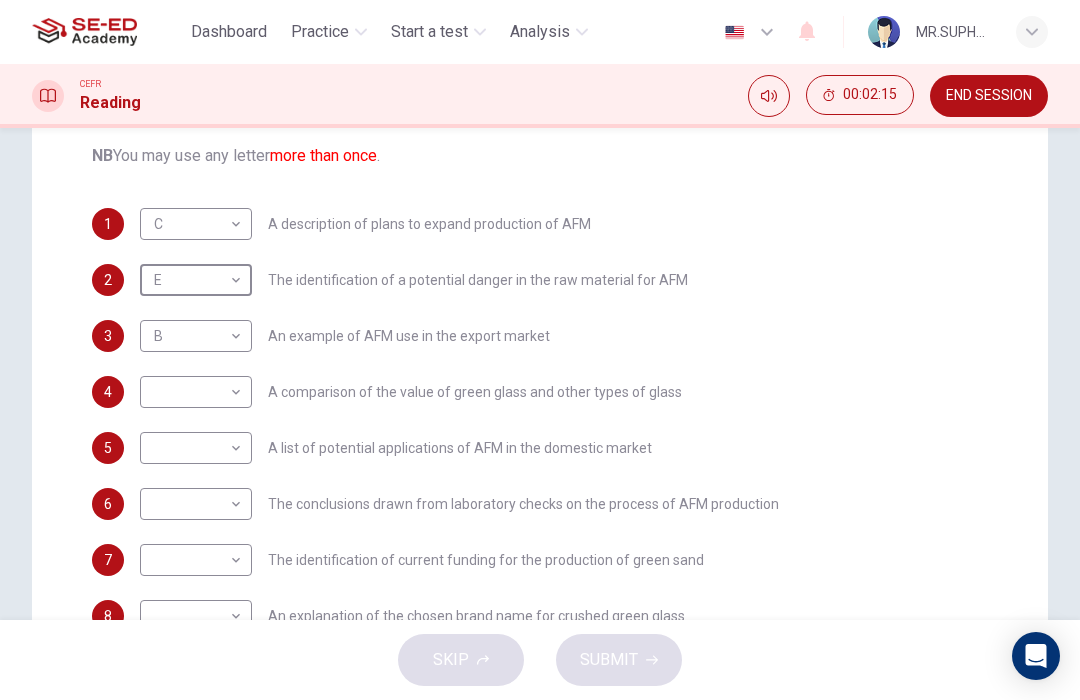 click on "This site uses cookies, as explained in our  Privacy Policy . If you agree to the use of cookies, please click the Accept button and continue to browse our site.   Privacy Policy Accept Dashboard Practice Start a test Analysis English en ​ MR.SUPHAKRIT  CHITPAISAN CEFR Reading 00:02:15 END SESSION Question Passage Questions 1 - 10 The Reading Passage has 8 paragraphs labelled  A-H . Which paragraph contains the following information?
Write the correct letter  A-H  in the boxes below.
NB  You may use any letter  more than once . 1 C C ​ A description of plans to expand production of AFM 2 E E ​ The identification of a potential danger in the raw material for AFM 3 B B ​ An example of AFM use in the export market 4 ​ ​ A comparison of the value of green glass and other types of glass 5 ​ ​ A list of potential applications of AFM in the domestic market 6 ​ ​ The conclusions drawn from laboratory checks on the process of AFM production 7 ​ ​ 8 ​ ​ 9 ​ ​ 10 ​ ​ CLICK TO ZOOM" at bounding box center (540, 350) 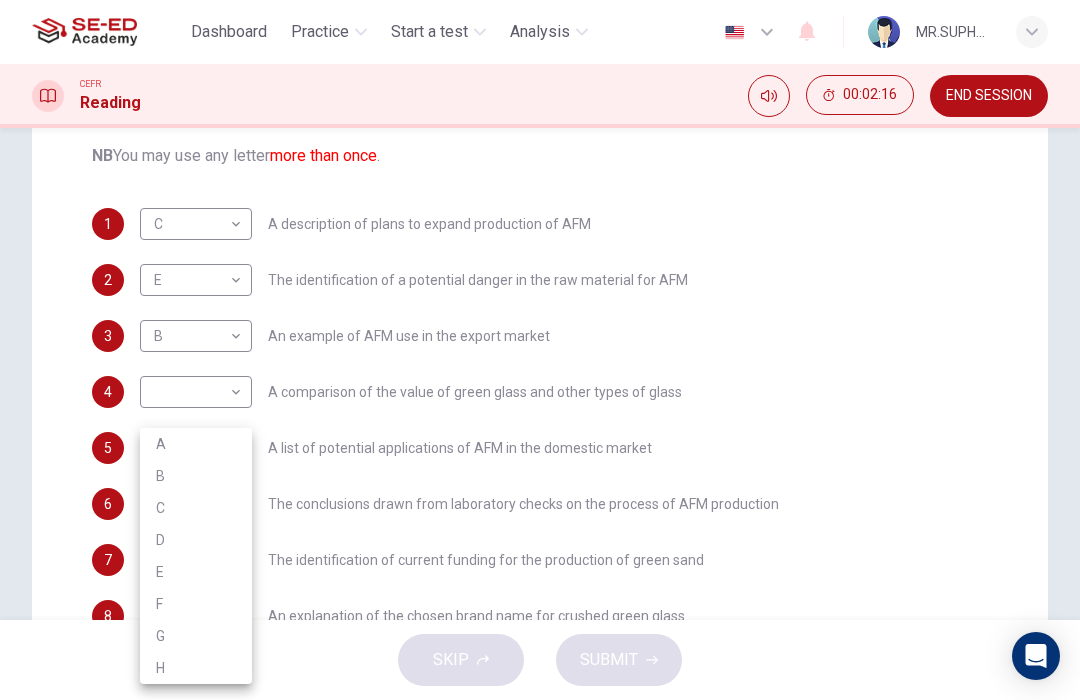click on "B" at bounding box center (196, 476) 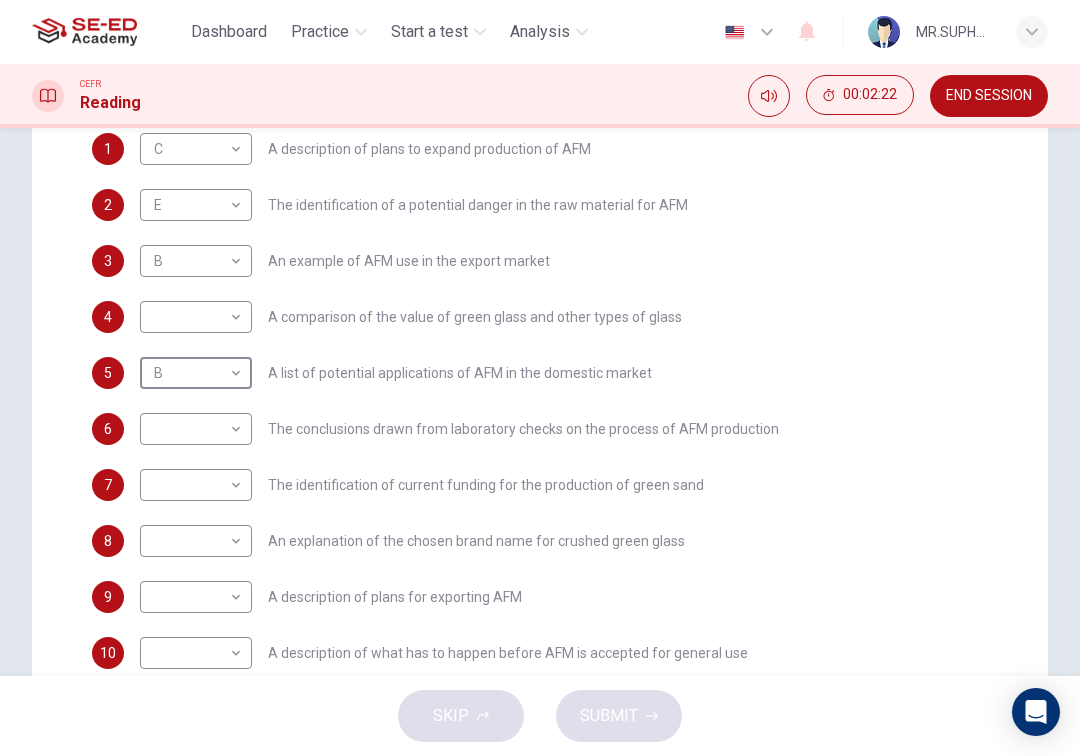scroll, scrollTop: 384, scrollLeft: 0, axis: vertical 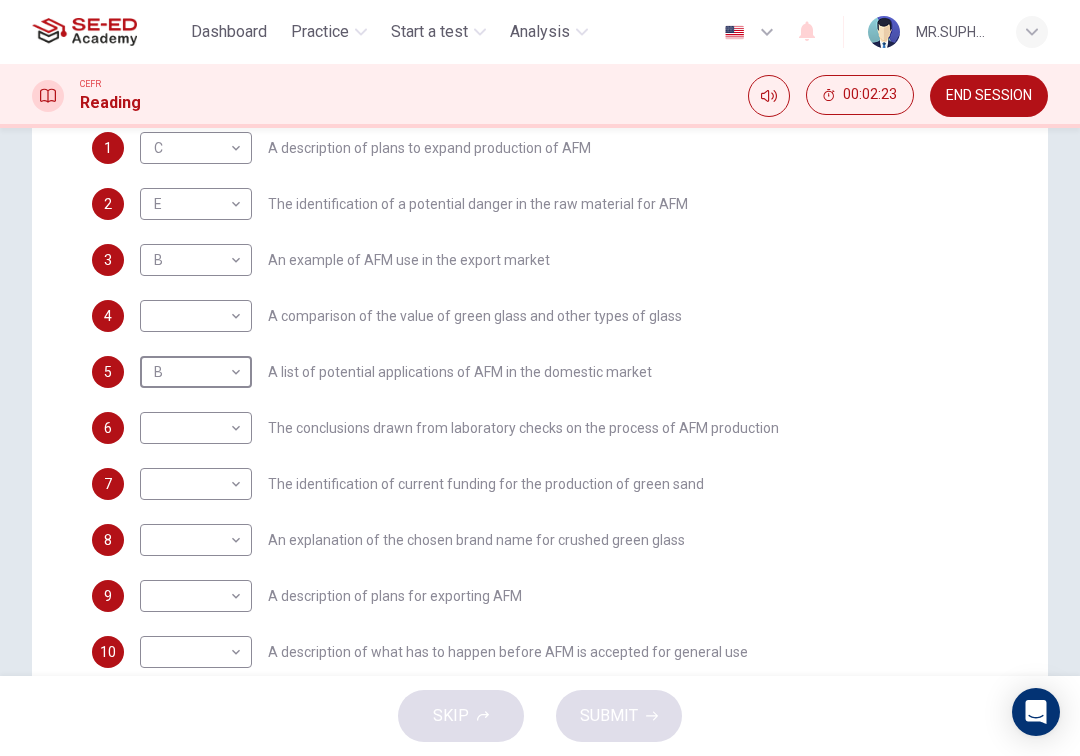 click on "This site uses cookies, as explained in our  Privacy Policy . If you agree to the use of cookies, please click the Accept button and continue to browse our site.   Privacy Policy Accept Dashboard Practice Start a test Analysis English en ​ MR.SUPHAKRIT  CHITPAISAN CEFR Reading 00:02:23 END SESSION Question Passage Questions 1 - 10 The Reading Passage has 8 paragraphs labelled  A-H . Which paragraph contains the following information?
Write the correct letter  A-H  in the boxes below.
NB  You may use any letter  more than once . 1 C C ​ A description of plans to expand production of AFM 2 E E ​ The identification of a potential danger in the raw material for AFM 3 B B ​ An example of AFM use in the export market 4 ​ ​ A comparison of the value of green glass and other types of glass 5 B B ​ A list of potential applications of AFM in the domestic market 6 ​ ​ The conclusions drawn from laboratory checks on the process of AFM production 7 ​ ​ 8 ​ ​ 9 ​ ​ 10 ​ ​ CLICK TO ZOOM" at bounding box center [540, 378] 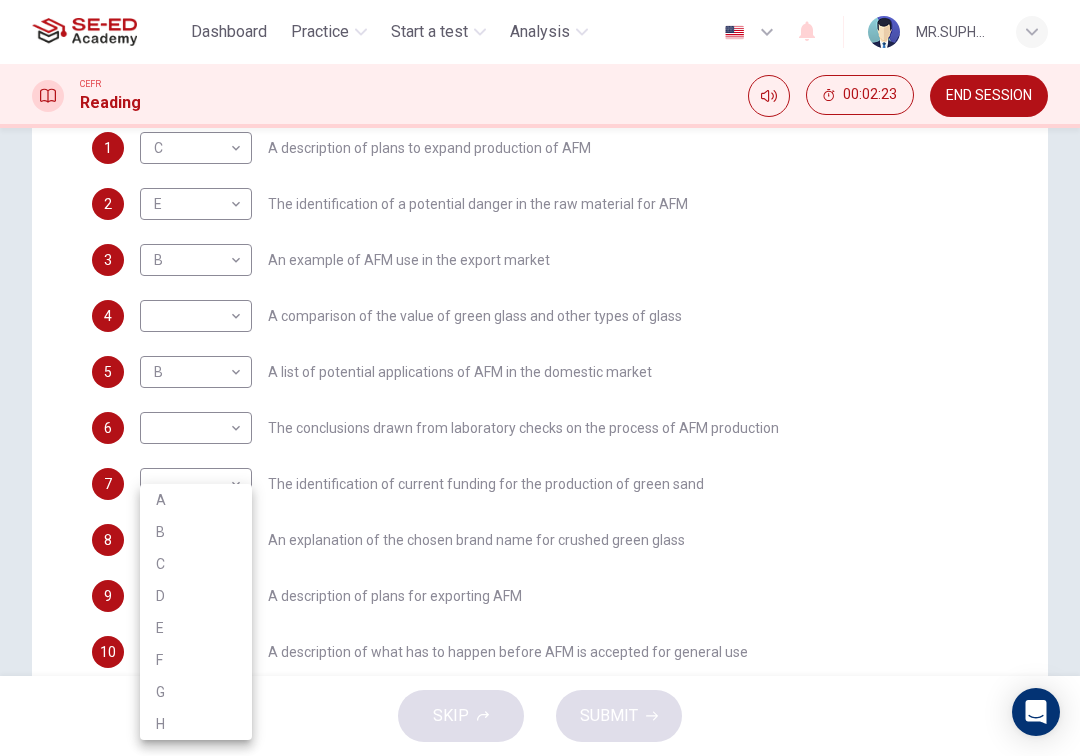 click on "C" at bounding box center (196, 564) 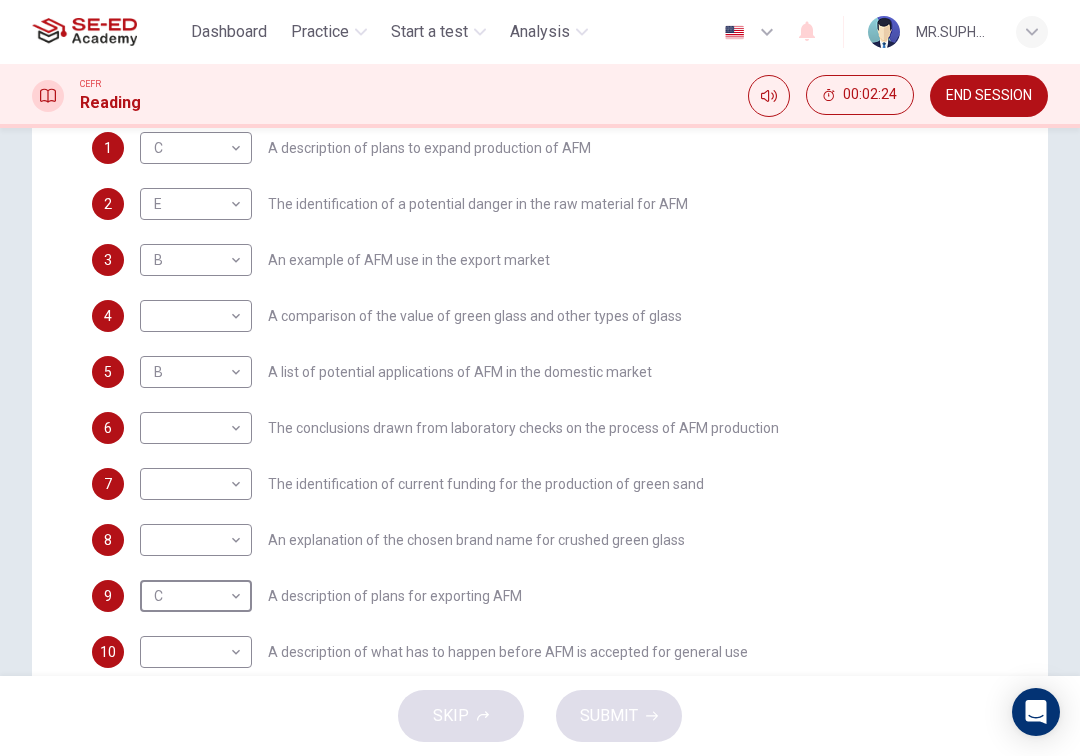 type on "C" 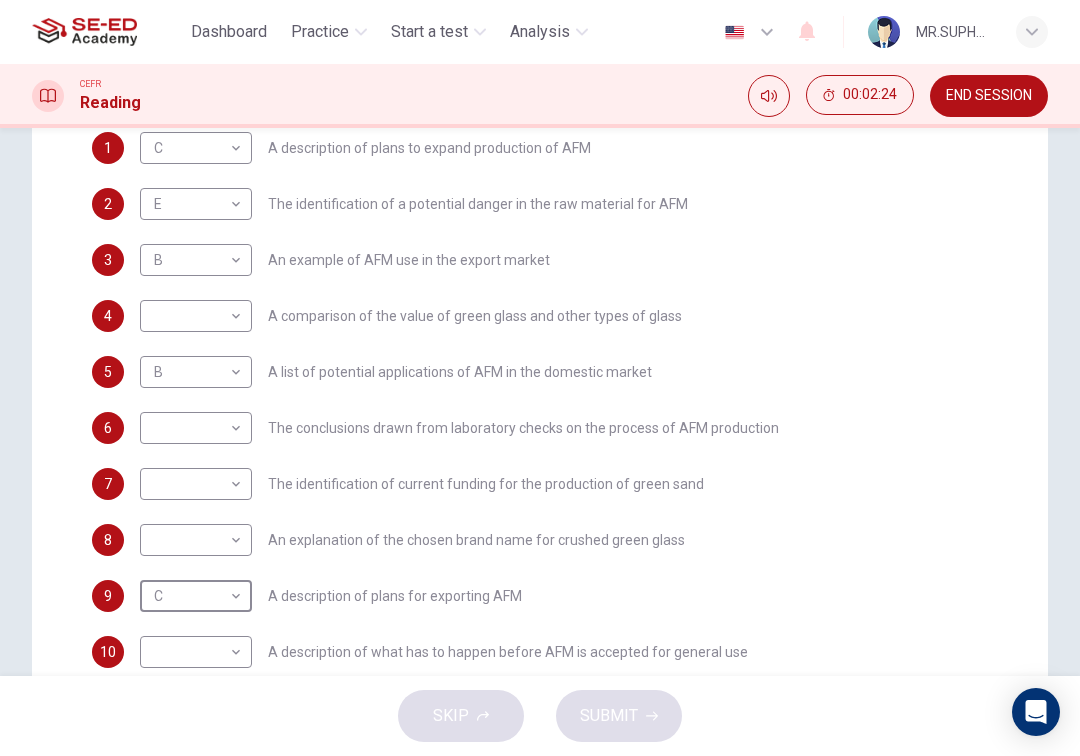 click on "1 C C ​ A description of plans to expand production of AFM 2 E E ​ The identification of a potential danger in the raw material for AFM 3 B B ​ An example of AFM use in the export market 4 ​ ​ A comparison of the value of green glass and other types of glass 5 B B ​ A list of potential applications of AFM in the domestic market 6 ​ ​ The conclusions drawn from laboratory checks on the process of AFM production 7 ​ ​ The identification of current funding for the production of green sand 8 ​ ​ An explanation of the chosen brand name for crushed green glass 9 C C ​ A description of plans for exporting AFM 10 ​ ​ A description of what has to happen before AFM is accepted for general use" at bounding box center [540, 400] 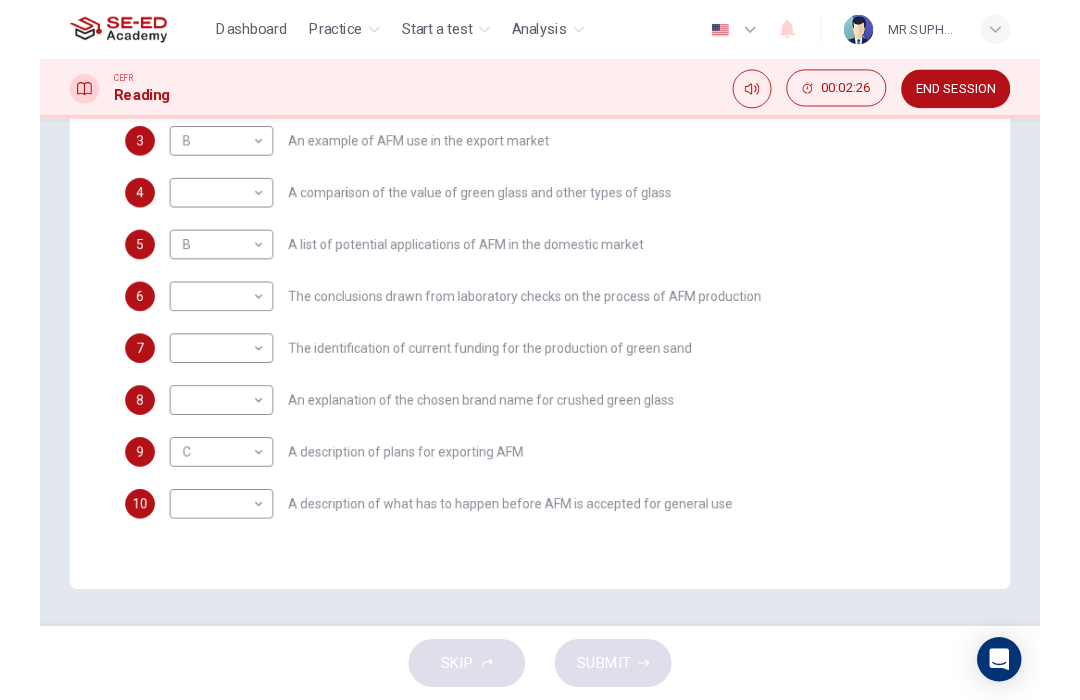 scroll, scrollTop: 492, scrollLeft: 0, axis: vertical 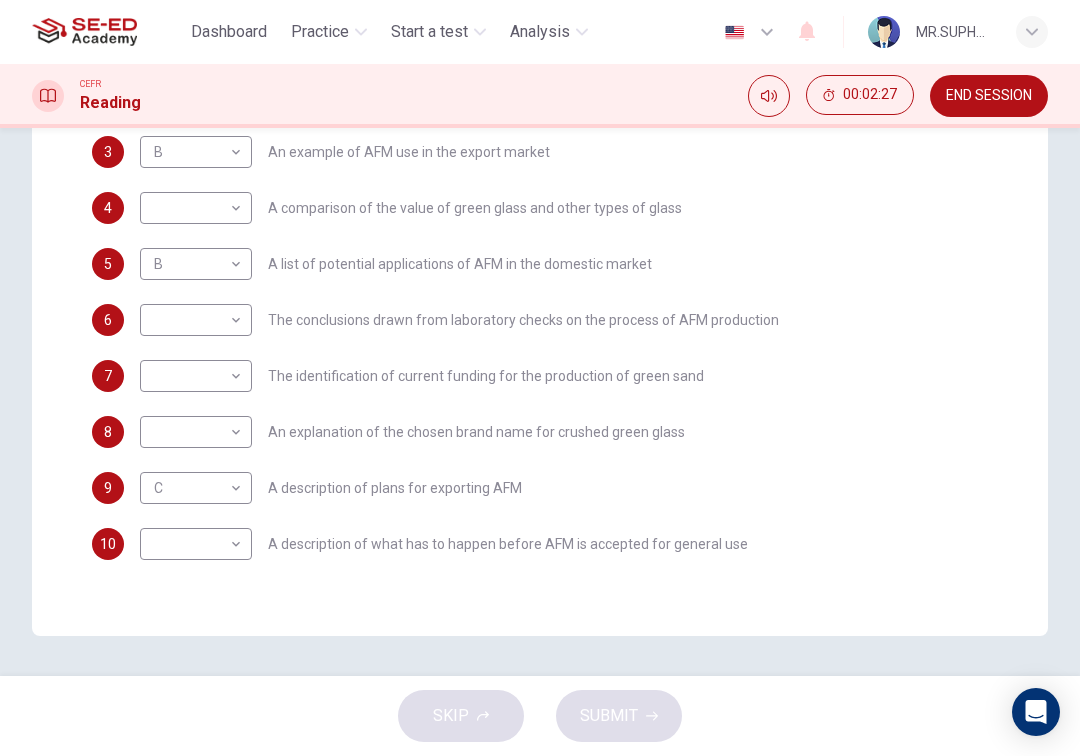 click on "This site uses cookies, as explained in our  Privacy Policy . If you agree to the use of cookies, please click the Accept button and continue to browse our site.   Privacy Policy Accept Dashboard Practice Start a test Analysis English en ​ MR.SUPHAKRIT  CHITPAISAN CEFR Reading 00:02:27 END SESSION Question Passage Questions 1 - 10 The Reading Passage has 8 paragraphs labelled  A-H . Which paragraph contains the following information?
Write the correct letter  A-H  in the boxes below.
NB  You may use any letter  more than once . 1 C C ​ A description of plans to expand production of AFM 2 E E ​ The identification of a potential danger in the raw material for AFM 3 B B ​ An example of AFM use in the export market 4 ​ ​ A comparison of the value of green glass and other types of glass 5 B B ​ A list of potential applications of AFM in the domestic market 6 ​ ​ The conclusions drawn from laboratory checks on the process of AFM production 7 ​ ​ 8 ​ ​ 9 C C ​ 10 ​ ​ CLICK TO ZOOM" at bounding box center (540, 378) 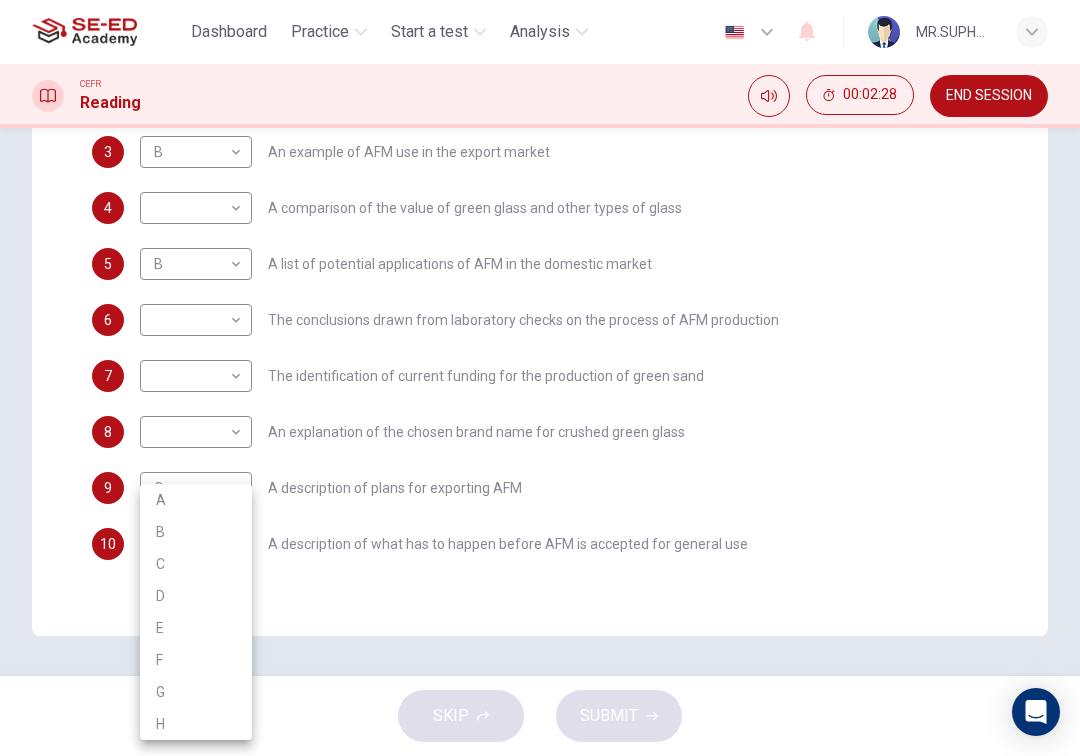 click on "B" at bounding box center [196, 532] 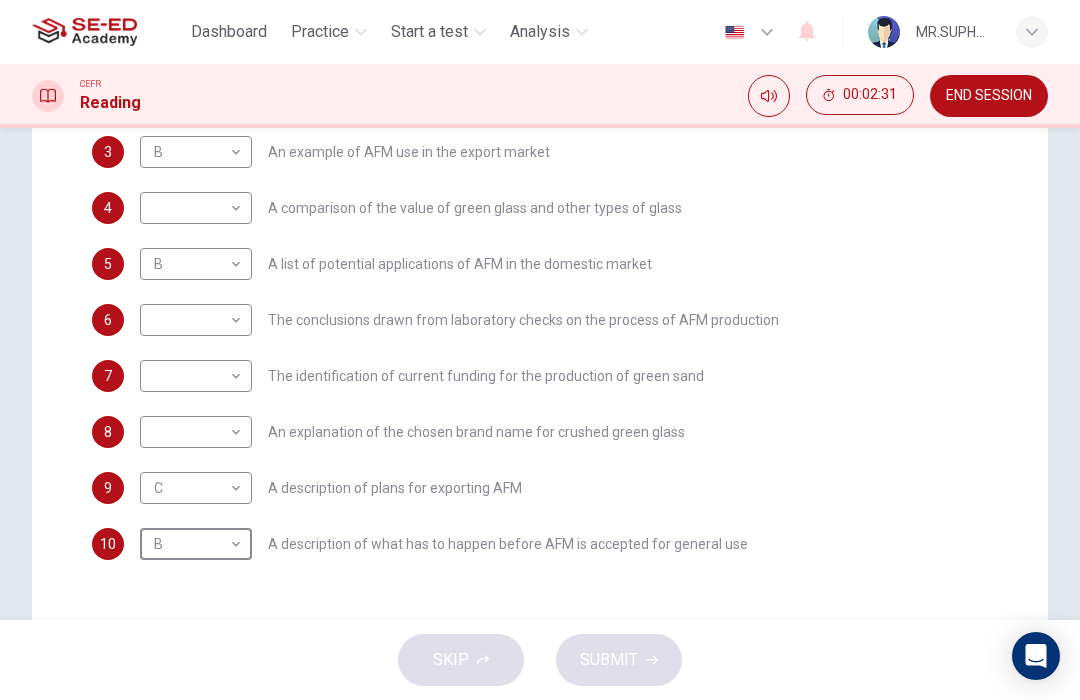 click on "This site uses cookies, as explained in our  Privacy Policy . If you agree to the use of cookies, please click the Accept button and continue to browse our site.   Privacy Policy Accept Dashboard Practice Start a test Analysis English en ​ MR.SUPHAKRIT  CHITPAISAN CEFR Reading 00:02:31 END SESSION Question Passage Questions 1 - 10 The Reading Passage has 8 paragraphs labelled  A-H . Which paragraph contains the following information?
Write the correct letter  A-H  in the boxes below.
NB  You may use any letter  more than once . 1 C C ​ A description of plans to expand production of AFM 2 E E ​ The identification of a potential danger in the raw material for AFM 3 B B ​ An example of AFM use in the export market 4 ​ ​ A comparison of the value of green glass and other types of glass 5 B B ​ A list of potential applications of AFM in the domestic market 6 ​ ​ The conclusions drawn from laboratory checks on the process of AFM production 7 ​ ​ 8 ​ ​ 9 C C ​ 10 B B ​ CLICK TO ZOOM" at bounding box center (540, 350) 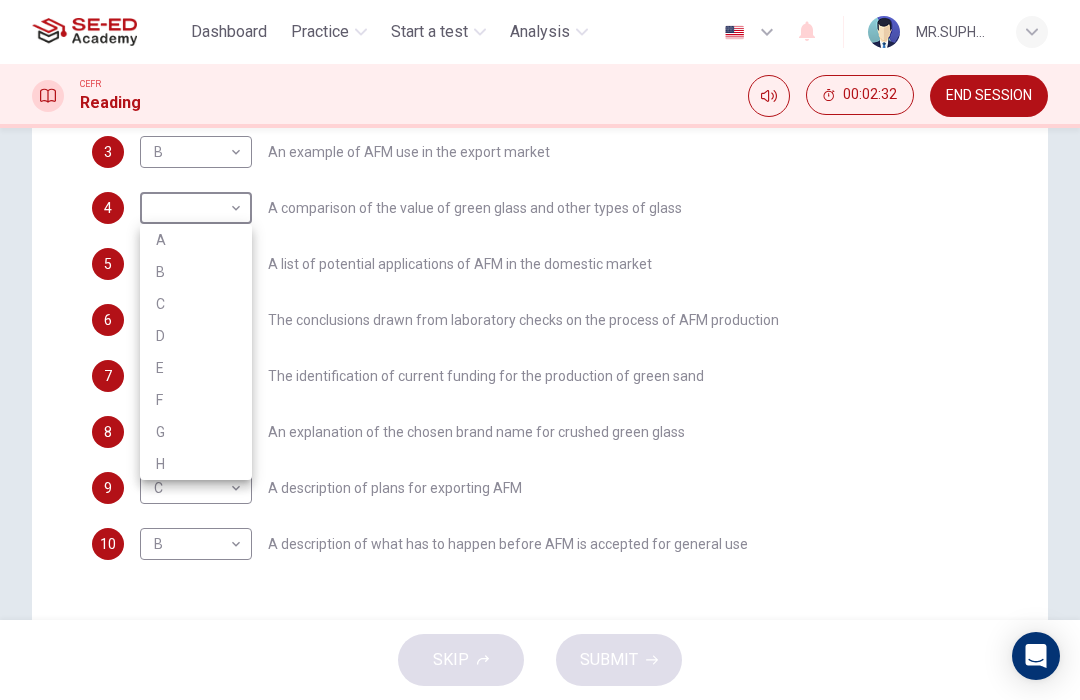 click on "C" at bounding box center [196, 304] 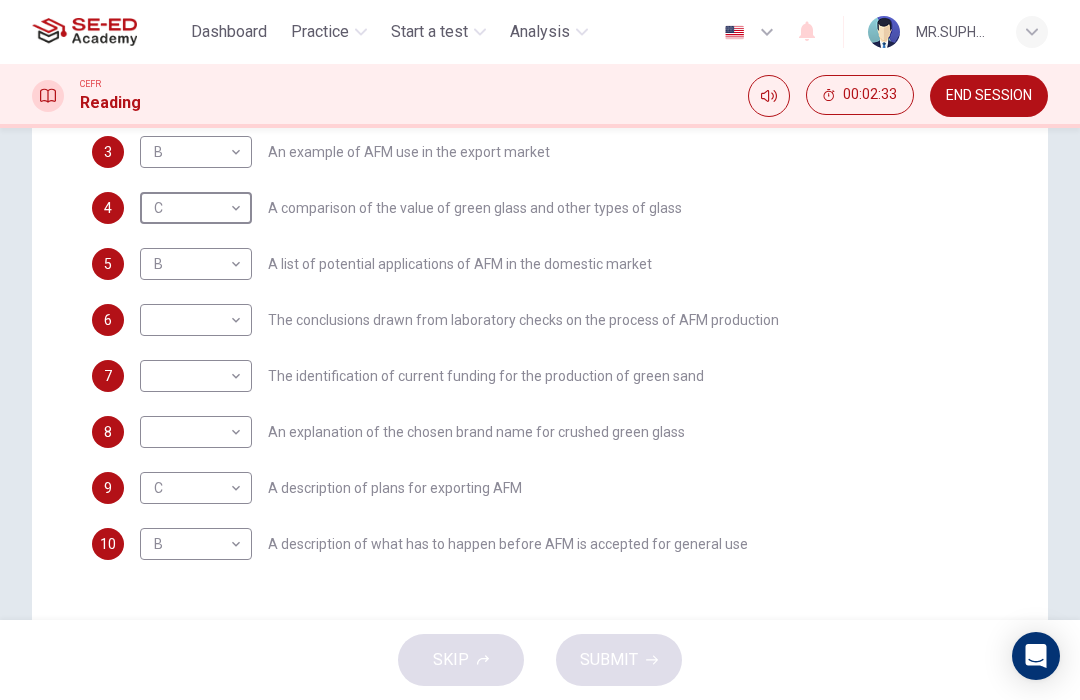 click on "This site uses cookies, as explained in our  Privacy Policy . If you agree to the use of cookies, please click the Accept button and continue to browse our site.   Privacy Policy Accept Dashboard Practice Start a test Analysis English en ​ MR.SUPHAKRIT  CHITPAISAN CEFR Reading 00:02:33 END SESSION Question Passage Questions 1 - 10 The Reading Passage has 8 paragraphs labelled  A-H . Which paragraph contains the following information?
Write the correct letter  A-H  in the boxes below.
NB  You may use any letter  more than once . 1 C C ​ A description of plans to expand production of AFM 2 E E ​ The identification of a potential danger in the raw material for AFM 3 B B ​ An example of AFM use in the export market 4 C C ​ A comparison of the value of green glass and other types of glass 5 B B ​ A list of potential applications of AFM in the domestic market 6 ​ ​ The conclusions drawn from laboratory checks on the process of AFM production 7 ​ ​ 8 ​ ​ 9 C C ​ 10 B B ​ CLICK TO ZOOM" at bounding box center (540, 350) 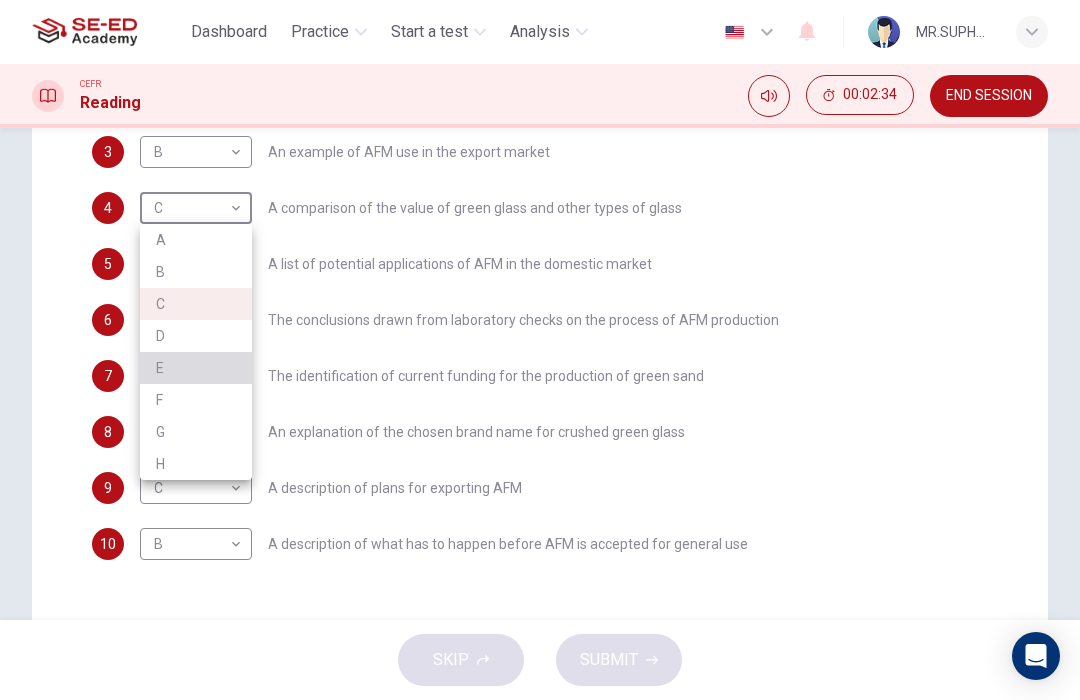 click on "E" at bounding box center (196, 368) 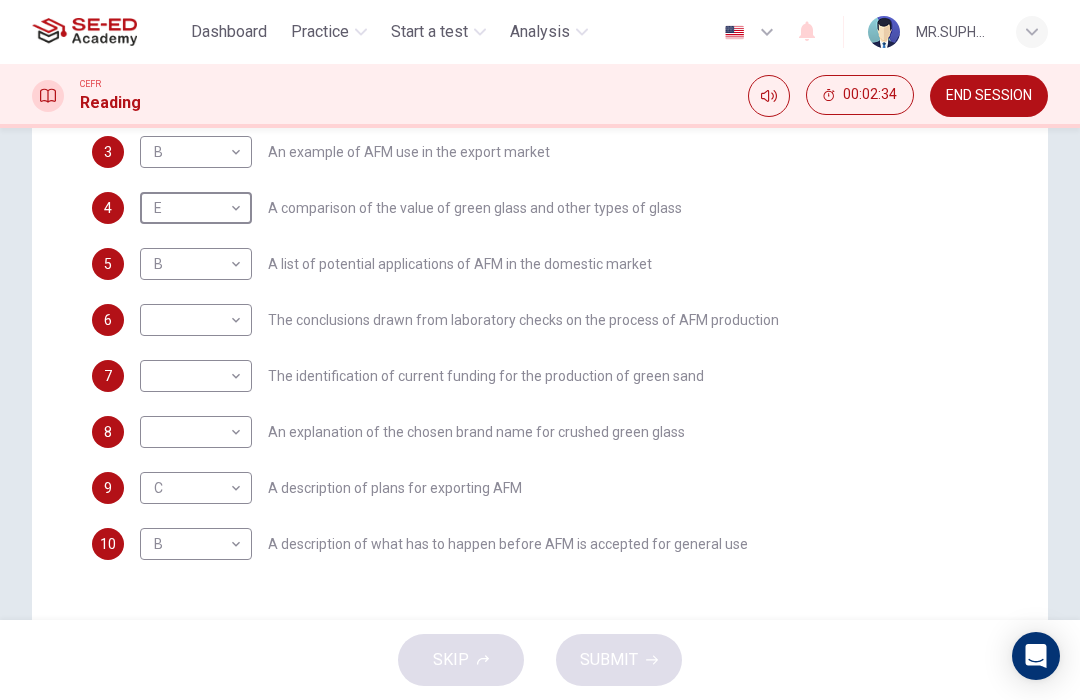 click on "This site uses cookies, as explained in our  Privacy Policy . If you agree to the use of cookies, please click the Accept button and continue to browse our site.   Privacy Policy Accept Dashboard Practice Start a test Analysis English en ​ MR.SUPHAKRIT  CHITPAISAN CEFR Reading 00:02:34 END SESSION Question Passage Questions 1 - 10 The Reading Passage has 8 paragraphs labelled  A-H . Which paragraph contains the following information?
Write the correct letter  A-H  in the boxes below.
NB  You may use any letter  more than once . 1 C C ​ A description of plans to expand production of AFM 2 E E ​ The identification of a potential danger in the raw material for AFM 3 B B ​ An example of AFM use in the export market 4 E E ​ A comparison of the value of green glass and other types of glass 5 B B ​ A list of potential applications of AFM in the domestic market 6 ​ ​ The conclusions drawn from laboratory checks on the process of AFM production 7 ​ ​ 8 ​ ​ 9 C C ​ 10 B B ​ CLICK TO ZOOM" at bounding box center (540, 350) 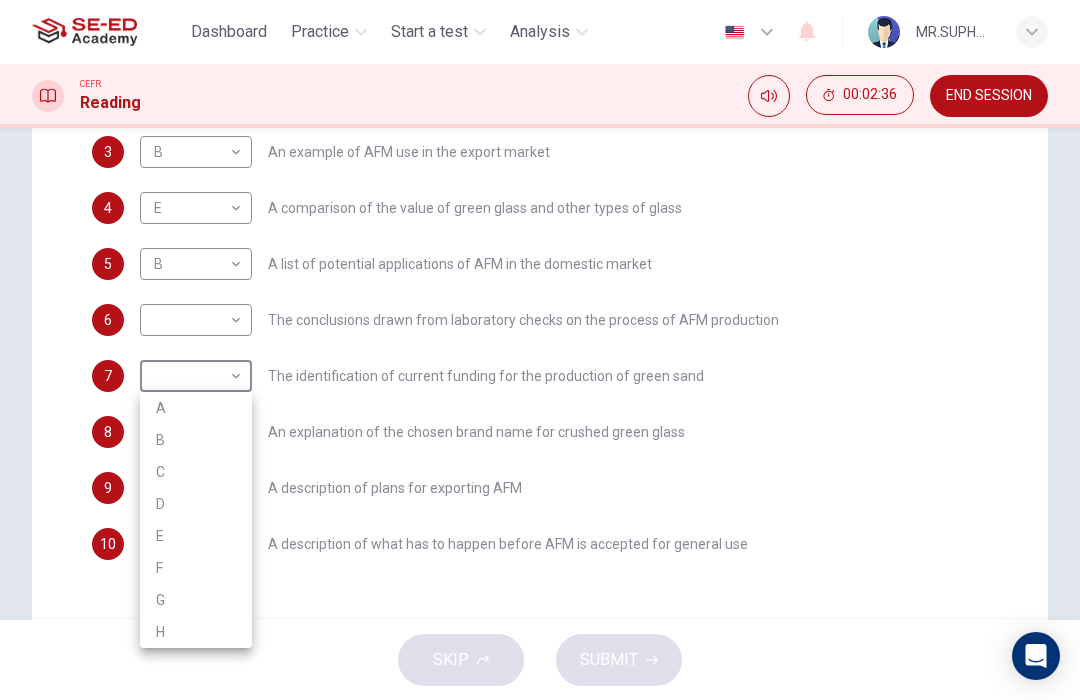 click at bounding box center [540, 350] 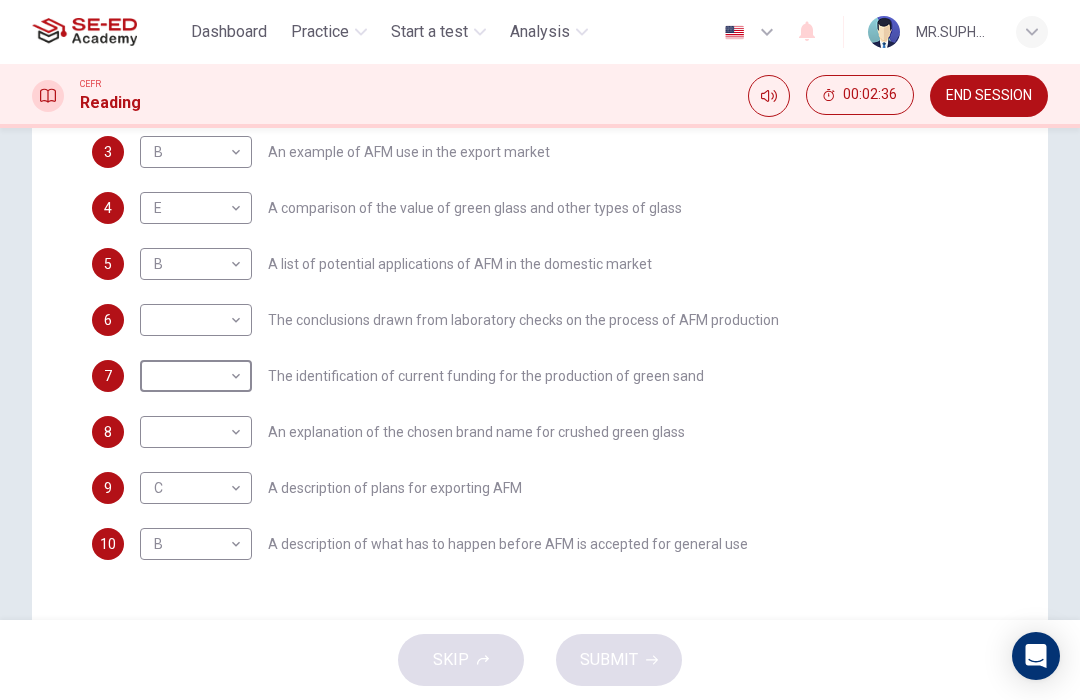 click on "This site uses cookies, as explained in our  Privacy Policy . If you agree to the use of cookies, please click the Accept button and continue to browse our site.   Privacy Policy Accept Dashboard Practice Start a test Analysis English en ​ MR.SUPHAKRIT  CHITPAISAN CEFR Reading 00:02:36 END SESSION Question Passage Questions 1 - 10 The Reading Passage has 8 paragraphs labelled  A-H . Which paragraph contains the following information?
Write the correct letter  A-H  in the boxes below.
NB  You may use any letter  more than once . 1 C C ​ A description of plans to expand production of AFM 2 E E ​ The identification of a potential danger in the raw material for AFM 3 B B ​ An example of AFM use in the export market 4 E E ​ A comparison of the value of green glass and other types of glass 5 B B ​ A list of potential applications of AFM in the domestic market 6 ​ ​ The conclusions drawn from laboratory checks on the process of AFM production 7 ​ ​ 8 ​ ​ 9 C C ​ 10 B B ​ CLICK TO ZOOM" at bounding box center (540, 350) 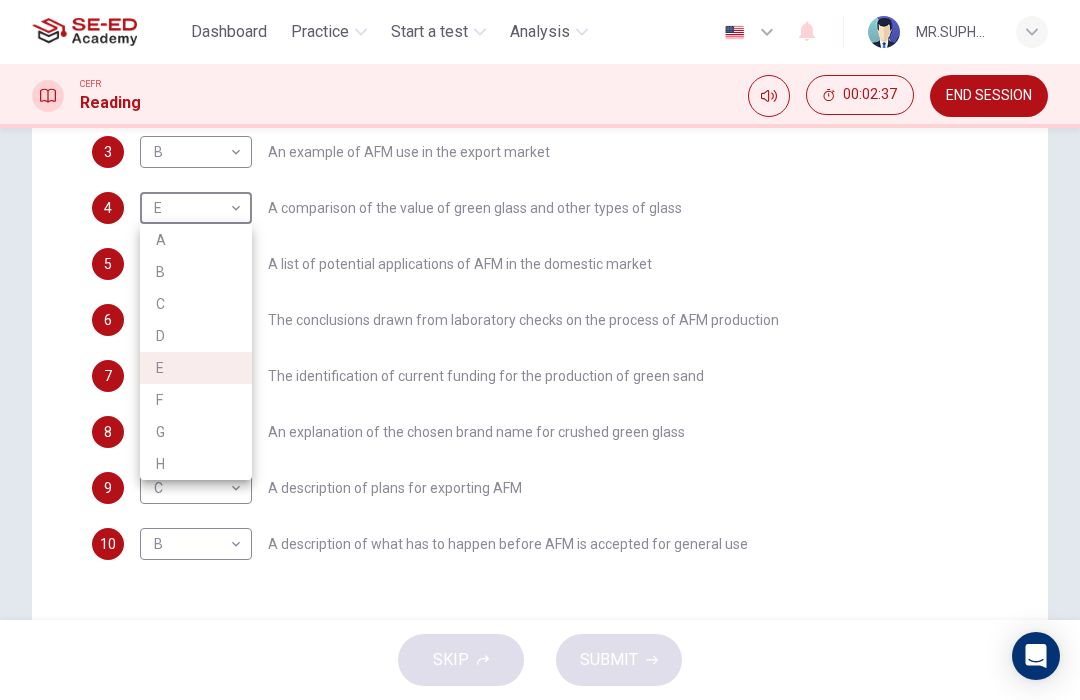 click on "G" at bounding box center (196, 432) 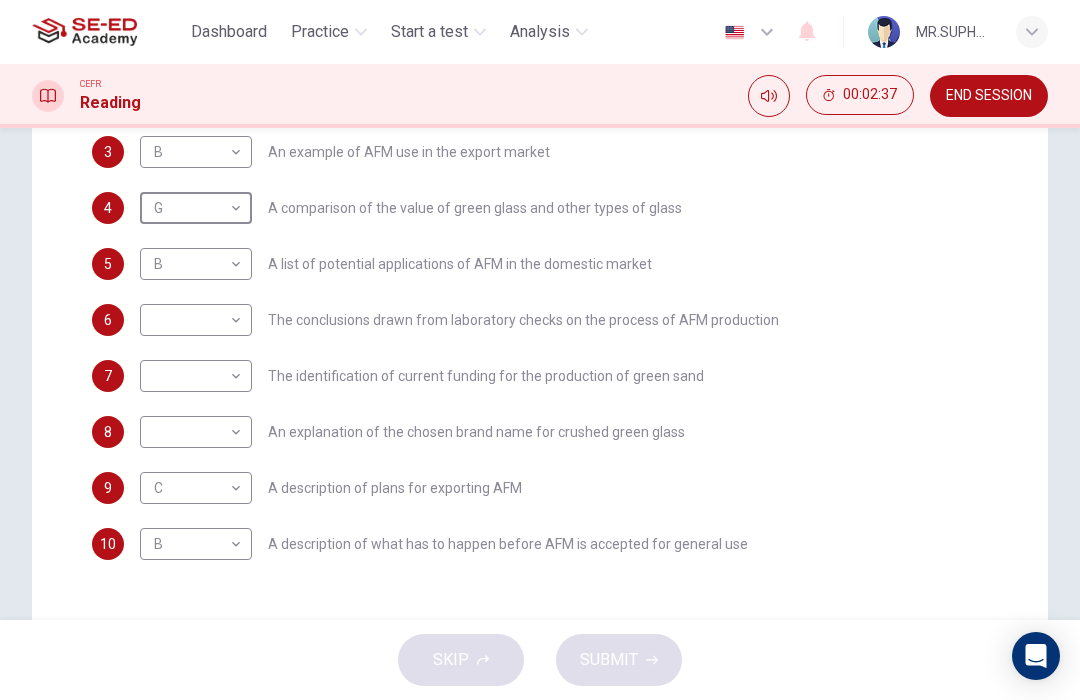 type on "G" 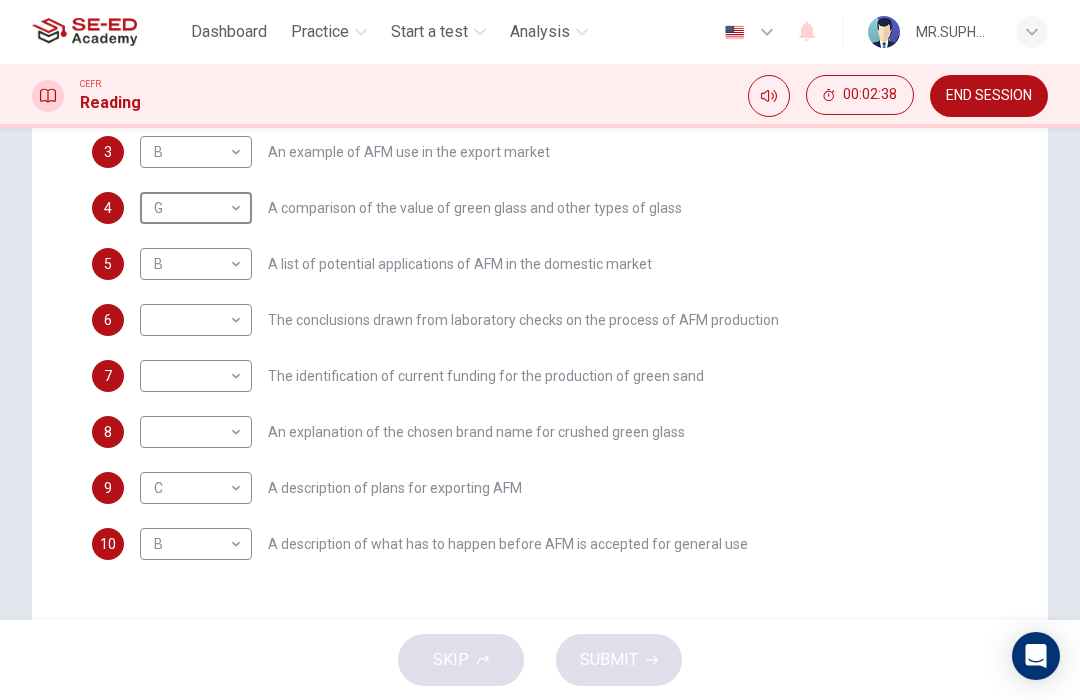 click on "This site uses cookies, as explained in our  Privacy Policy . If you agree to the use of cookies, please click the Accept button and continue to browse our site.   Privacy Policy Accept Dashboard Practice Start a test Analysis English en ​ MR.SUPHAKRIT  CHITPAISAN CEFR Reading 00:02:38 END SESSION Question Passage Questions 1 - 10 The Reading Passage has 8 paragraphs labelled  A-H . Which paragraph contains the following information?
Write the correct letter  A-H  in the boxes below.
NB  You may use any letter  more than once . 1 C C ​ A description of plans to expand production of AFM 2 E E ​ The identification of a potential danger in the raw material for AFM 3 B B ​ An example of AFM use in the export market 4 G G ​ A comparison of the value of green glass and other types of glass 5 B B ​ A list of potential applications of AFM in the domestic market 6 ​ ​ The conclusions drawn from laboratory checks on the process of AFM production 7 ​ ​ 8 ​ ​ 9 C C ​ 10 B B ​ CLICK TO ZOOM" at bounding box center (540, 350) 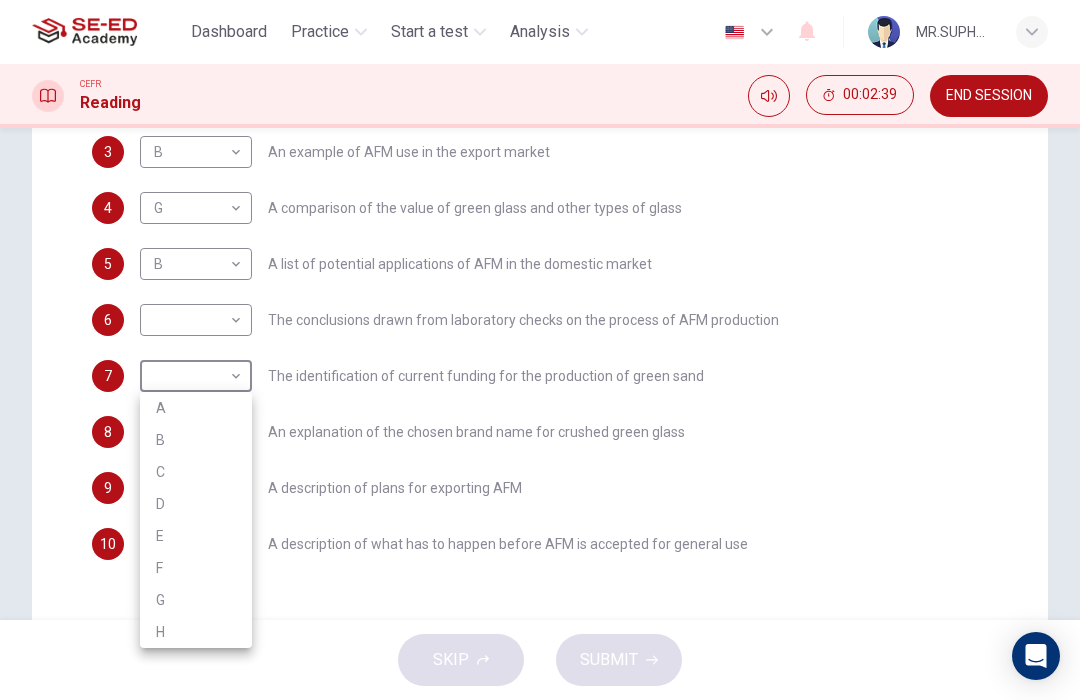 click on "E" at bounding box center (196, 536) 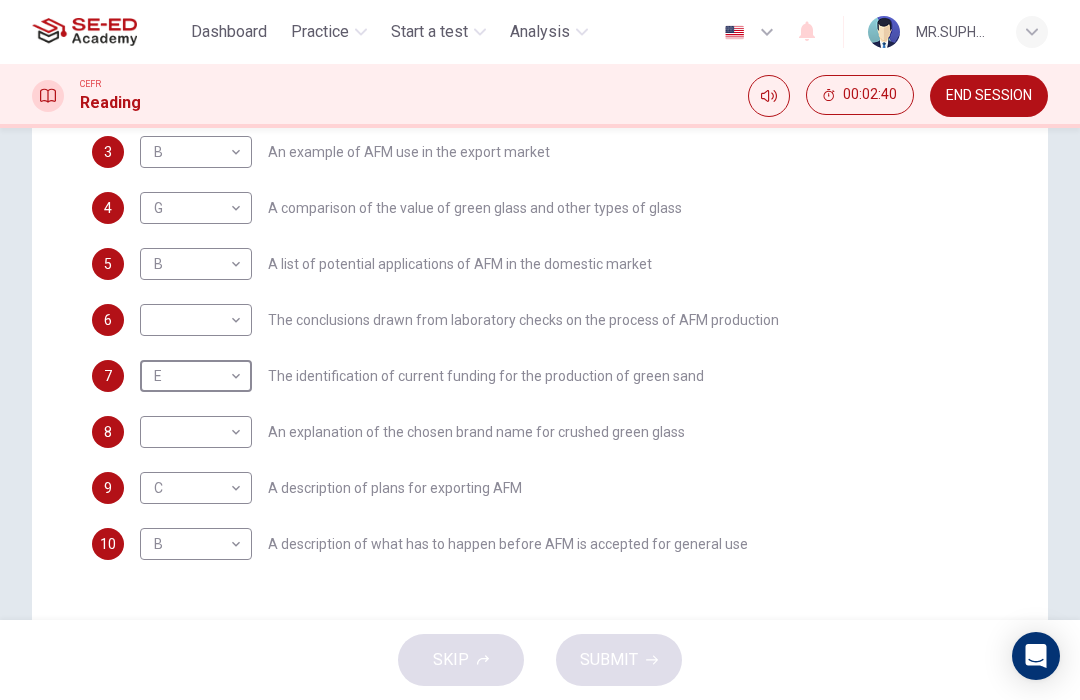 click on "This site uses cookies, as explained in our  Privacy Policy . If you agree to the use of cookies, please click the Accept button and continue to browse our site.   Privacy Policy Accept Dashboard Practice Start a test Analysis English en ​ MR.SUPHAKRIT  CHITPAISAN CEFR Reading 00:02:40 END SESSION Question Passage Questions 1 - 10 The Reading Passage has 8 paragraphs labelled  A-H . Which paragraph contains the following information?
Write the correct letter  A-H  in the boxes below.
NB  You may use any letter  more than once . 1 C C ​ A description of plans to expand production of AFM 2 E E ​ The identification of a potential danger in the raw material for AFM 3 B B ​ An example of AFM use in the export market 4 G G ​ A comparison of the value of green glass and other types of glass 5 B B ​ A list of potential applications of AFM in the domestic market 6 ​ ​ The conclusions drawn from laboratory checks on the process of AFM production 7 E E ​ 8 ​ ​ 9 C C ​ 10 B B ​ CLICK TO ZOOM" at bounding box center (540, 350) 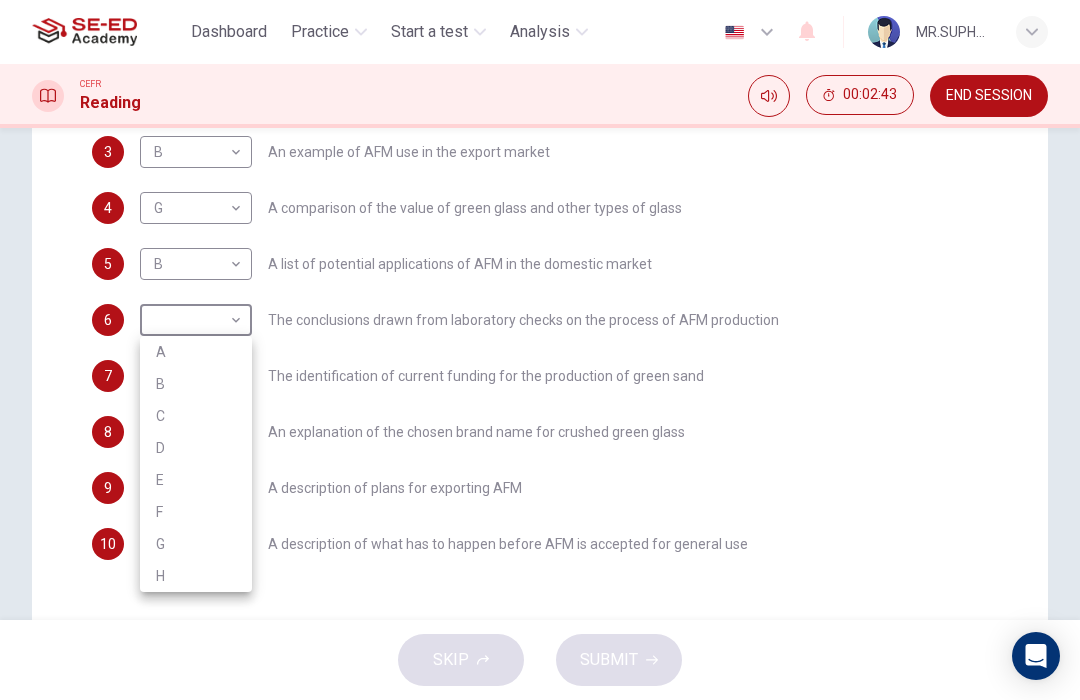 click on "F" at bounding box center [196, 512] 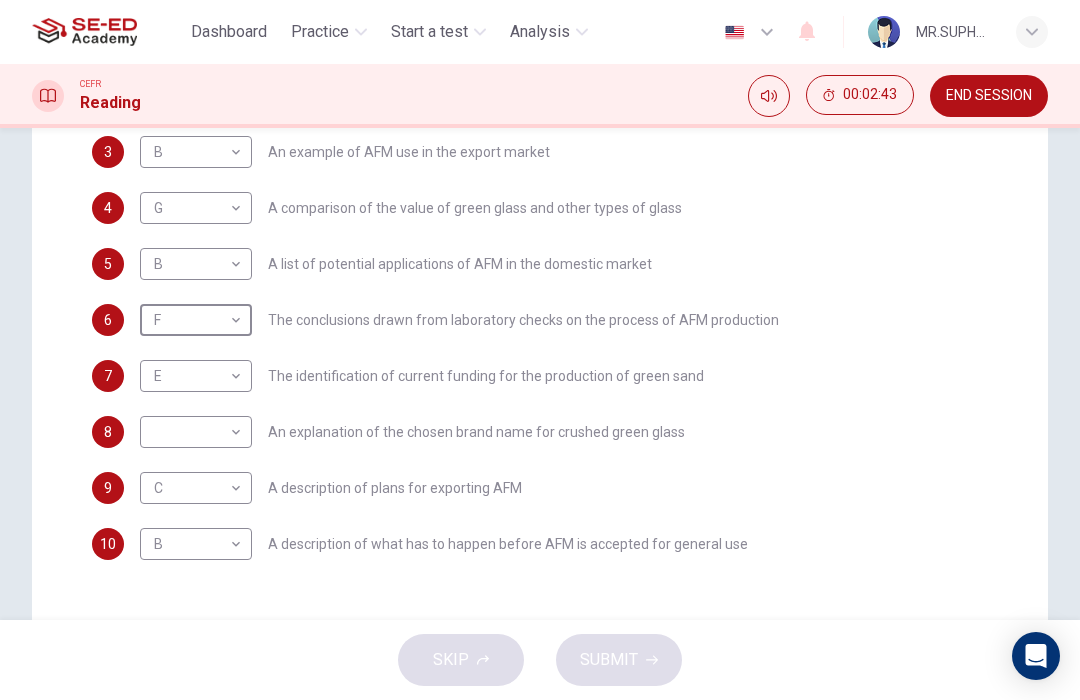 click on "This site uses cookies, as explained in our  Privacy Policy . If you agree to the use of cookies, please click the Accept button and continue to browse our site.   Privacy Policy Accept Dashboard Practice Start a test Analysis English en ​ MR.SUPHAKRIT  CHITPAISAN CEFR Reading 00:02:43 END SESSION Question Passage Questions 1 - 10 The Reading Passage has 8 paragraphs labelled  A-H . Which paragraph contains the following information?
Write the correct letter  A-H  in the boxes below.
NB  You may use any letter  more than once . 1 C C ​ A description of plans to expand production of AFM 2 E E ​ The identification of a potential danger in the raw material for AFM 3 B B ​ An example of AFM use in the export market 4 G G ​ A comparison of the value of green glass and other types of glass 5 B B ​ A list of potential applications of AFM in the domestic market 6 F F ​ The conclusions drawn from laboratory checks on the process of AFM production 7 E E ​ 8 ​ ​ 9 C C ​ 10 B B ​ CLICK TO ZOOM" at bounding box center (540, 350) 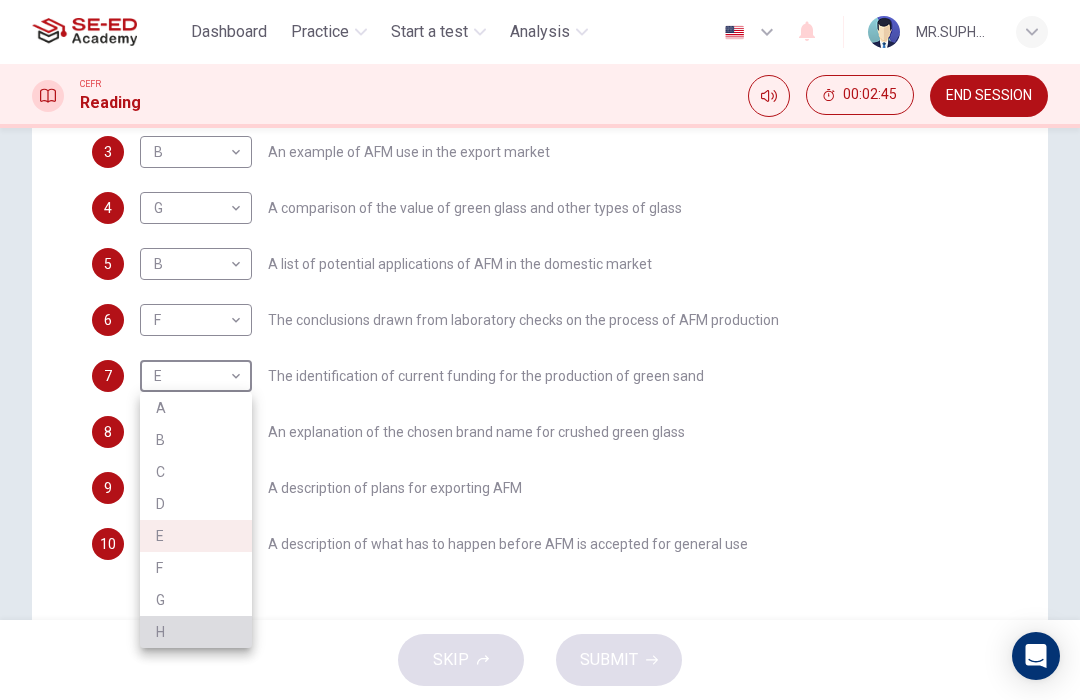 click on "H" at bounding box center (196, 632) 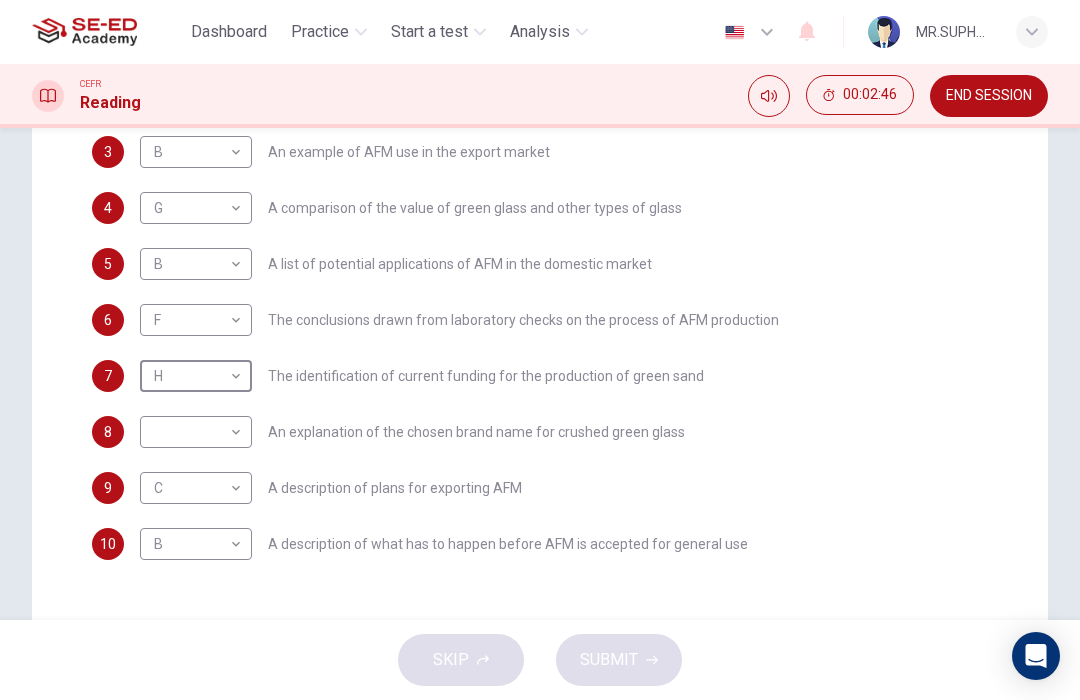click on "This site uses cookies, as explained in our  Privacy Policy . If you agree to the use of cookies, please click the Accept button and continue to browse our site.   Privacy Policy Accept Dashboard Practice Start a test Analysis English en ​ MR.SUPHAKRIT  CHITPAISAN CEFR Reading 00:02:46 END SESSION Question Passage Questions 1 - 10 The Reading Passage has 8 paragraphs labelled  A-H . Which paragraph contains the following information?
Write the correct letter  A-H  in the boxes below.
NB  You may use any letter  more than once . 1 C C ​ A description of plans to expand production of AFM 2 E E ​ The identification of a potential danger in the raw material for AFM 3 B B ​ An example of AFM use in the export market 4 G G ​ A comparison of the value of green glass and other types of glass 5 B B ​ A list of potential applications of AFM in the domestic market 6 F F ​ The conclusions drawn from laboratory checks on the process of AFM production 7 H H ​ 8 ​ ​ 9 C C ​ 10 B B ​ CLICK TO ZOOM" at bounding box center (540, 350) 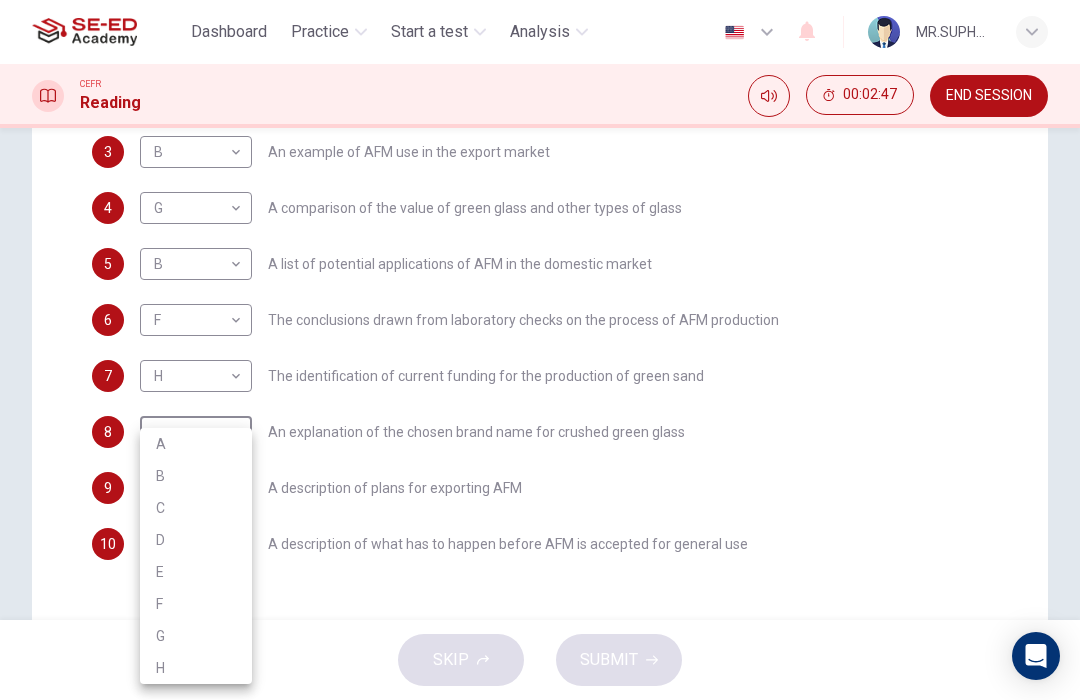 click on "G" at bounding box center (196, 636) 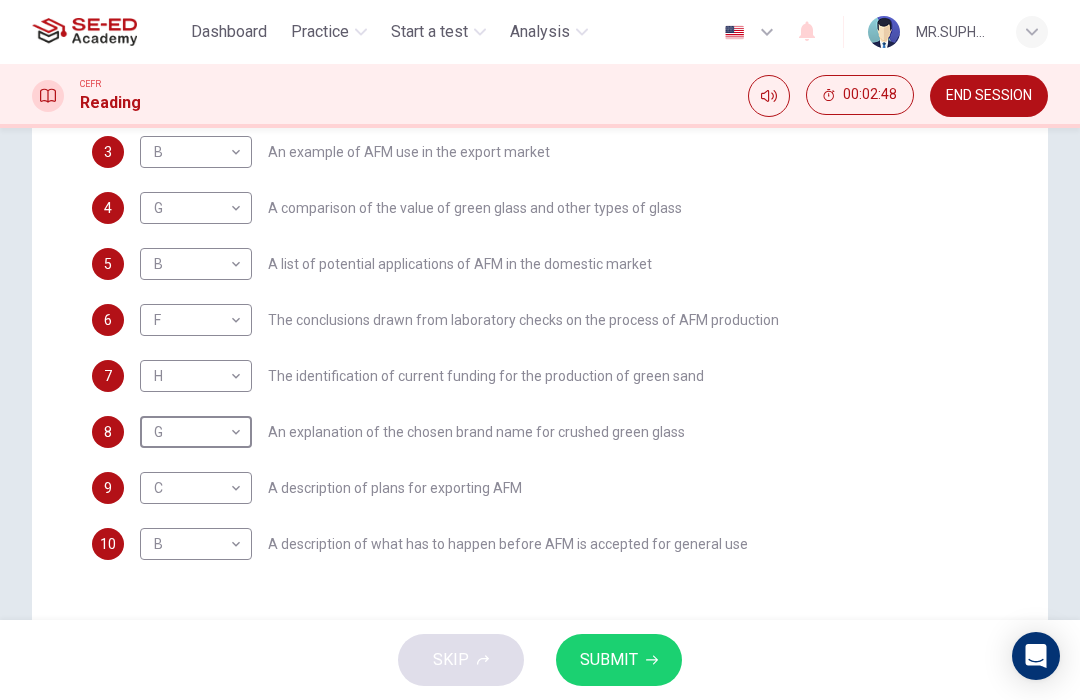 click on "SUBMIT" at bounding box center [609, 660] 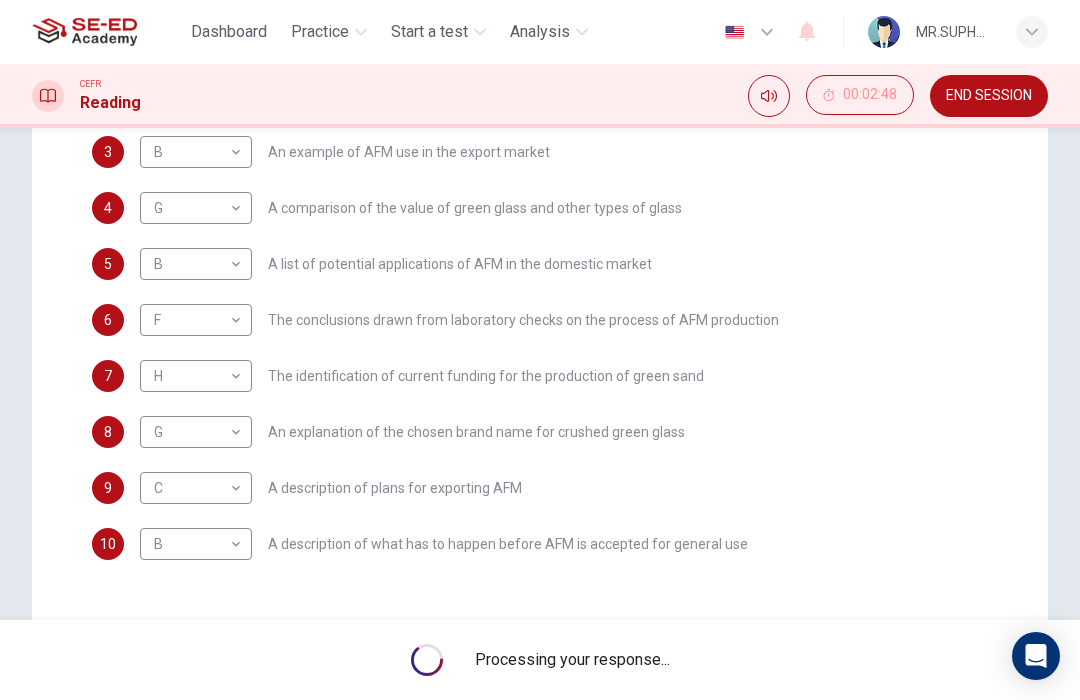 click on "4 G G ​ A comparison of the value of green glass and other types of glass" at bounding box center (540, 208) 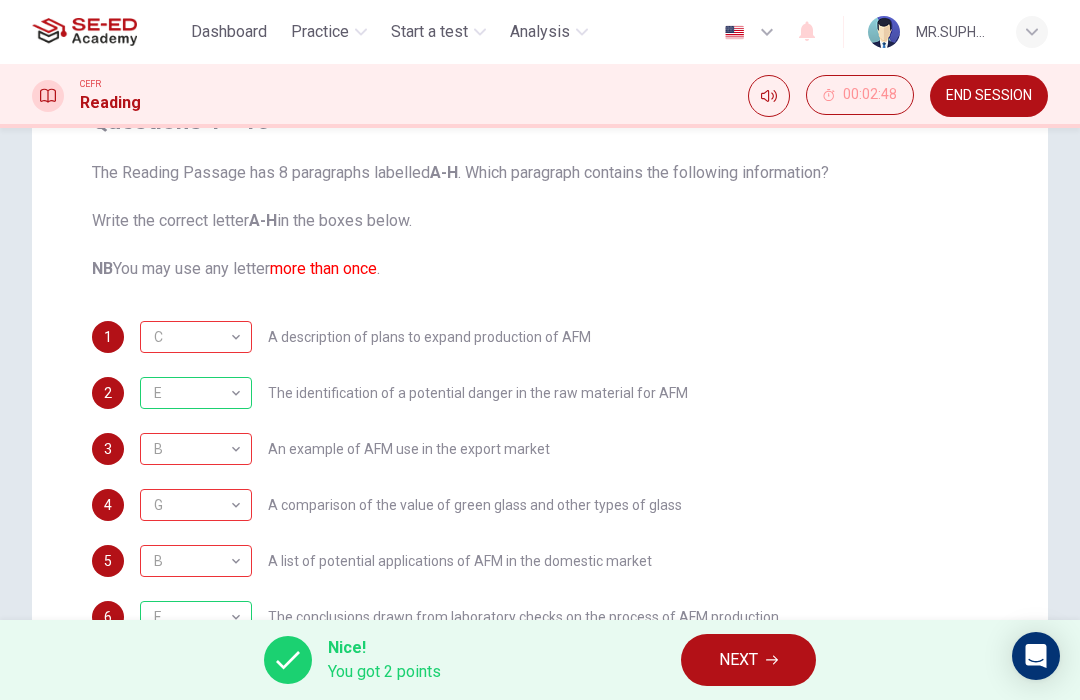 scroll, scrollTop: 196, scrollLeft: 0, axis: vertical 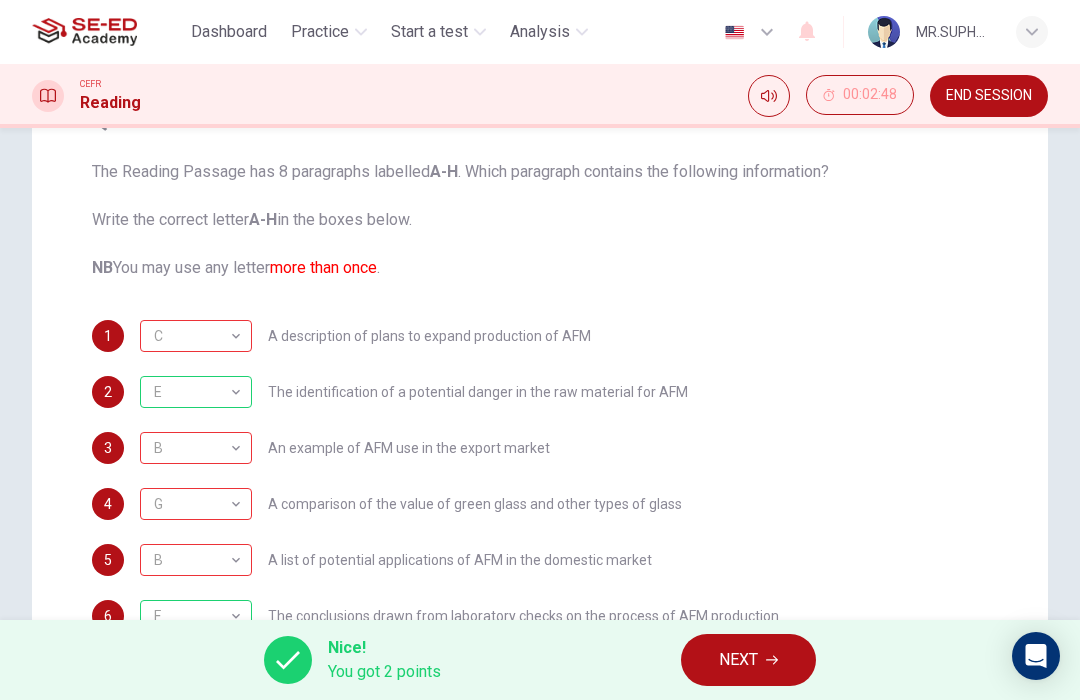 click on "NEXT" at bounding box center (738, 660) 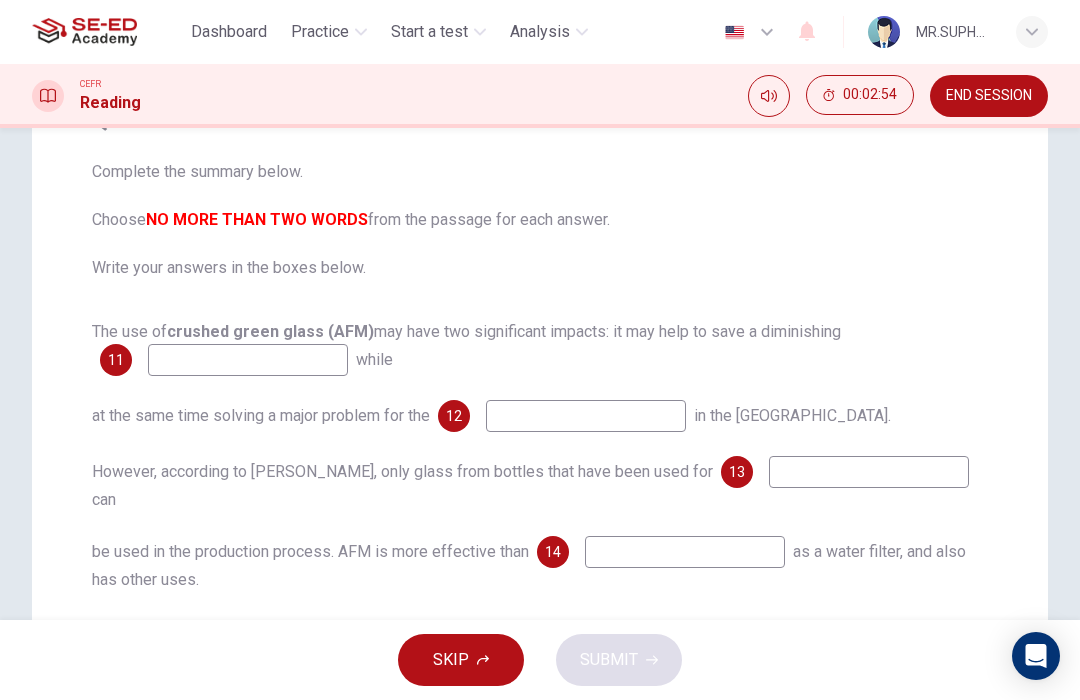 click at bounding box center [248, 360] 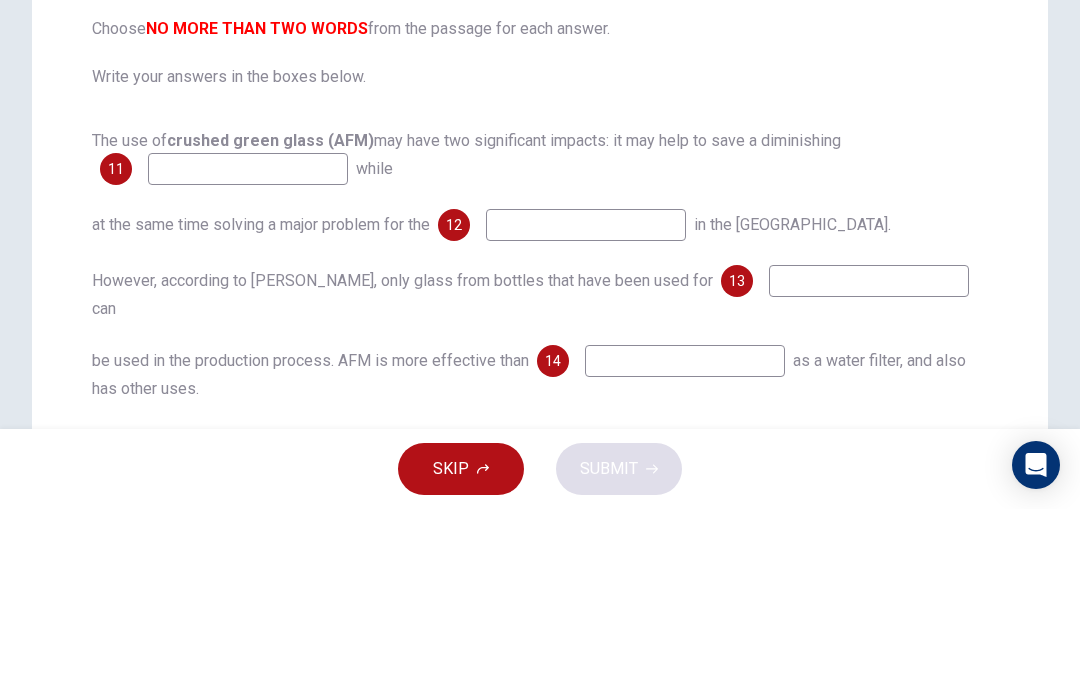 click on "Questions 11 - 14 Complete the summary below.
Choose  NO MORE THAN TWO WORDS  from the passage for each answer.
Write your answers in the boxes below. The use of  crushed green glass (AFM)  may have two significant impacts: it may help to save a diminishing  11  while  at the same time solving a major problem for the  12  in the [GEOGRAPHIC_DATA].  However, according to [PERSON_NAME], only glass from bottles that have been used for  13  can be used in the production process. AFM is more effective than  14  as a water filter, and also has other uses." at bounding box center [540, 348] 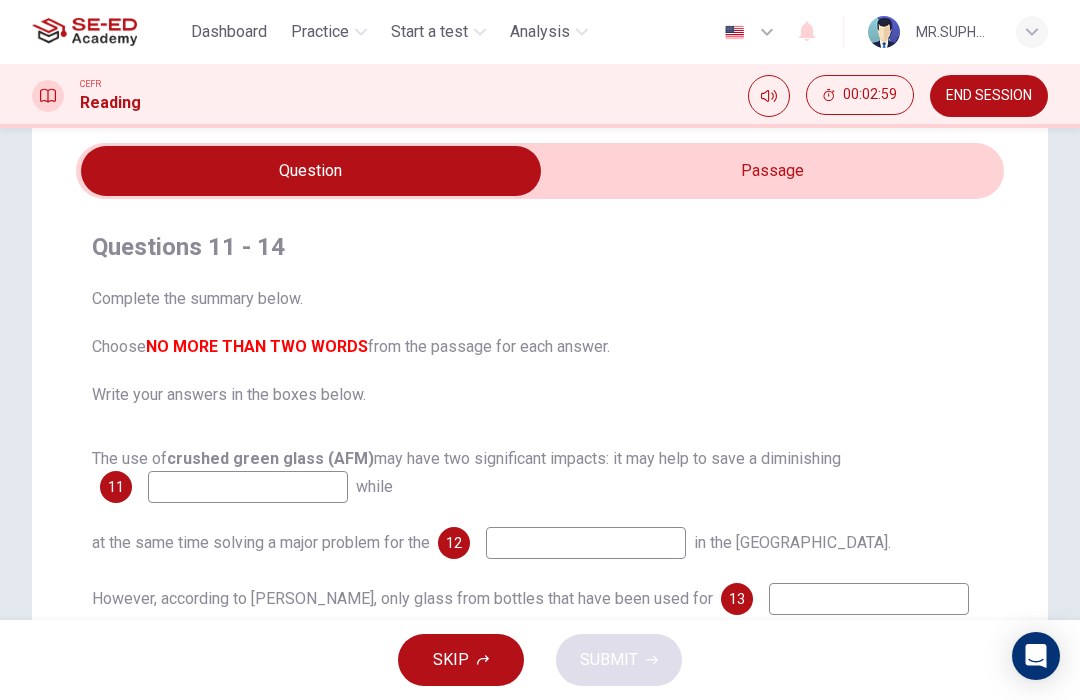 scroll, scrollTop: 60, scrollLeft: 0, axis: vertical 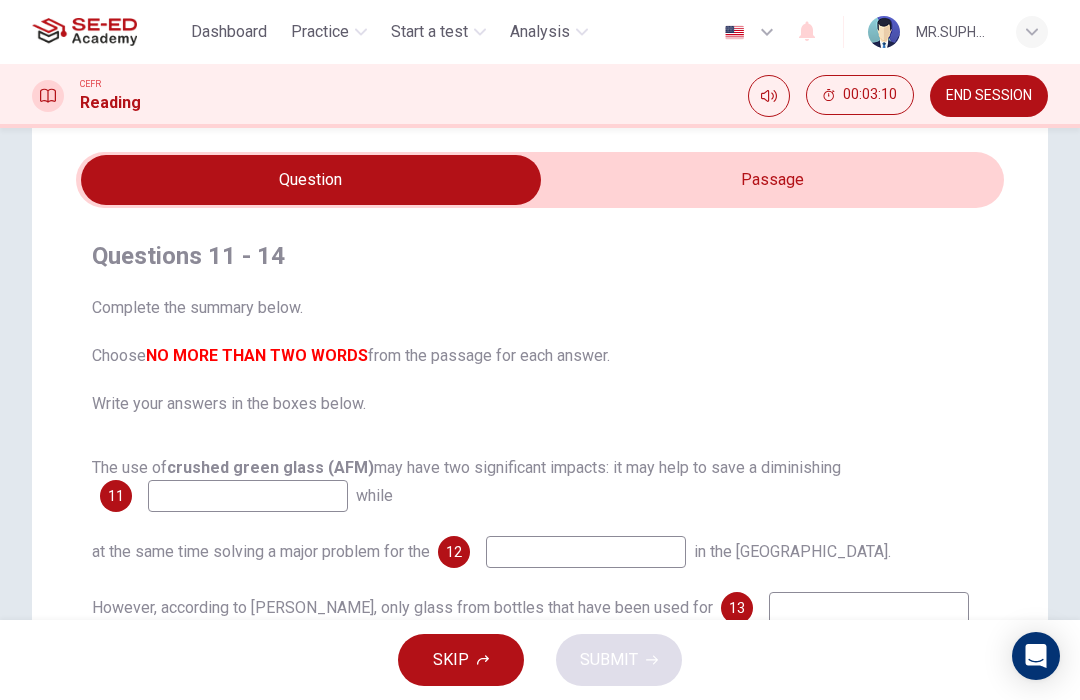 click at bounding box center (311, 180) 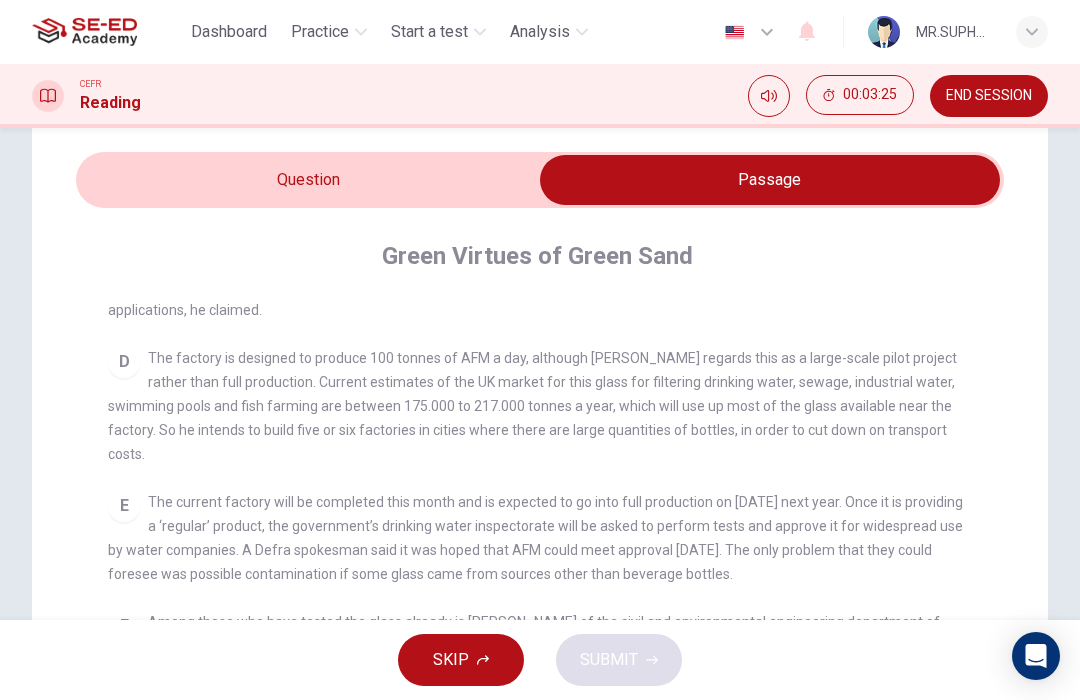 scroll, scrollTop: 861, scrollLeft: 0, axis: vertical 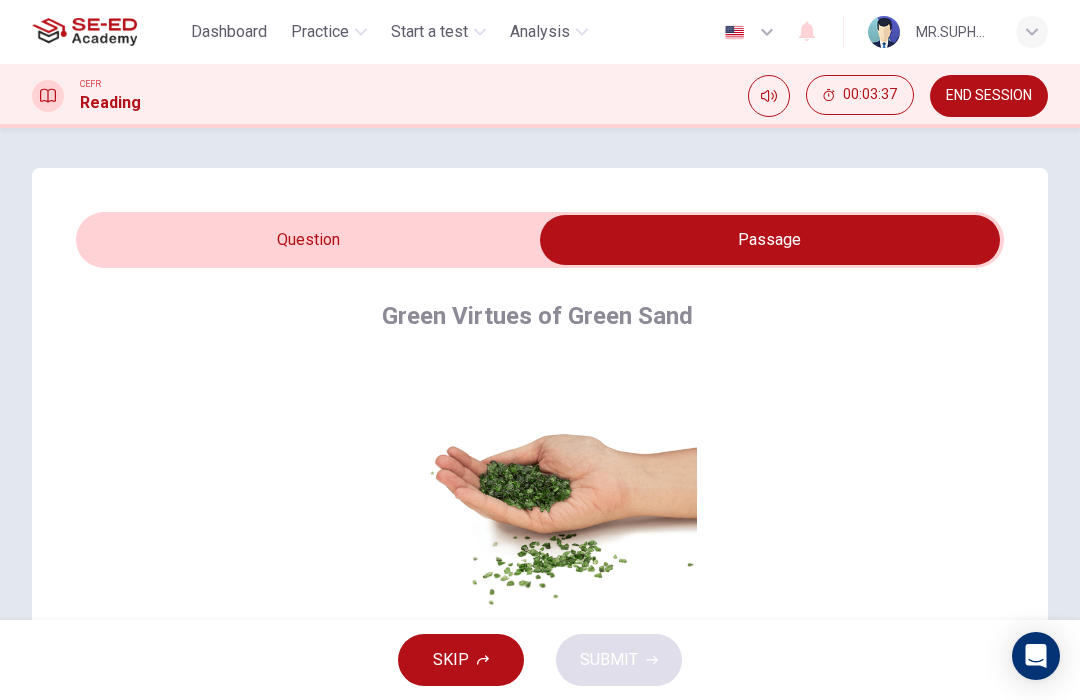click at bounding box center [770, 240] 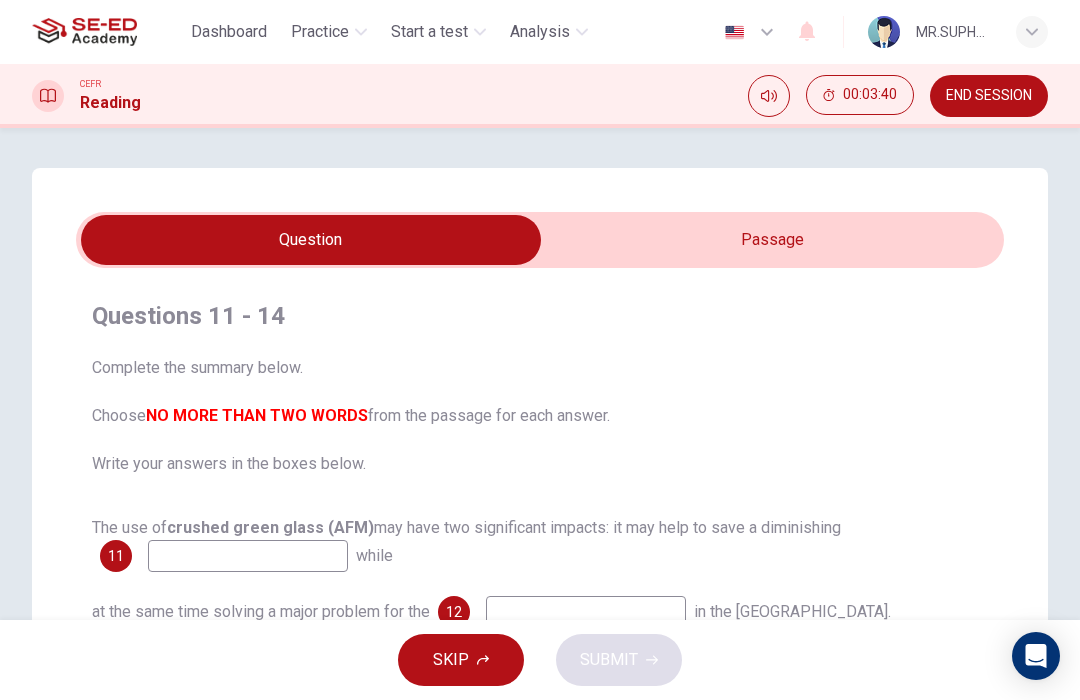 click at bounding box center [311, 240] 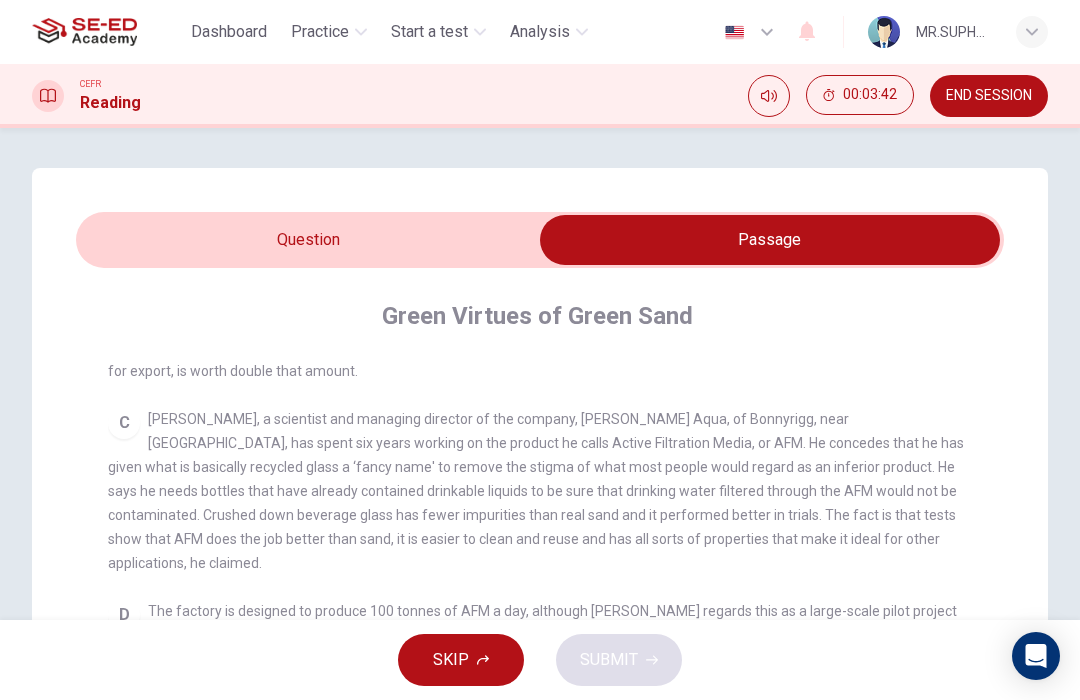 scroll, scrollTop: 770, scrollLeft: 0, axis: vertical 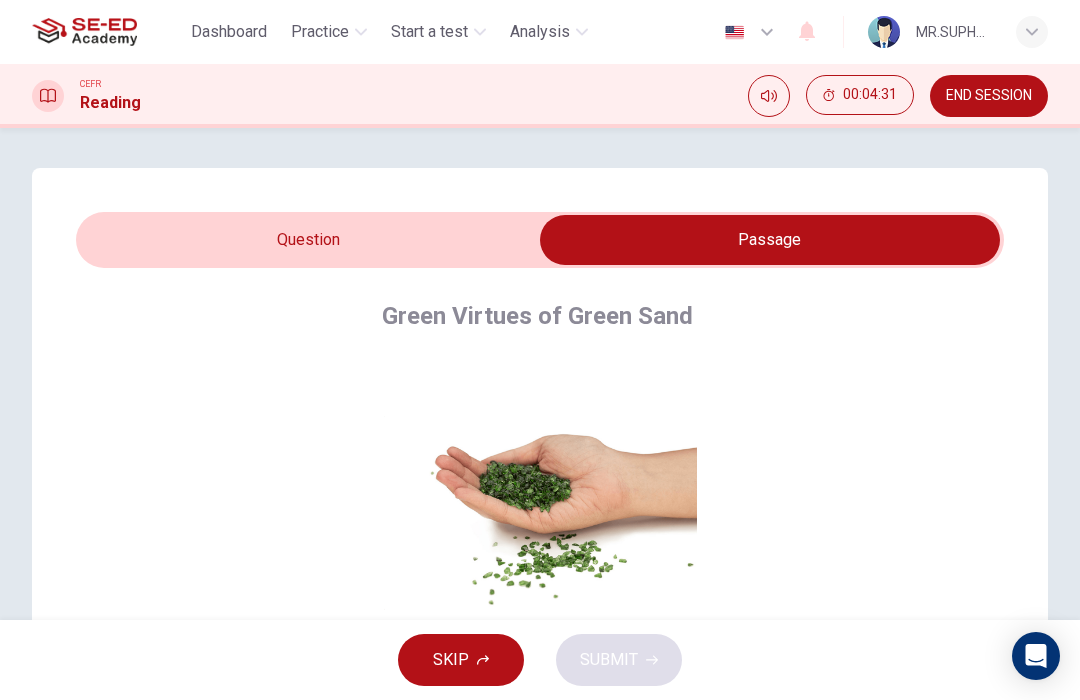 click at bounding box center (770, 240) 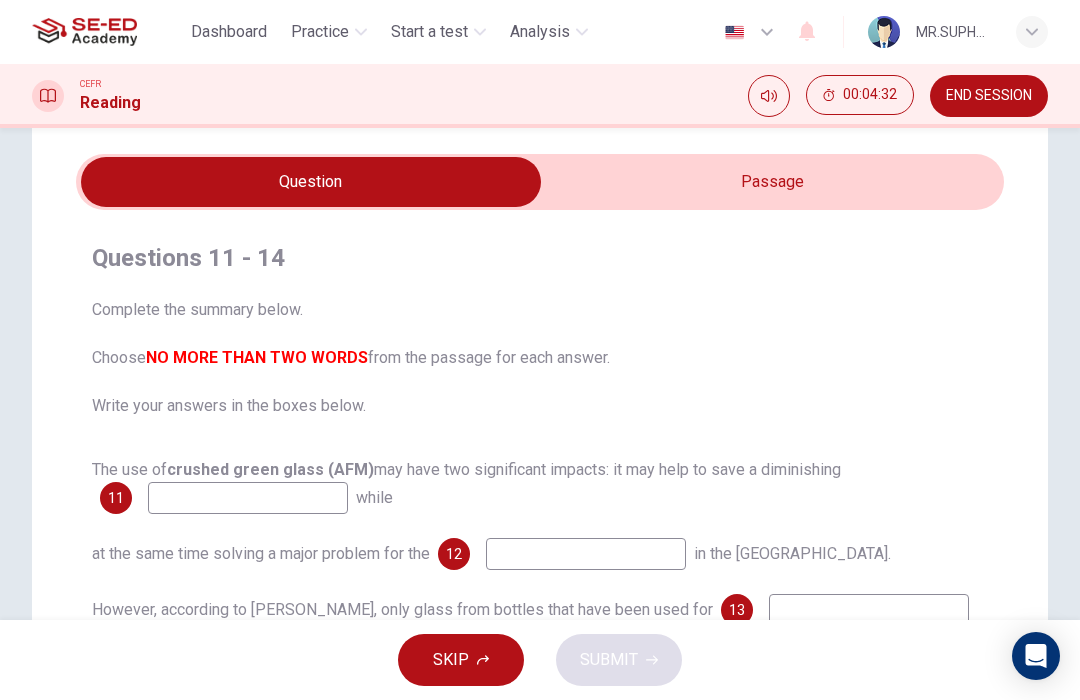 scroll, scrollTop: 60, scrollLeft: 0, axis: vertical 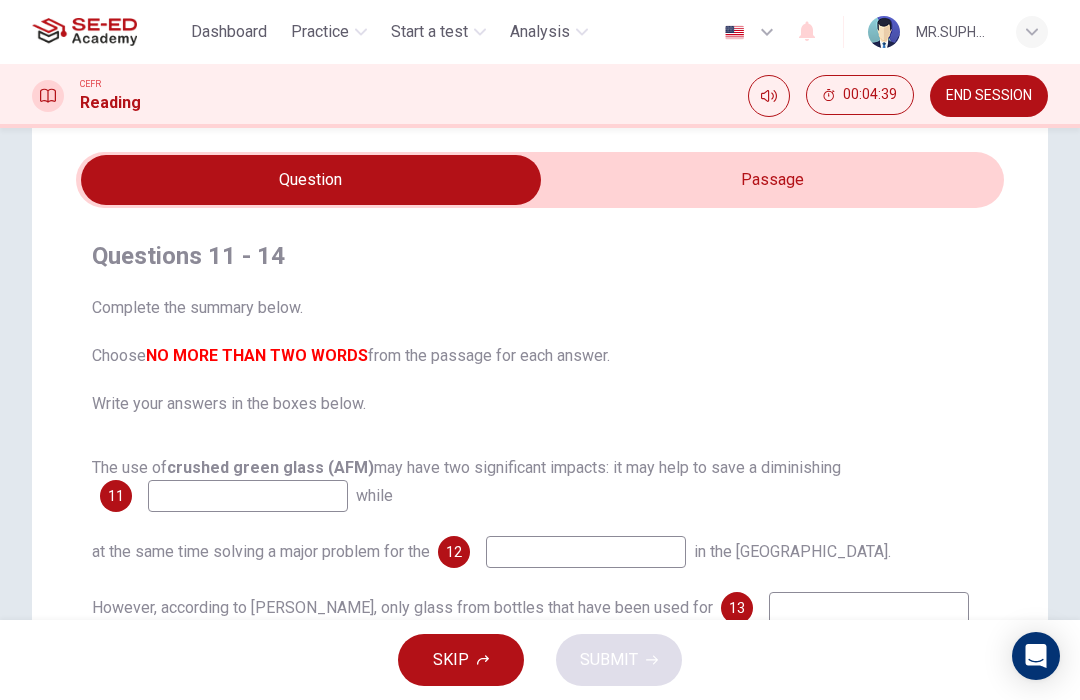 click at bounding box center [311, 180] 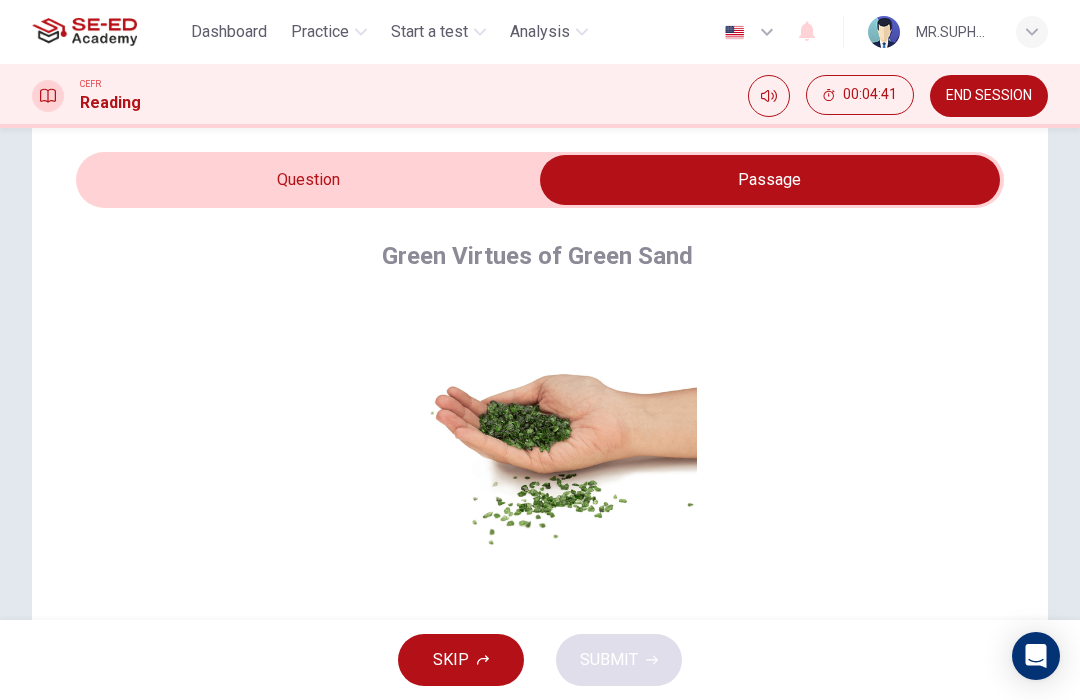 click at bounding box center (770, 180) 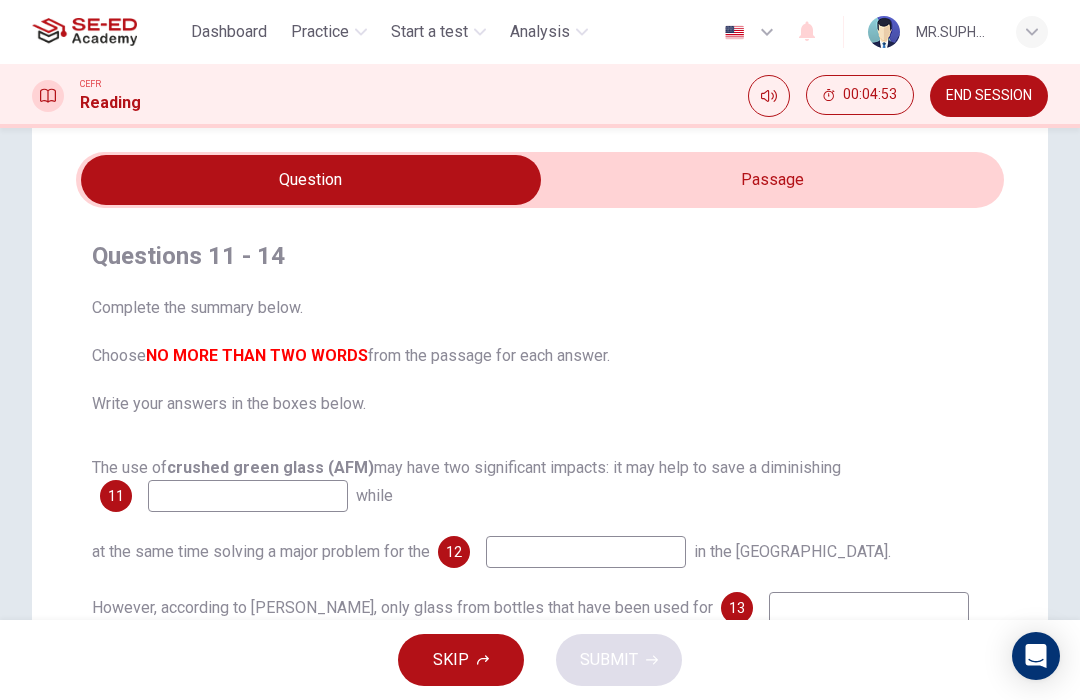 click on "SKIP" at bounding box center [451, 660] 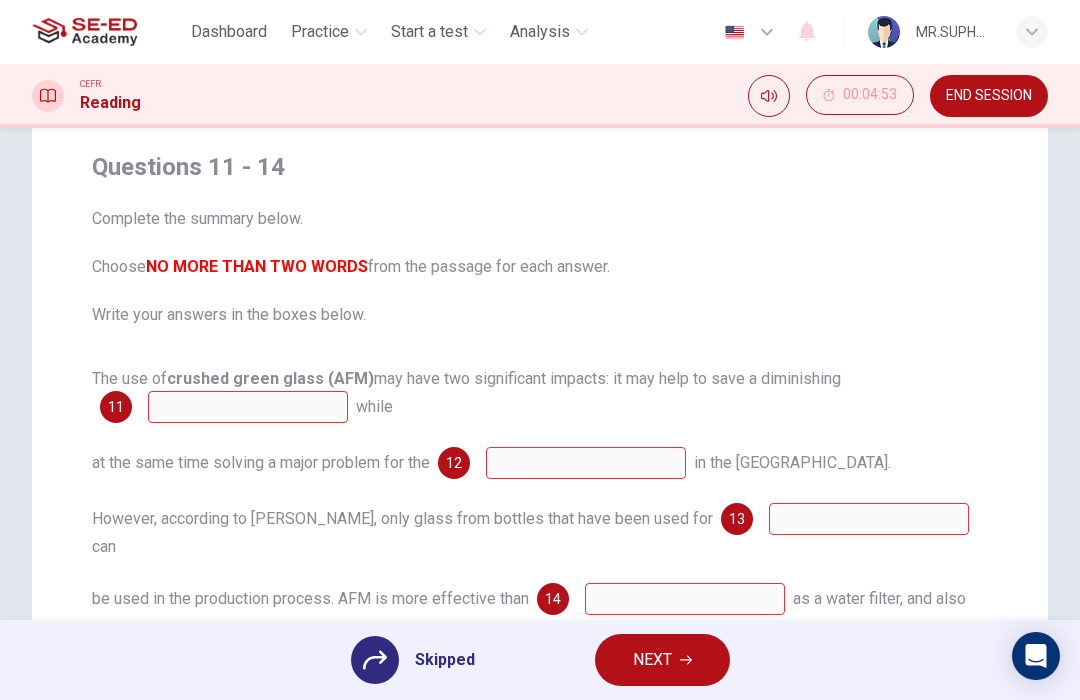 scroll, scrollTop: 143, scrollLeft: 0, axis: vertical 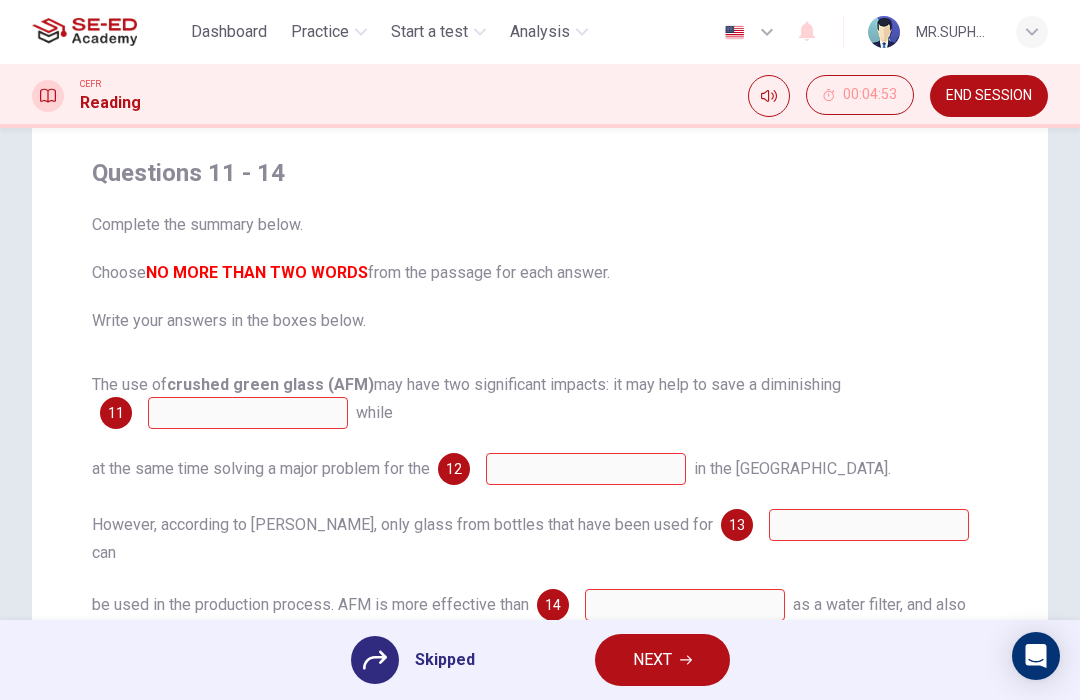 click on "NEXT" at bounding box center (652, 660) 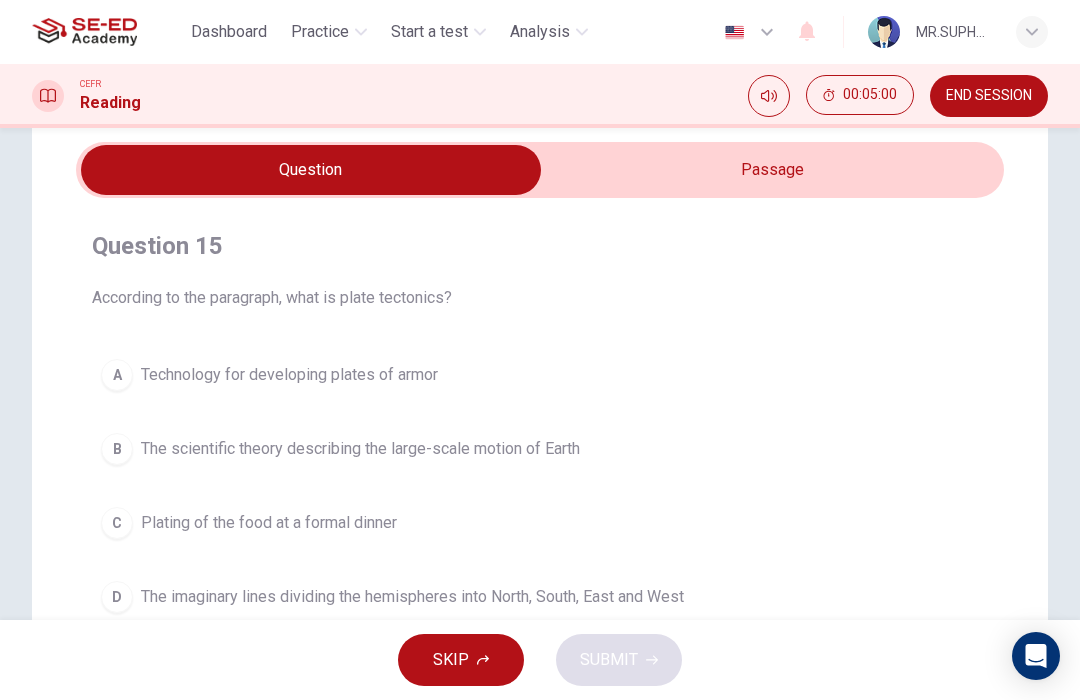 scroll, scrollTop: 75, scrollLeft: 0, axis: vertical 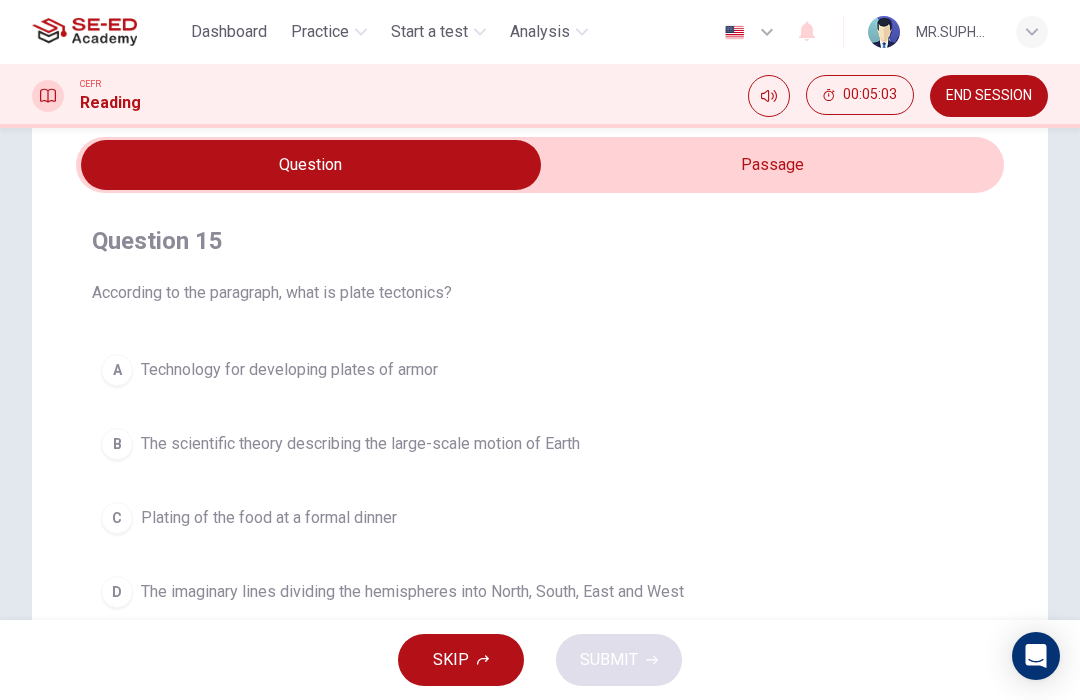 click at bounding box center (311, 165) 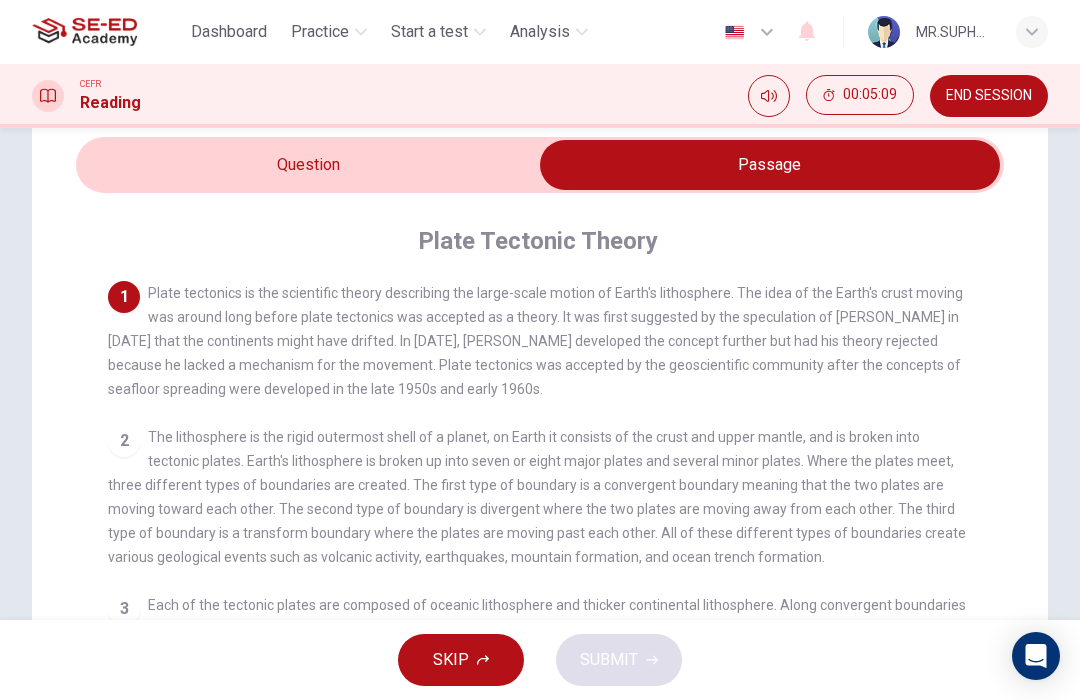 click at bounding box center (770, 165) 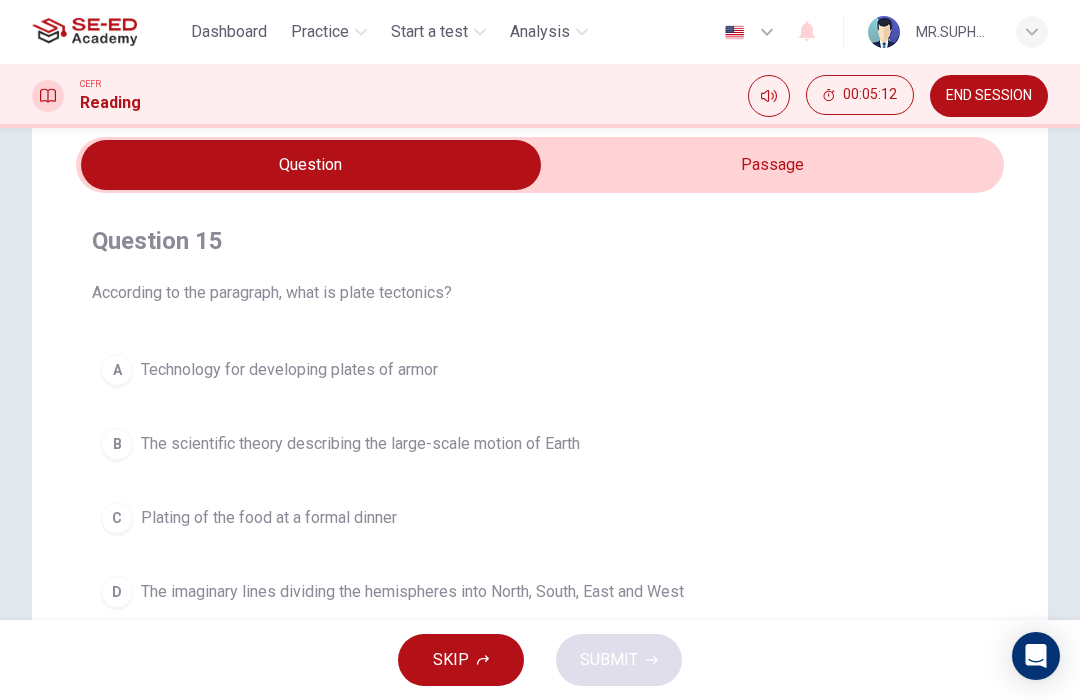click on "The scientific theory describing the large-scale motion of Earth" at bounding box center [360, 444] 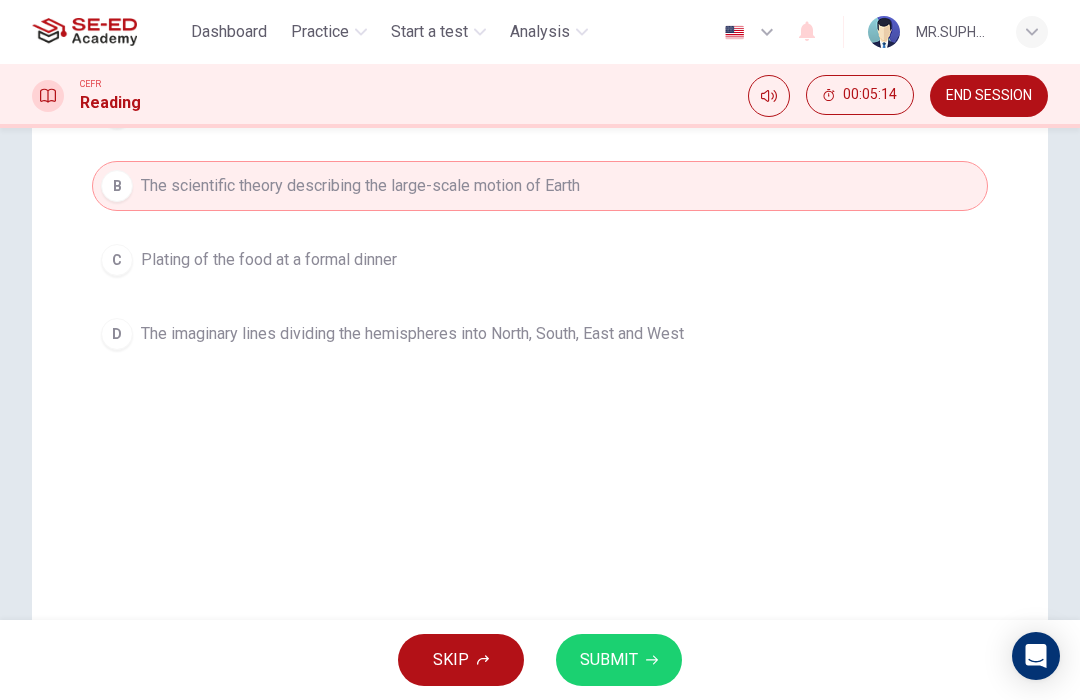 scroll, scrollTop: 334, scrollLeft: 0, axis: vertical 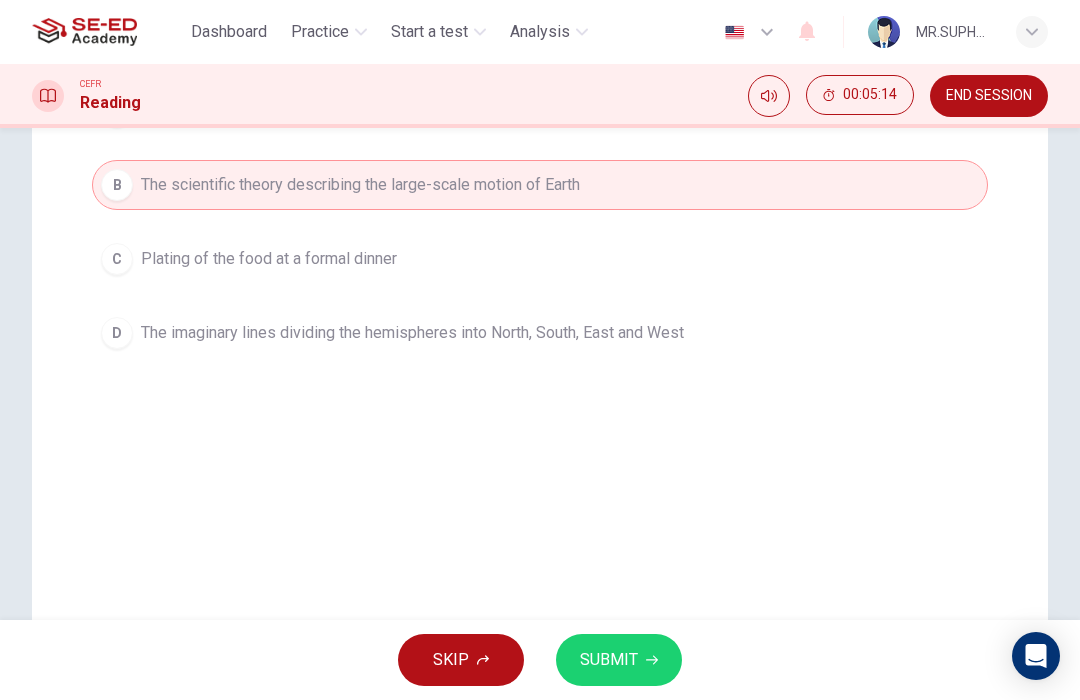 click on "SUBMIT" at bounding box center [609, 660] 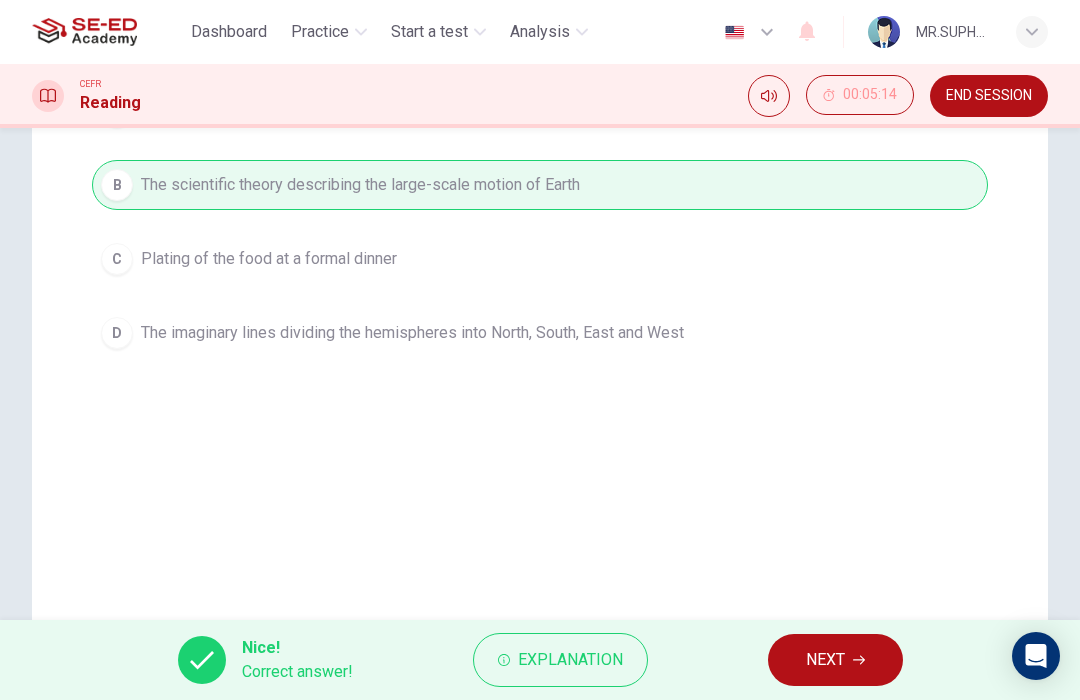 click on "NEXT" at bounding box center (825, 660) 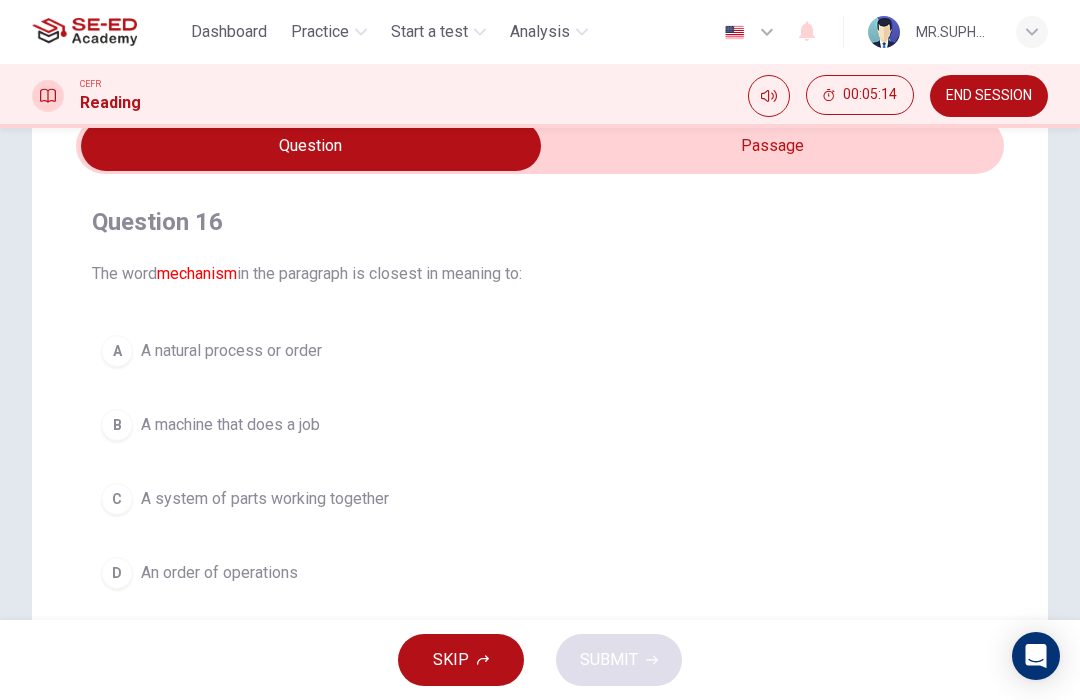 scroll, scrollTop: 95, scrollLeft: 0, axis: vertical 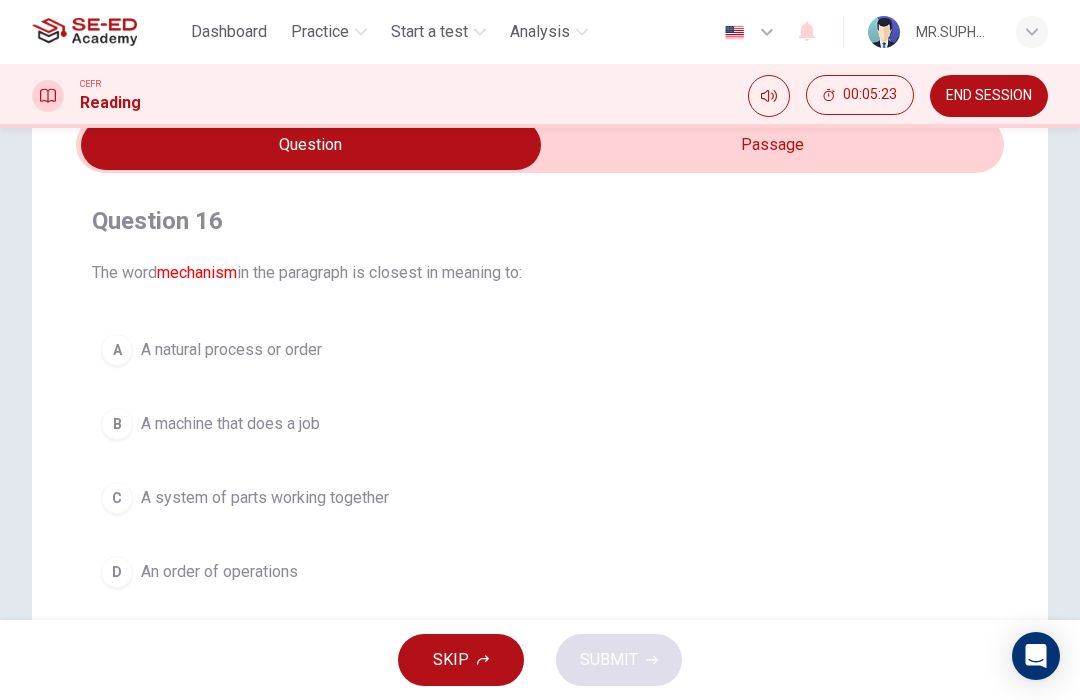 click on "A system of parts working together" at bounding box center [265, 498] 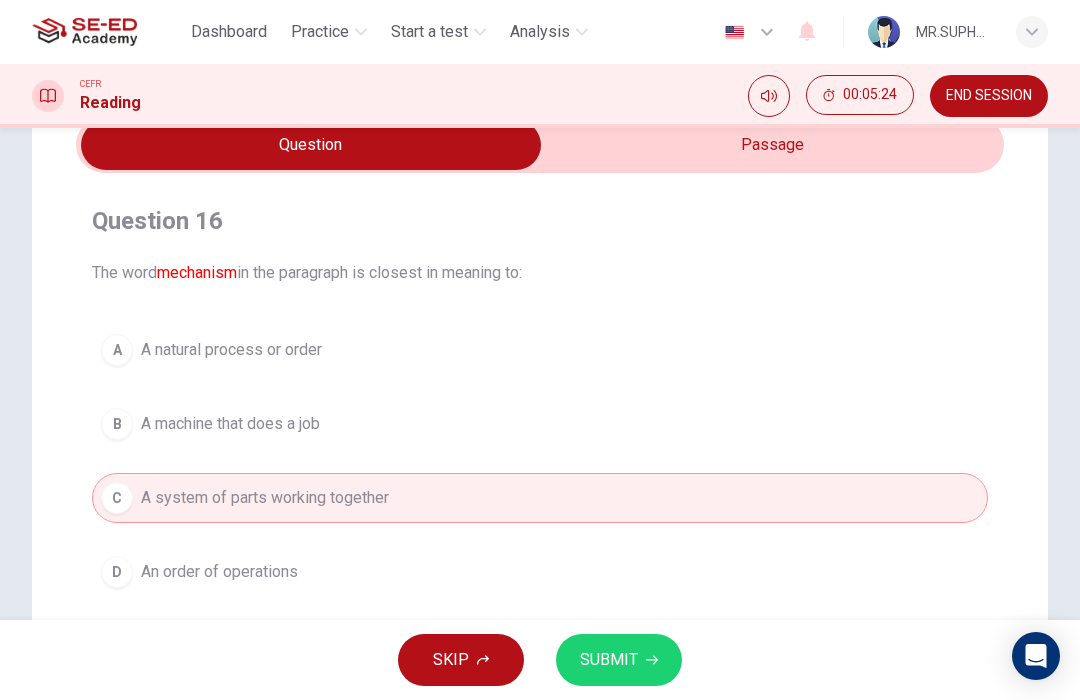 click on "SUBMIT" at bounding box center (609, 660) 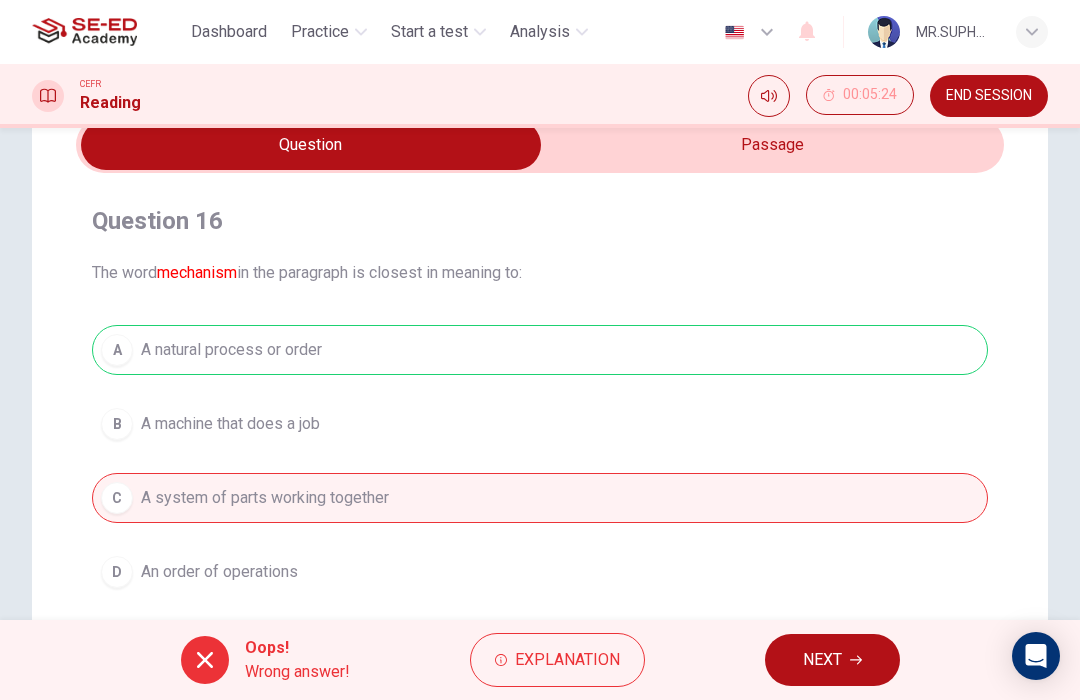 click on "NEXT" at bounding box center [832, 660] 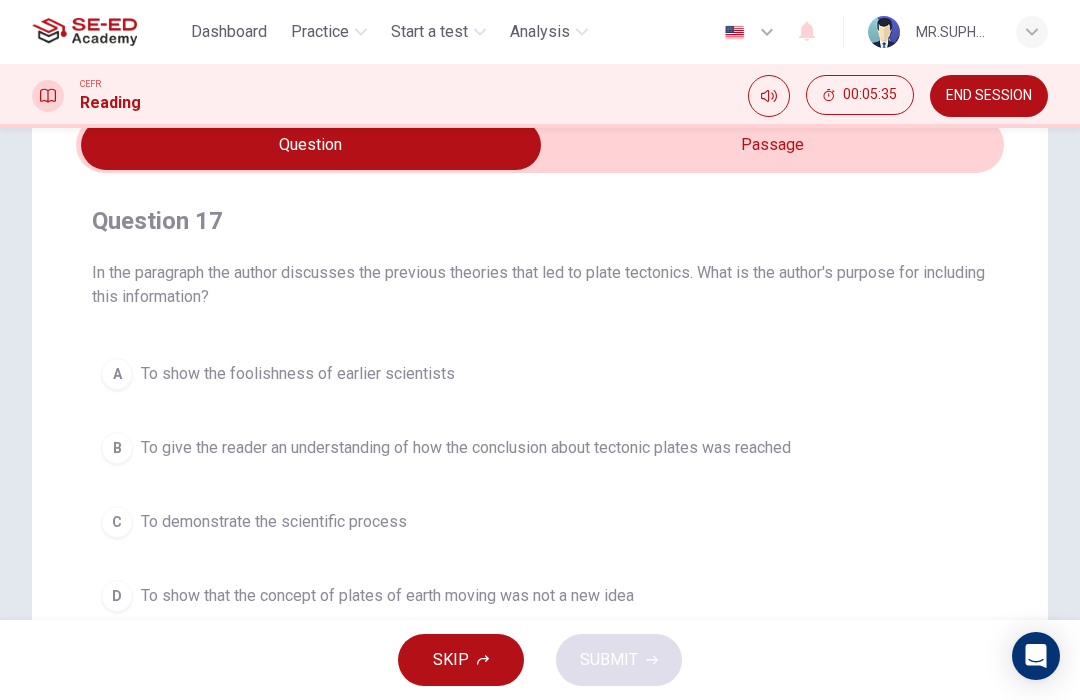 click on "A To show the foolishness of earlier scientists B To give the reader an understanding of how the conclusion about tectonic plates was reached C To demonstrate the scientific process D To show that the concept of plates of earth moving was not a new idea" at bounding box center [540, 485] 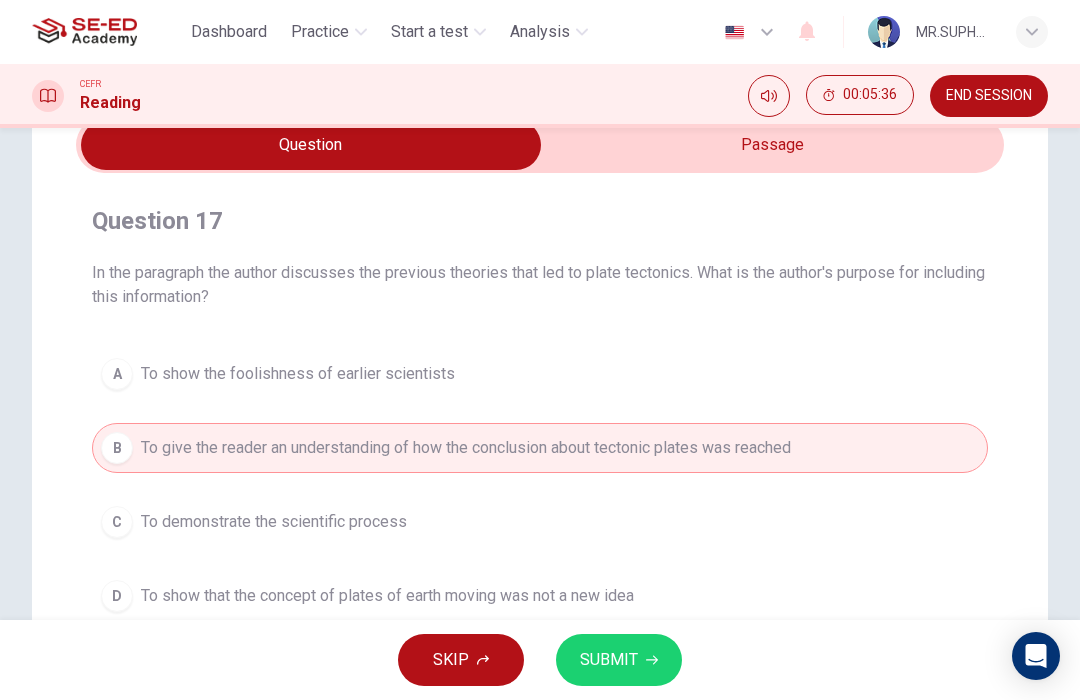 click on "SUBMIT" at bounding box center (609, 660) 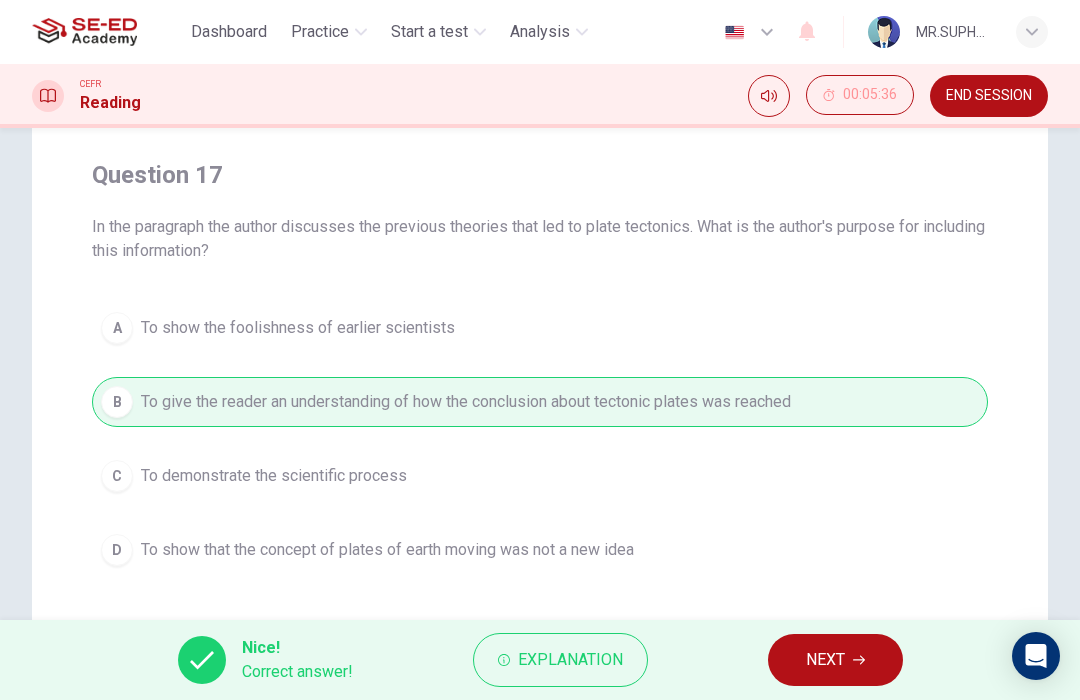 scroll, scrollTop: 144, scrollLeft: 0, axis: vertical 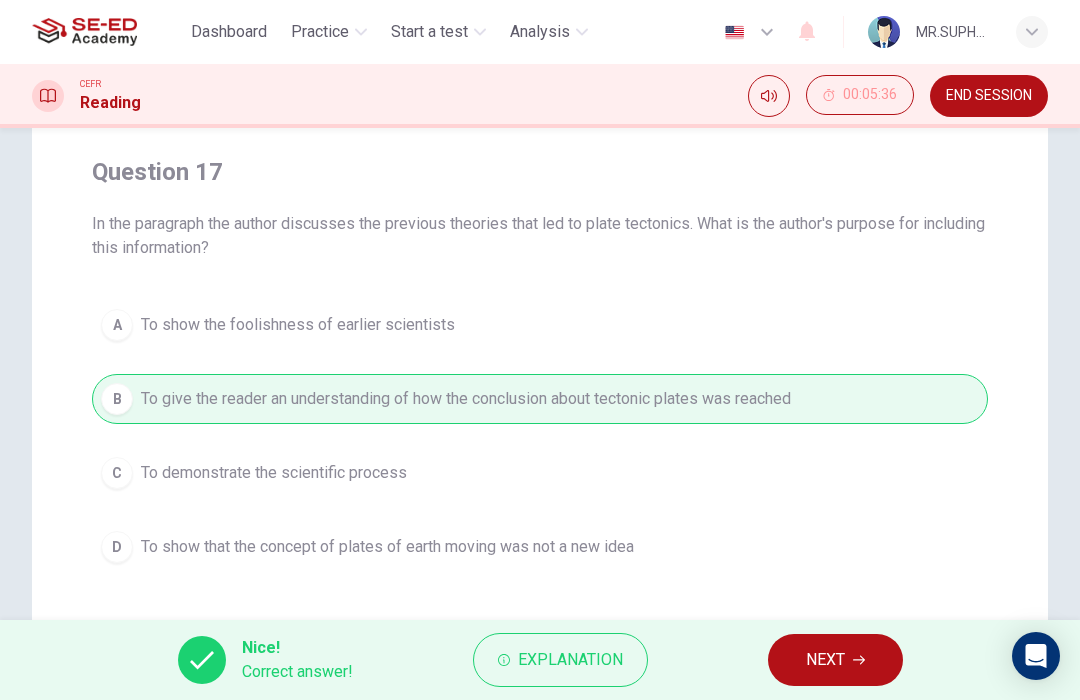 click on "NEXT" at bounding box center [825, 660] 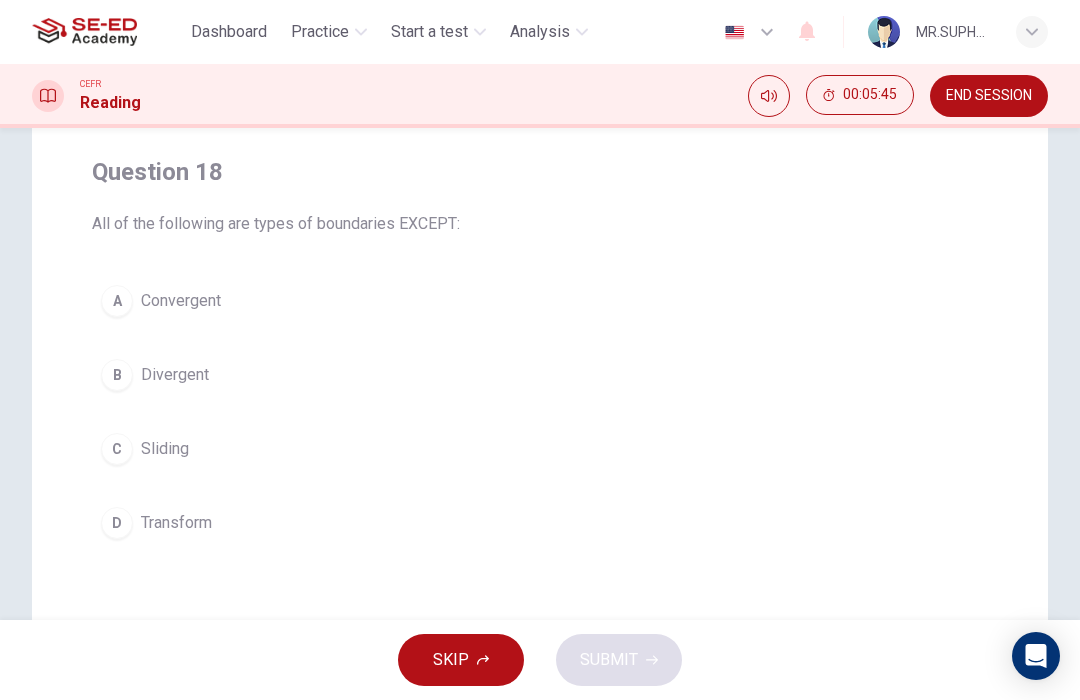 click on "B Divergent" at bounding box center (540, 375) 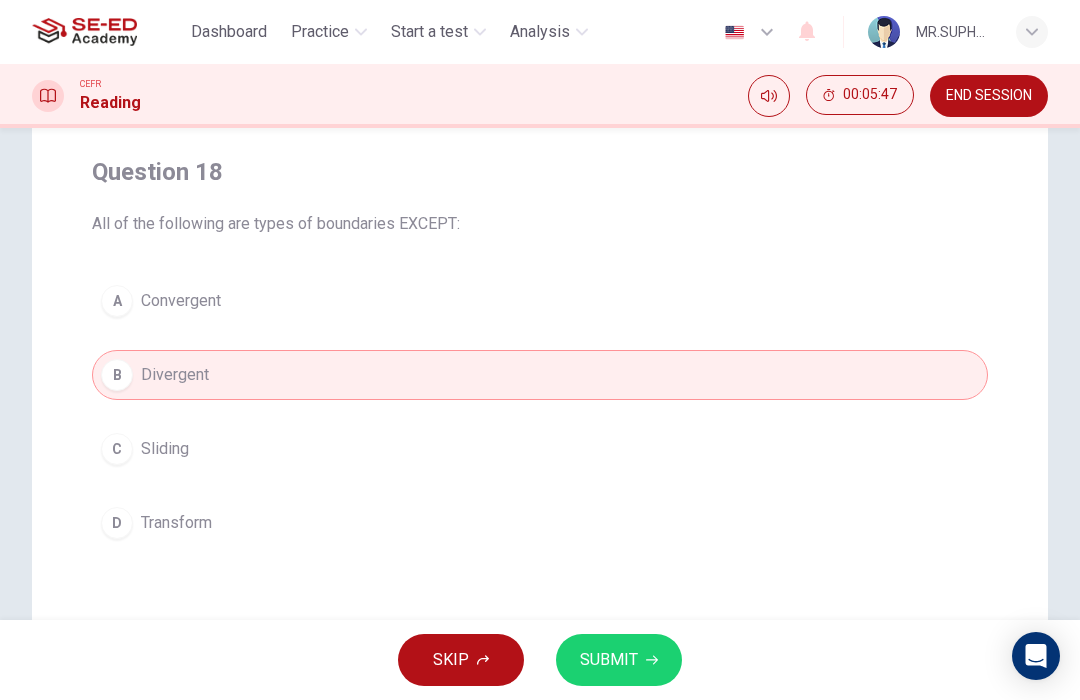 click on "SUBMIT" at bounding box center [609, 660] 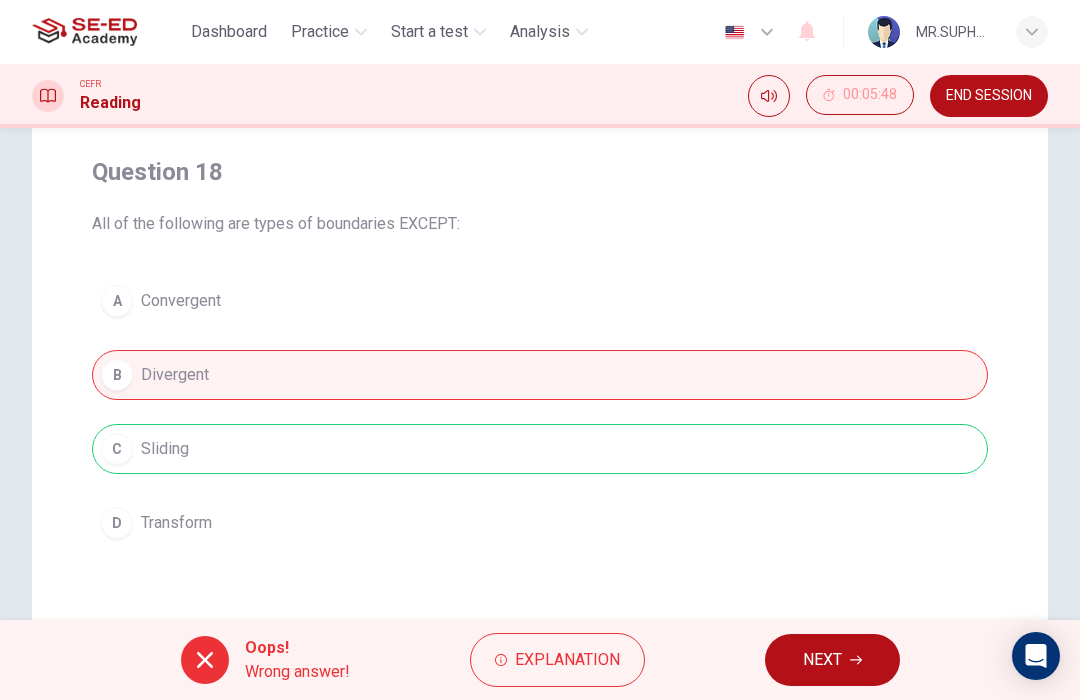 click on "NEXT" at bounding box center (832, 660) 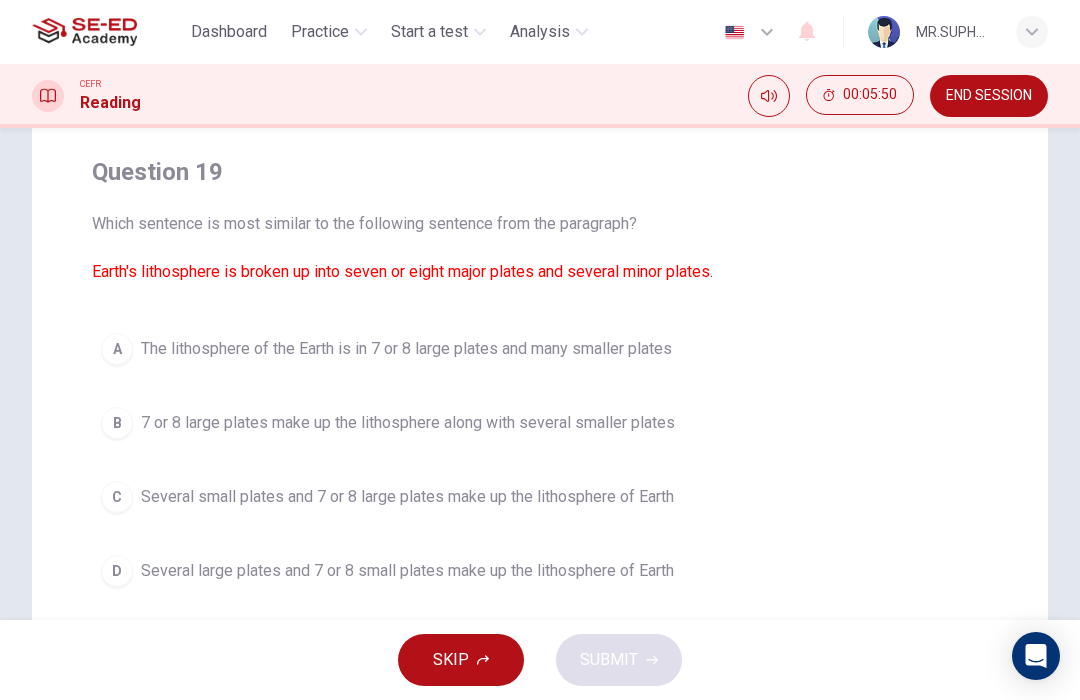 click on "Earth's lithosphere is broken up into seven or eight major plates and several minor plates." at bounding box center [402, 271] 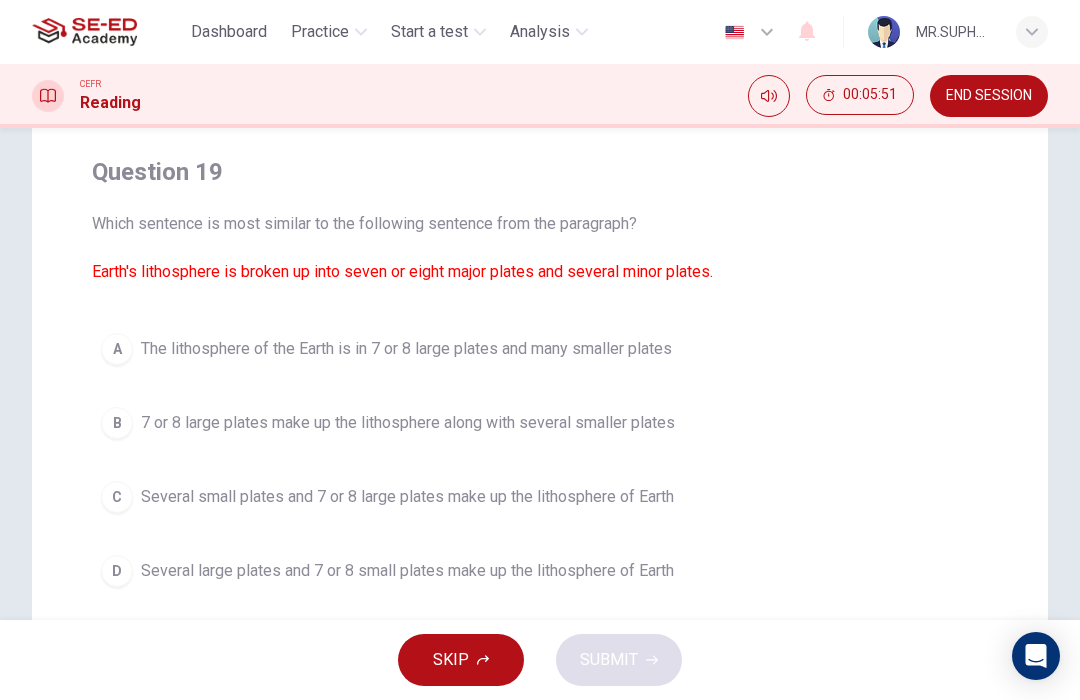 click on "Earth's lithosphere is broken up into seven or eight major plates and several minor plates." at bounding box center [402, 271] 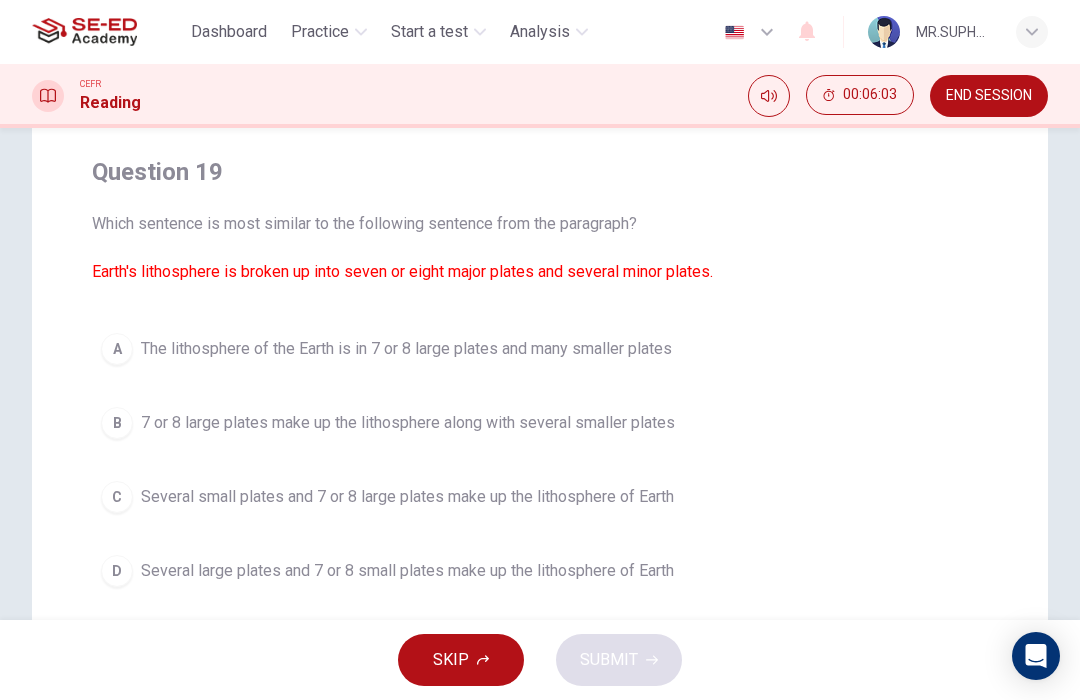 click on "The lithosphere of the Earth is in 7 or 8 large plates and many smaller plates" at bounding box center (406, 349) 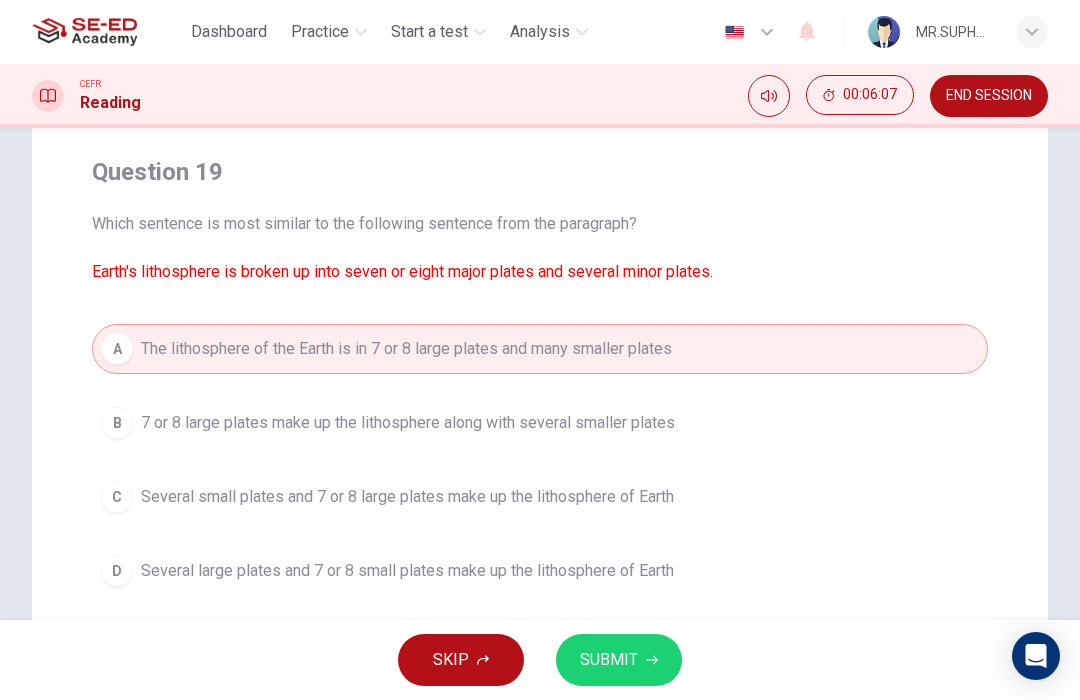 click on "SUBMIT" at bounding box center (619, 660) 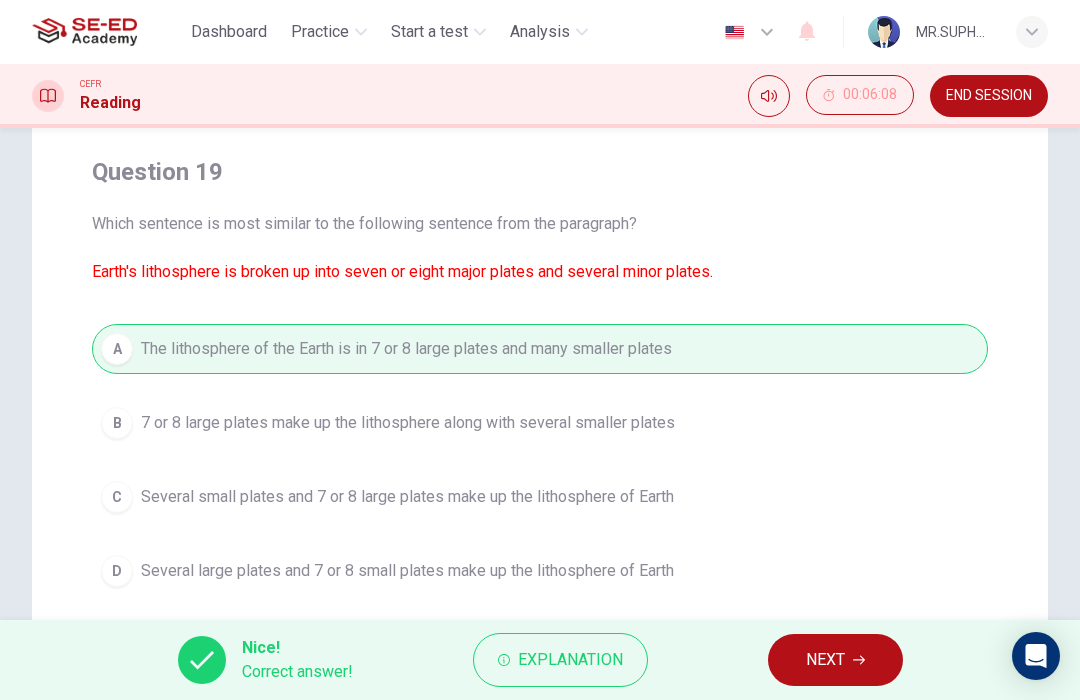 click on "NEXT" at bounding box center (825, 660) 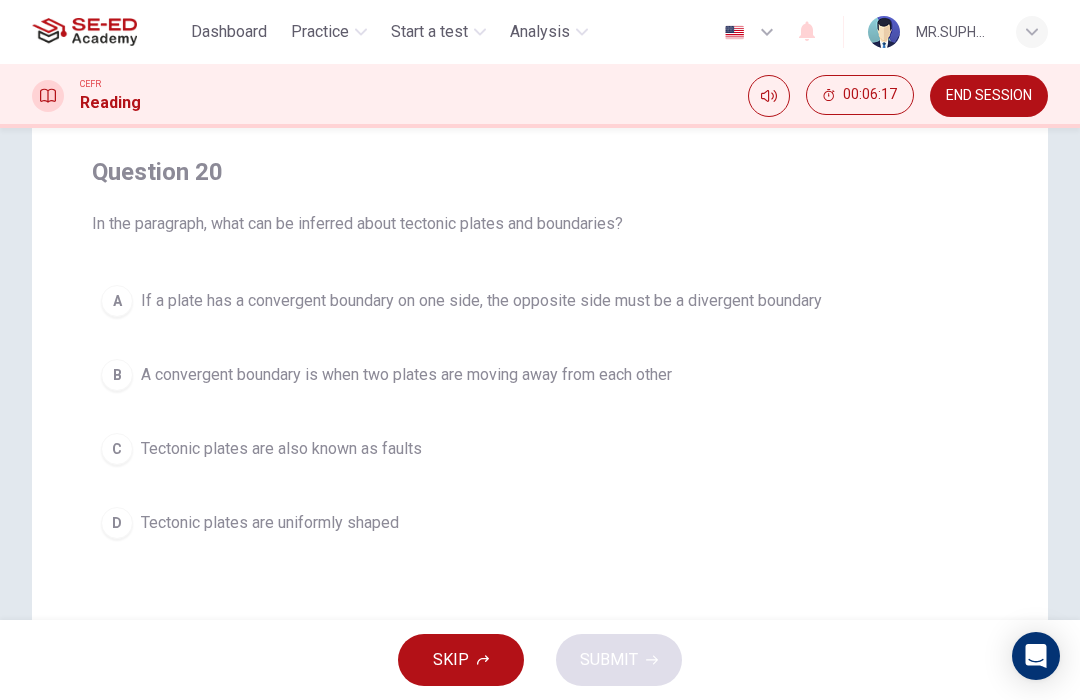 click on "If a plate has a convergent boundary on one side, the opposite side must be a divergent boundary" at bounding box center [481, 301] 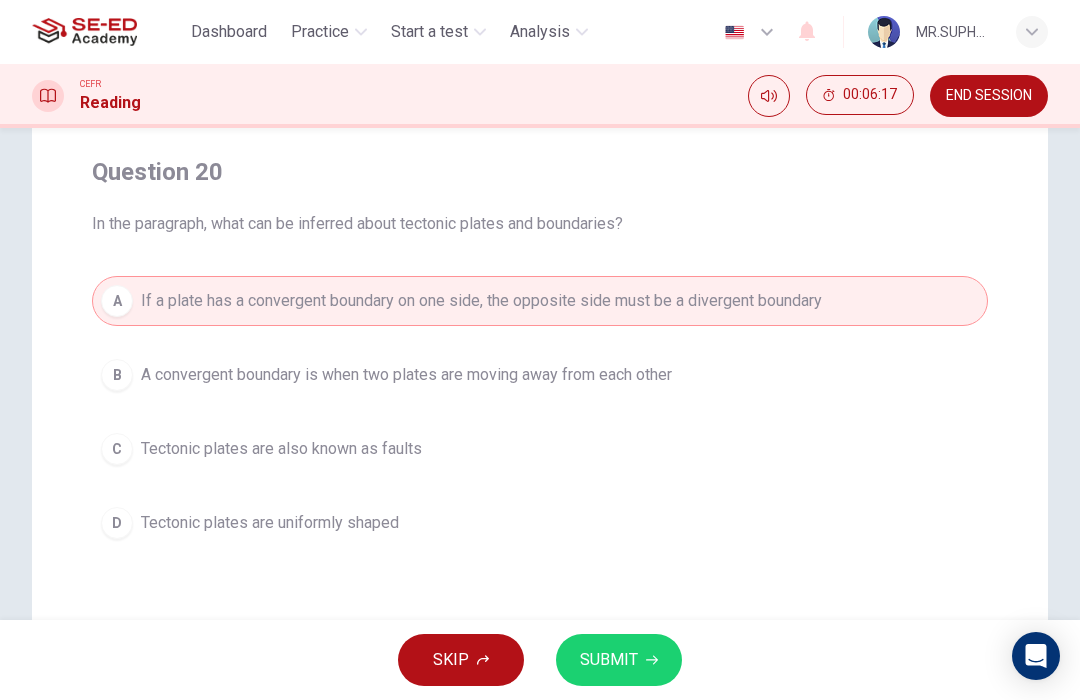 click on "SUBMIT" at bounding box center [609, 660] 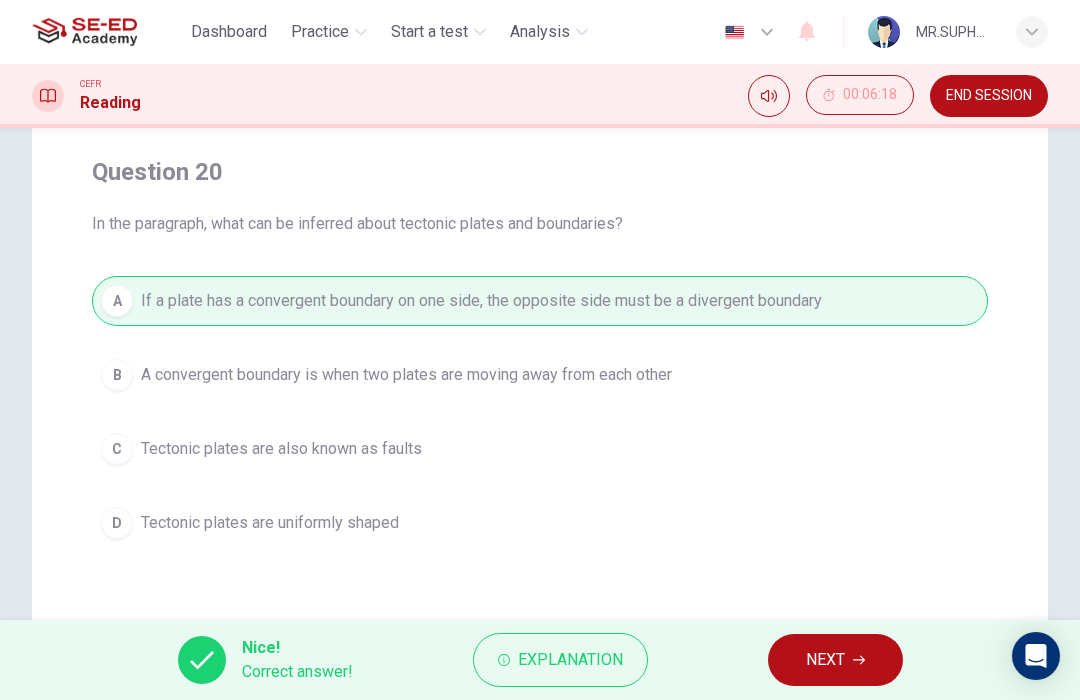 click on "NEXT" at bounding box center [825, 660] 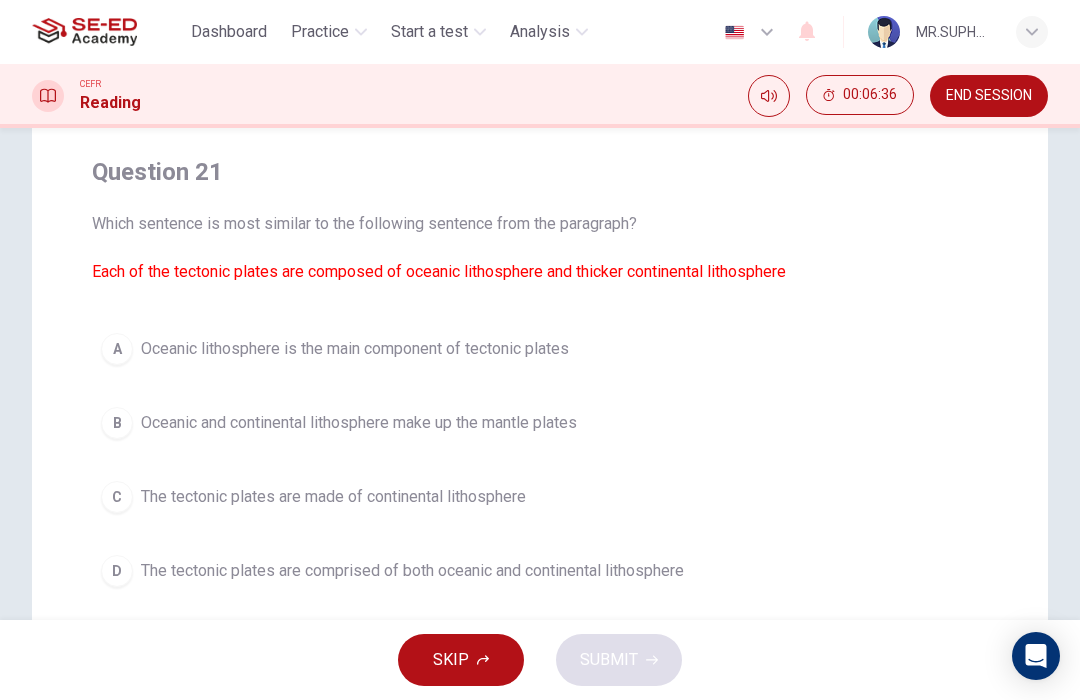 click on "D The tectonic plates are comprised of both oceanic and continental lithosphere" at bounding box center [540, 571] 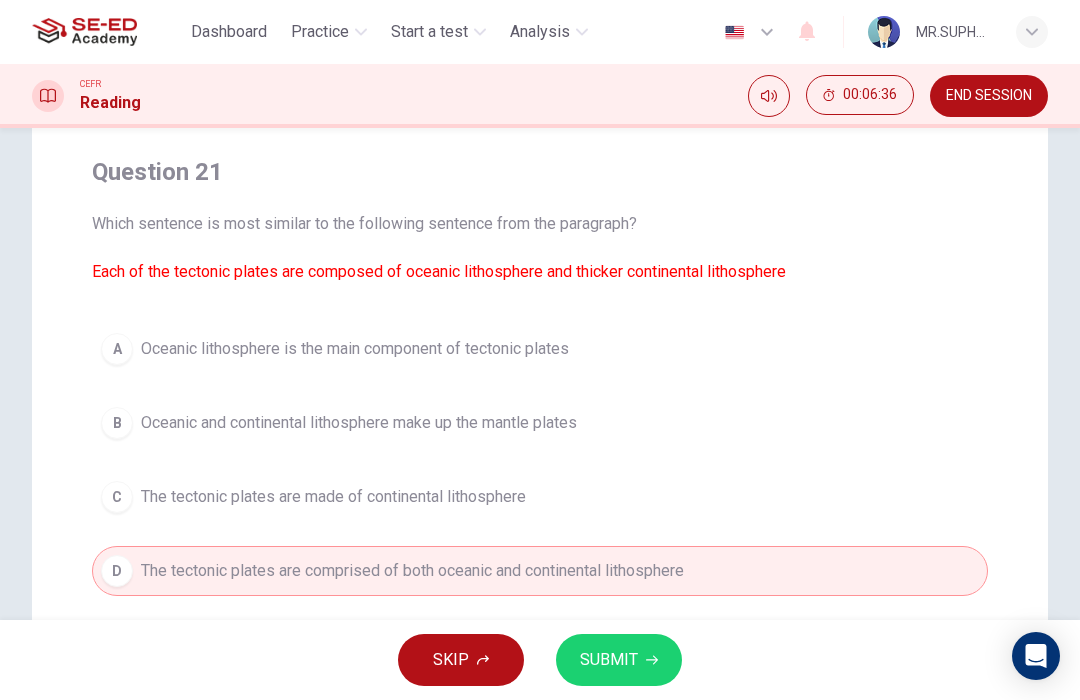 click on "SUBMIT" at bounding box center (609, 660) 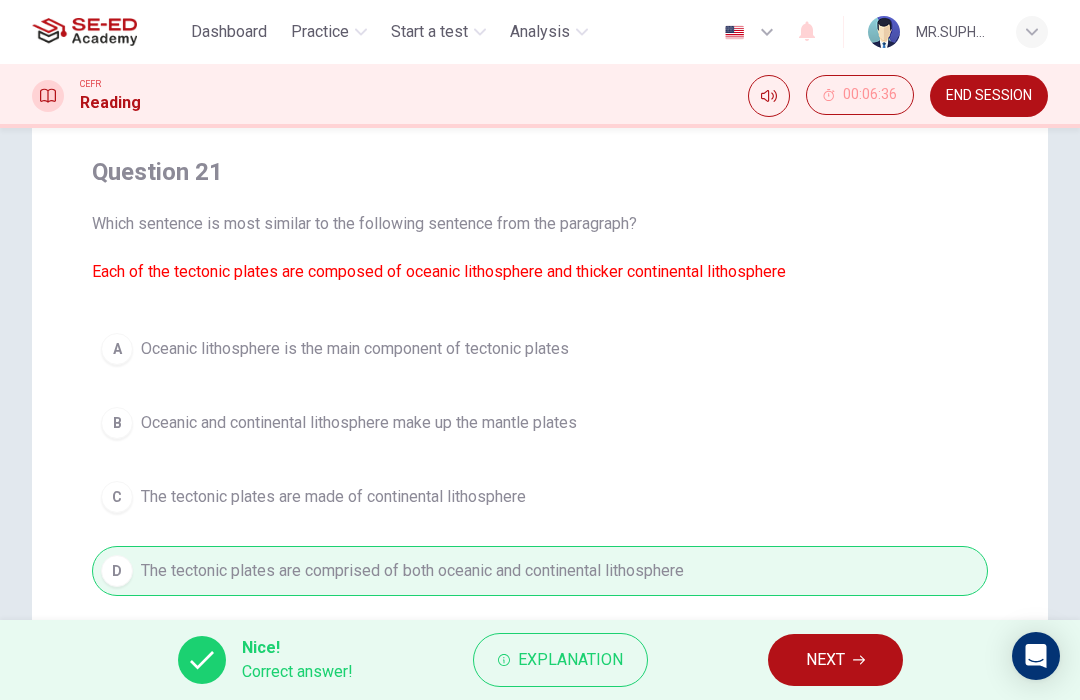click on "NEXT" at bounding box center (835, 660) 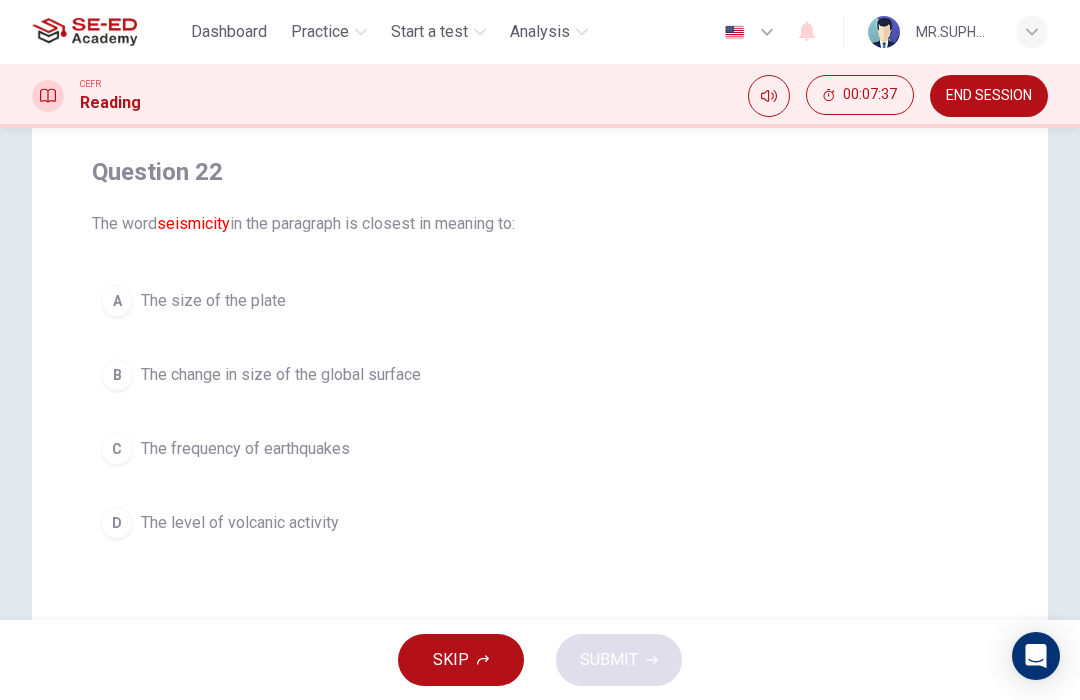click on "The frequency of earthquakes" at bounding box center (245, 449) 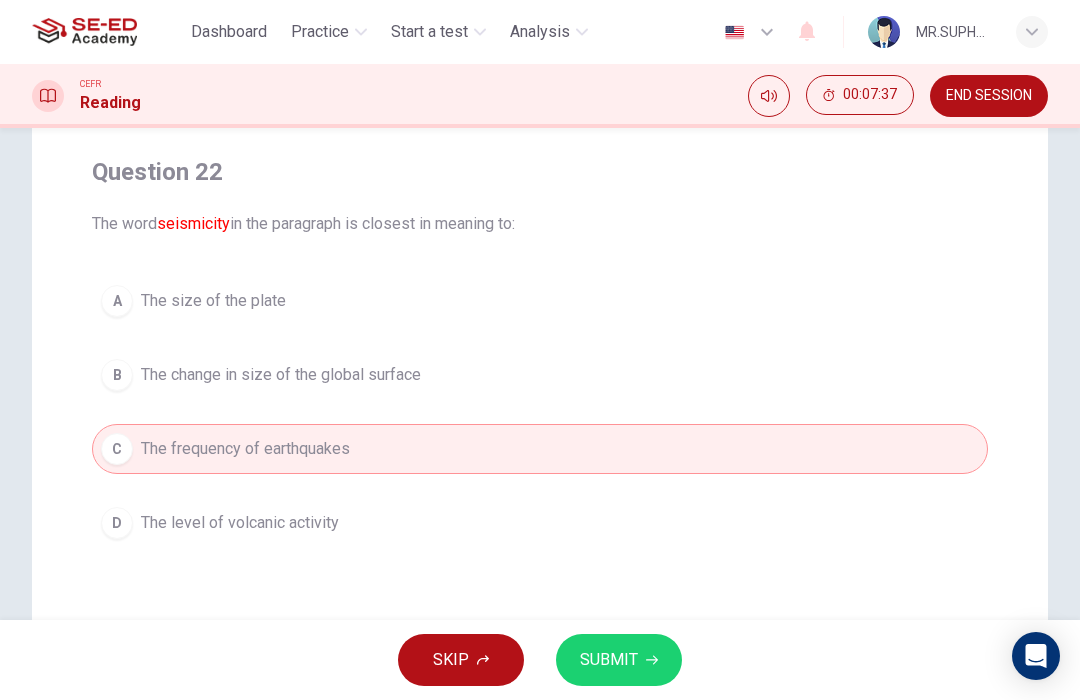 click on "SUBMIT" at bounding box center [609, 660] 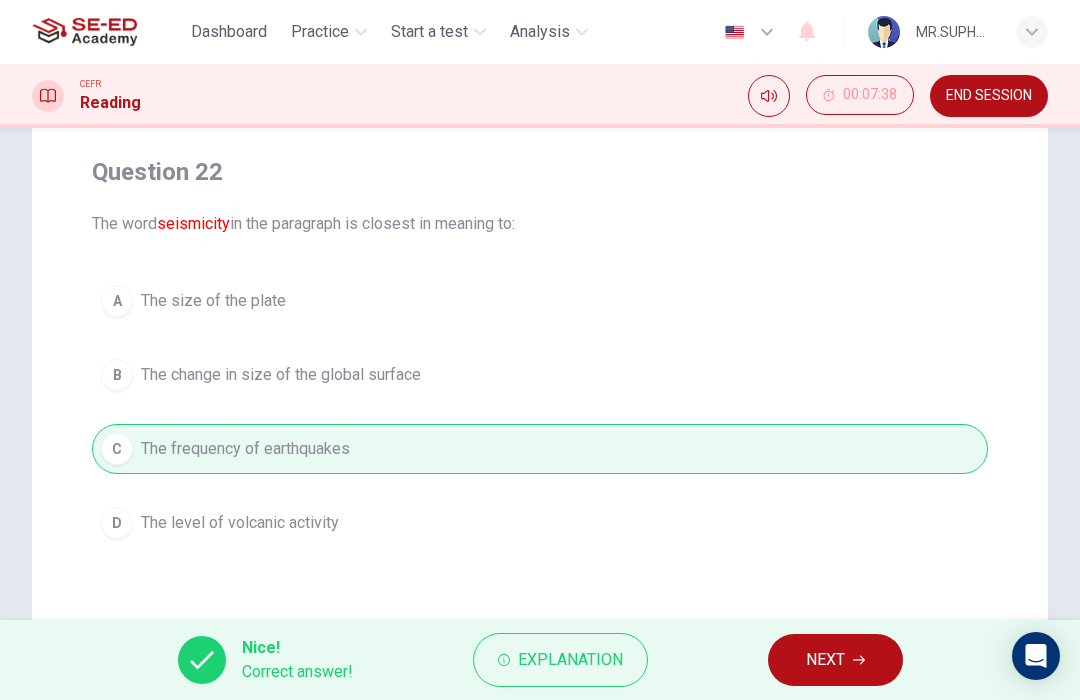 click on "NEXT" at bounding box center (825, 660) 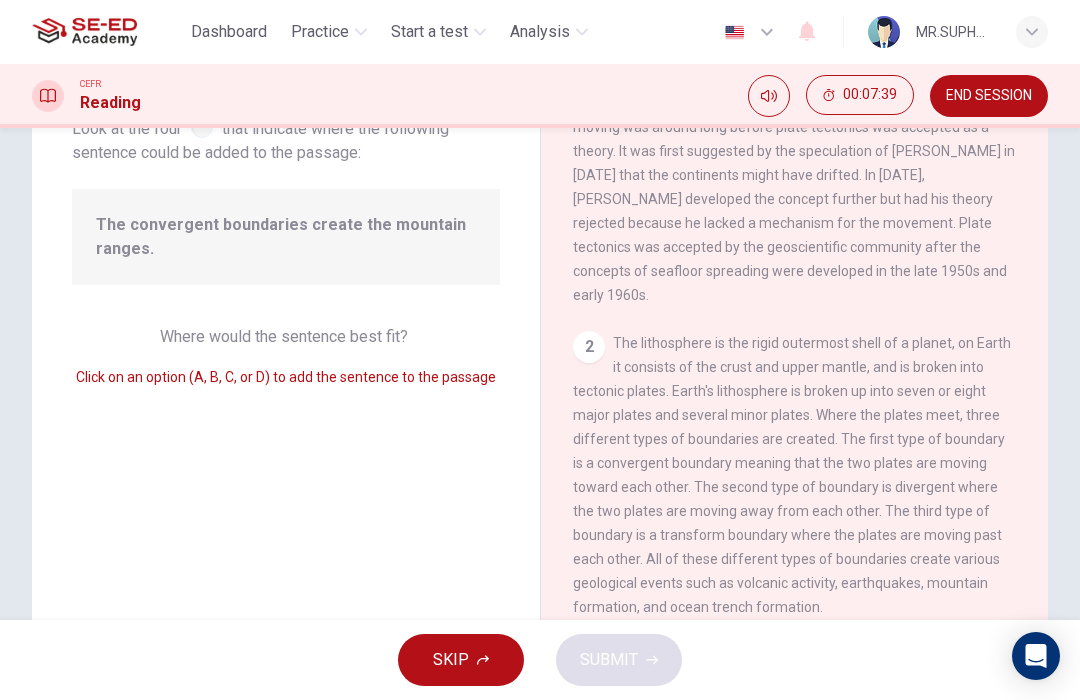scroll, scrollTop: 29, scrollLeft: 0, axis: vertical 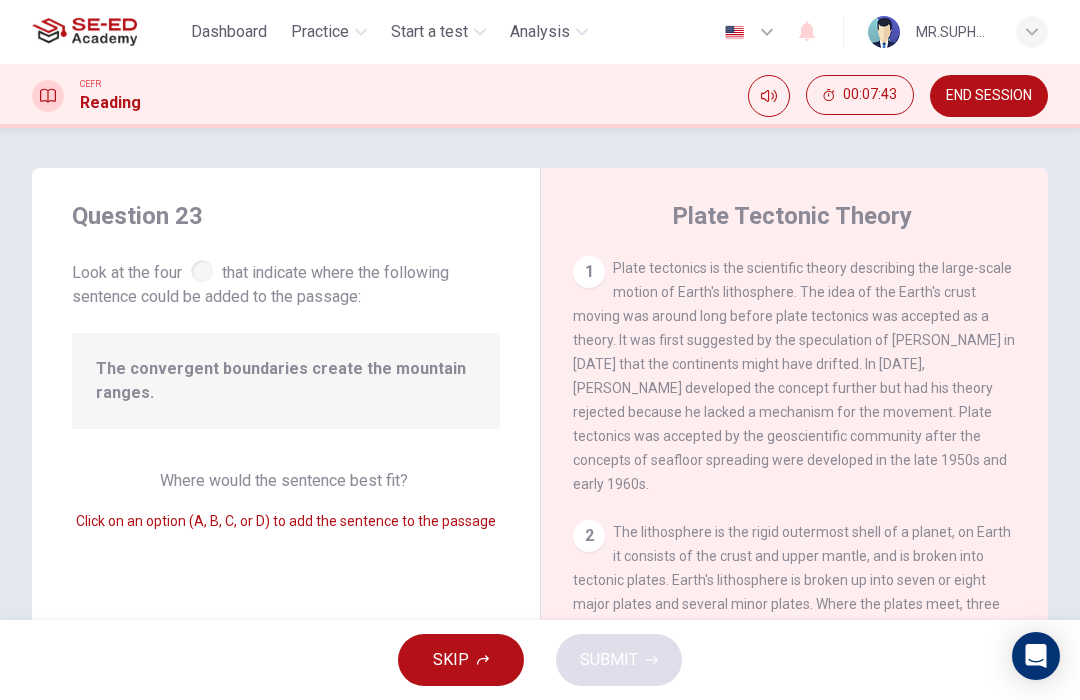click on "1" at bounding box center [589, 272] 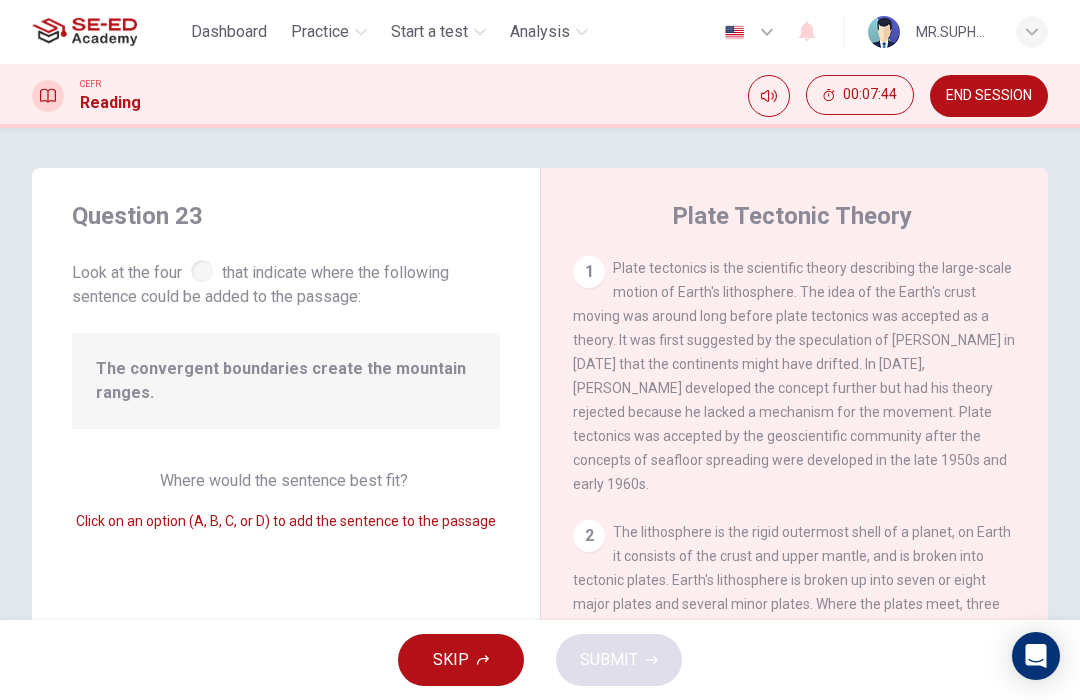 click on "1" at bounding box center (589, 272) 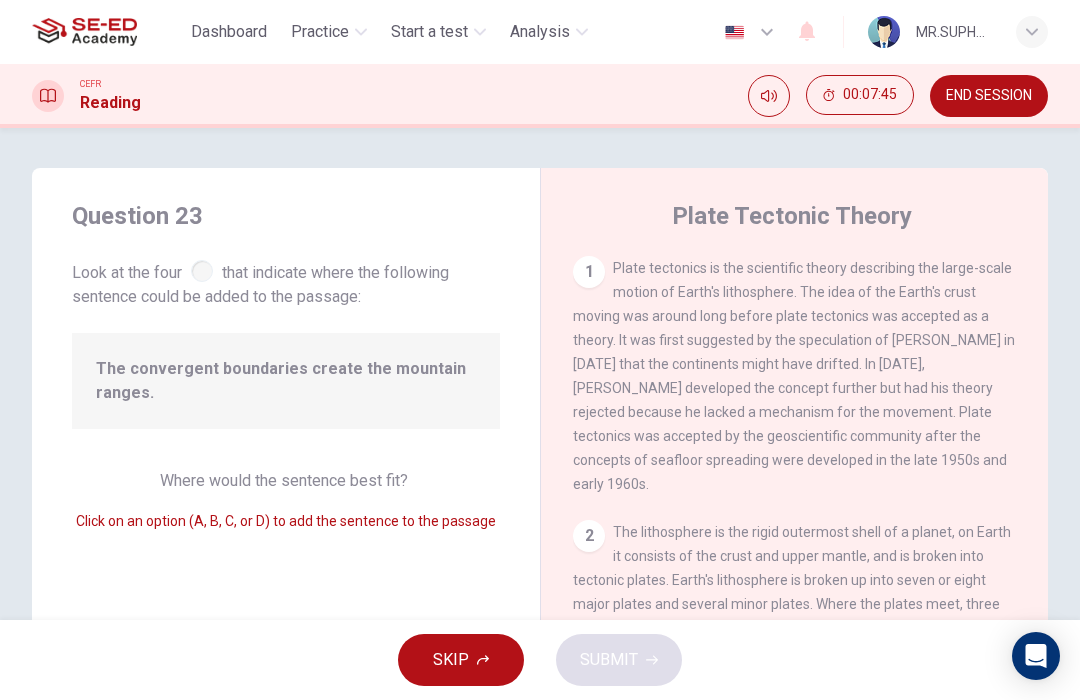 click on "Plate tectonics is the scientific theory describing the large-scale motion of Earth's lithosphere. The idea of the Earth's crust moving was around long before plate tectonics was accepted as a theory. It was first suggested by the speculation of [PERSON_NAME] in [DATE] that the continents might have drifted. In [DATE], [PERSON_NAME] developed the concept further but had his theory rejected because he lacked a mechanism for the movement. Plate tectonics was accepted by the geoscientific community after the concepts of seafloor spreading were developed in the late 1950s and early 1960s." at bounding box center (794, 376) 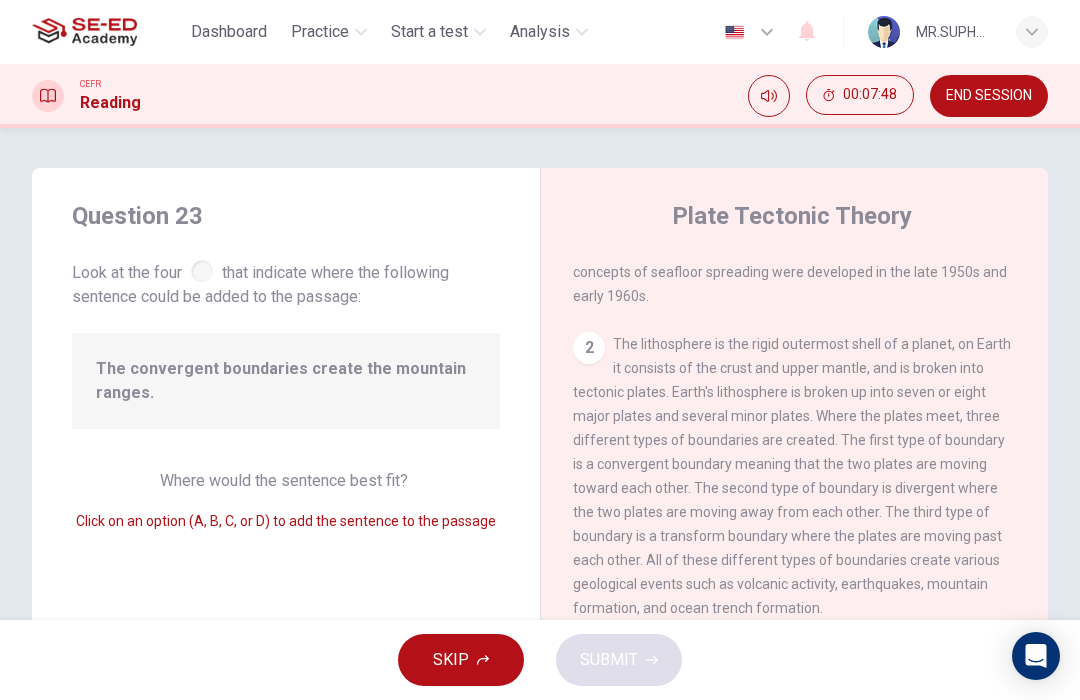 scroll, scrollTop: 186, scrollLeft: 0, axis: vertical 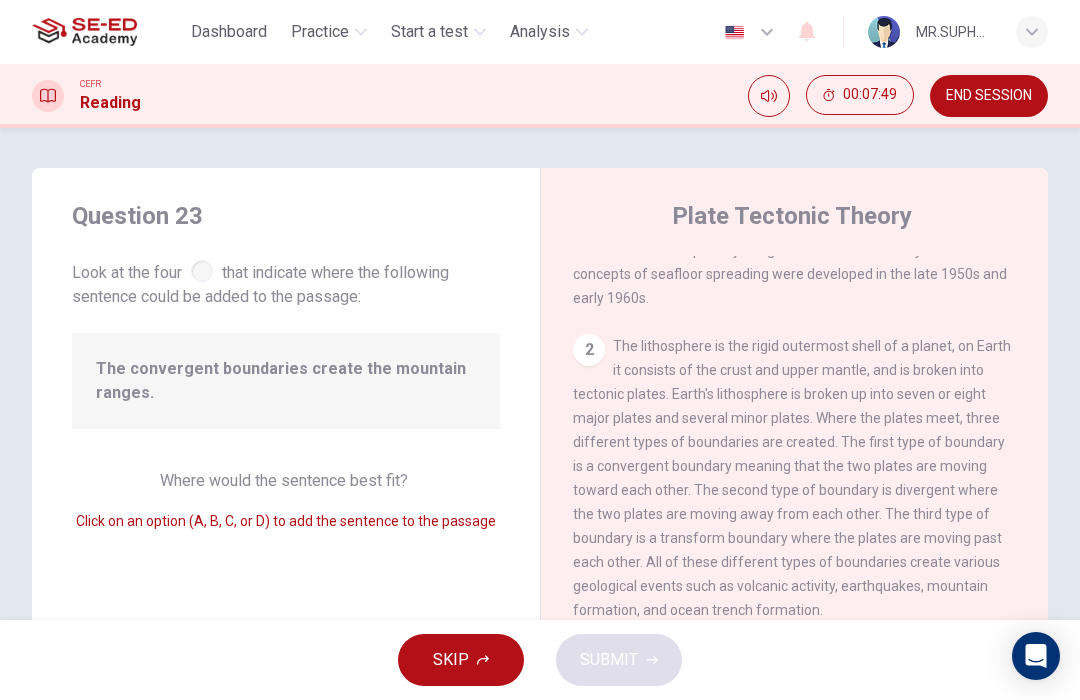 click on "The convergent boundaries create the mountain ranges." at bounding box center [286, 381] 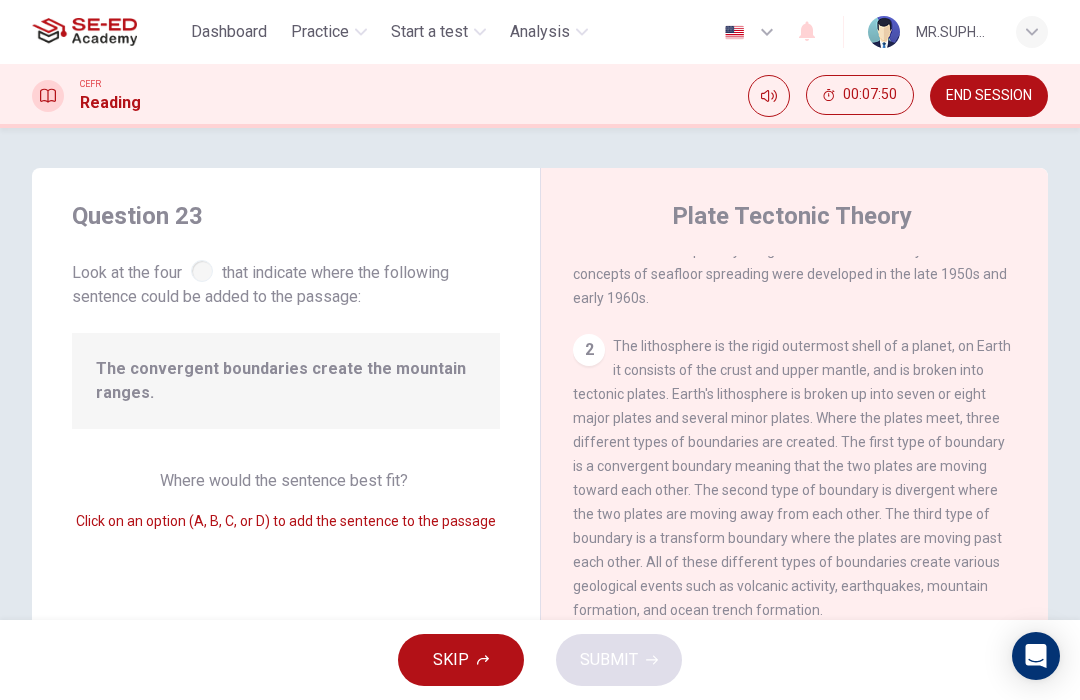 click at bounding box center [202, 271] 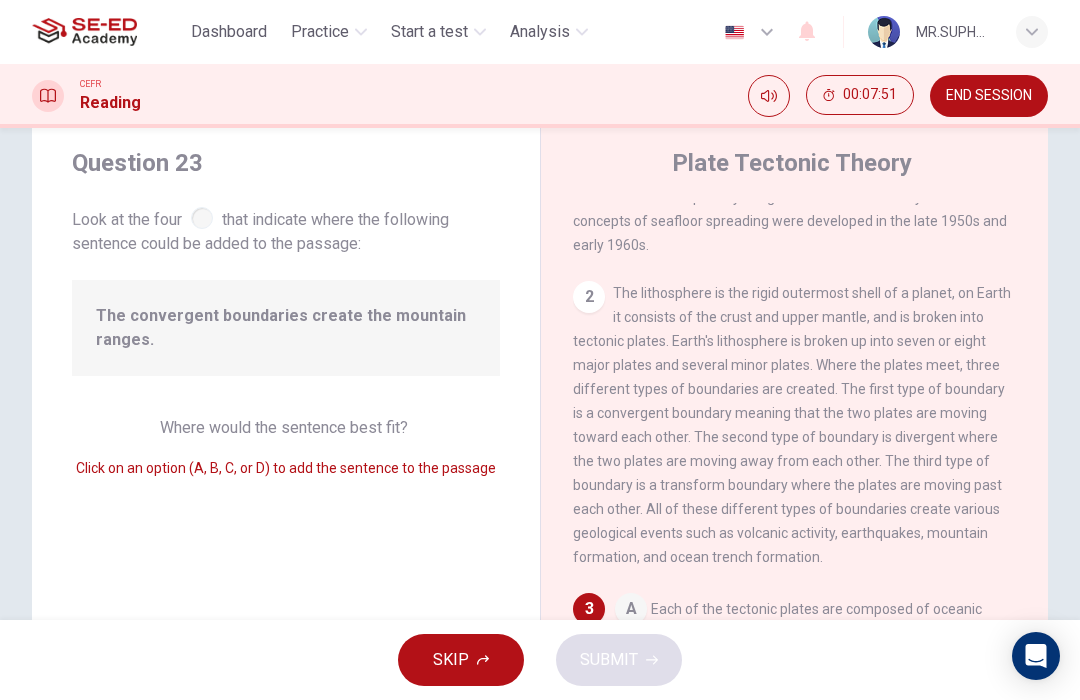 scroll, scrollTop: 58, scrollLeft: 0, axis: vertical 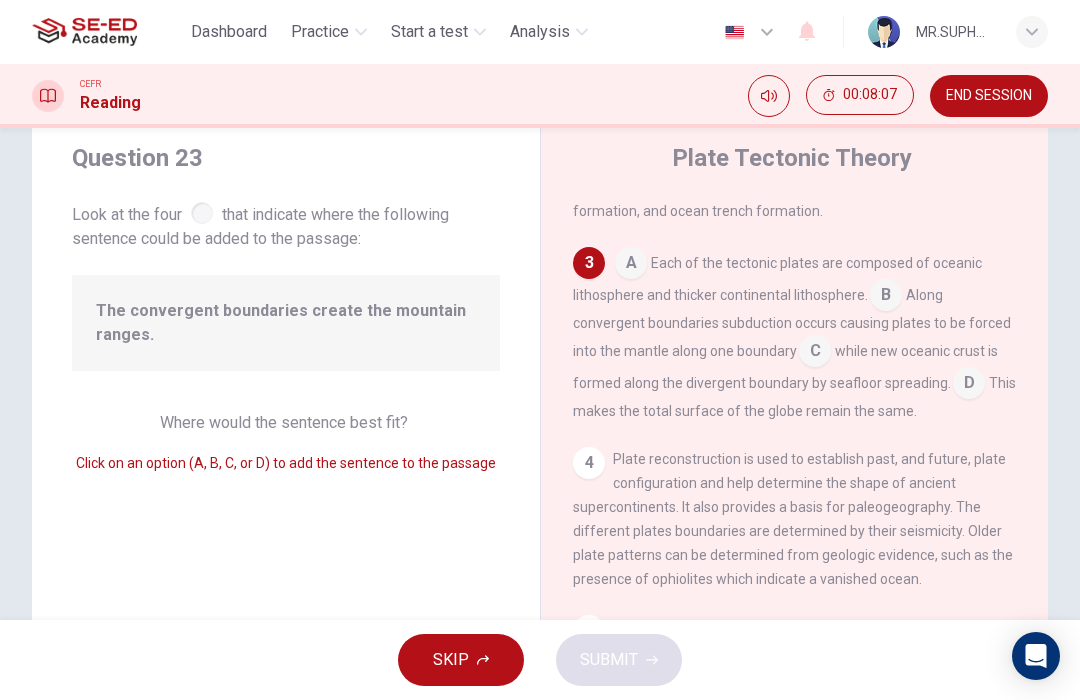 click at bounding box center [815, 353] 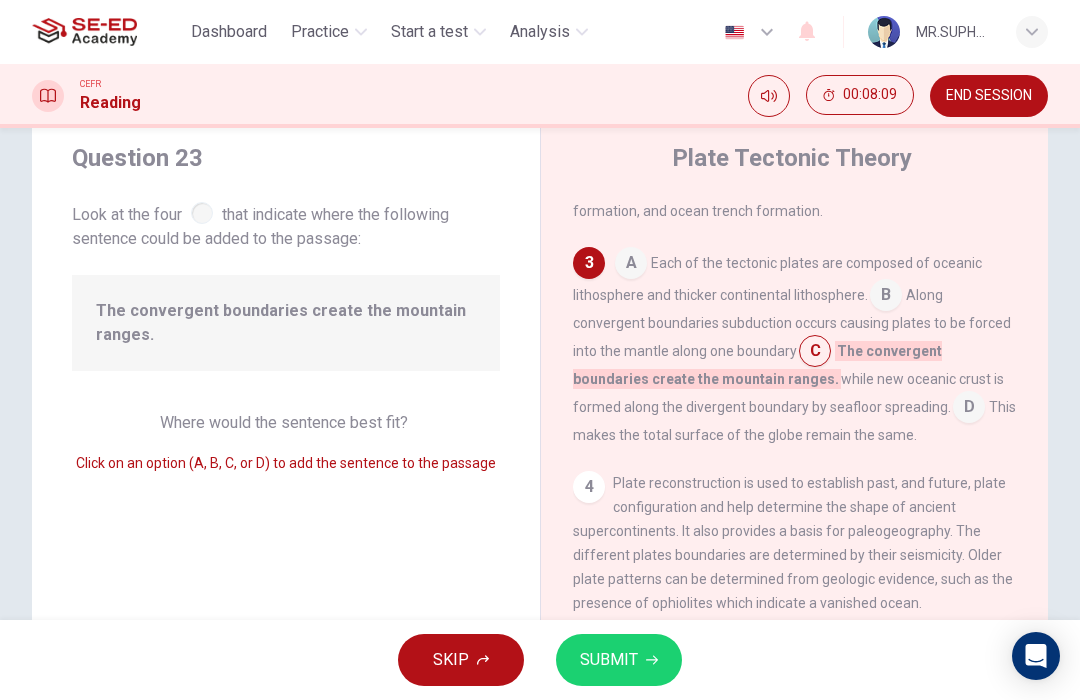 click on "SUBMIT" at bounding box center (609, 660) 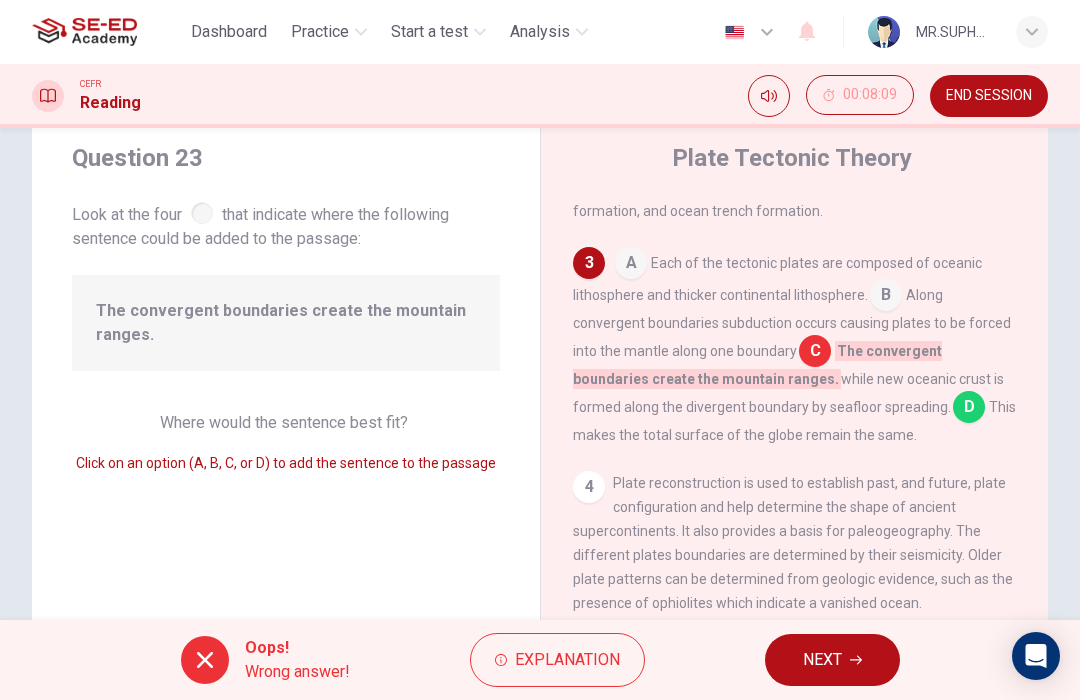 click on "NEXT" at bounding box center (832, 660) 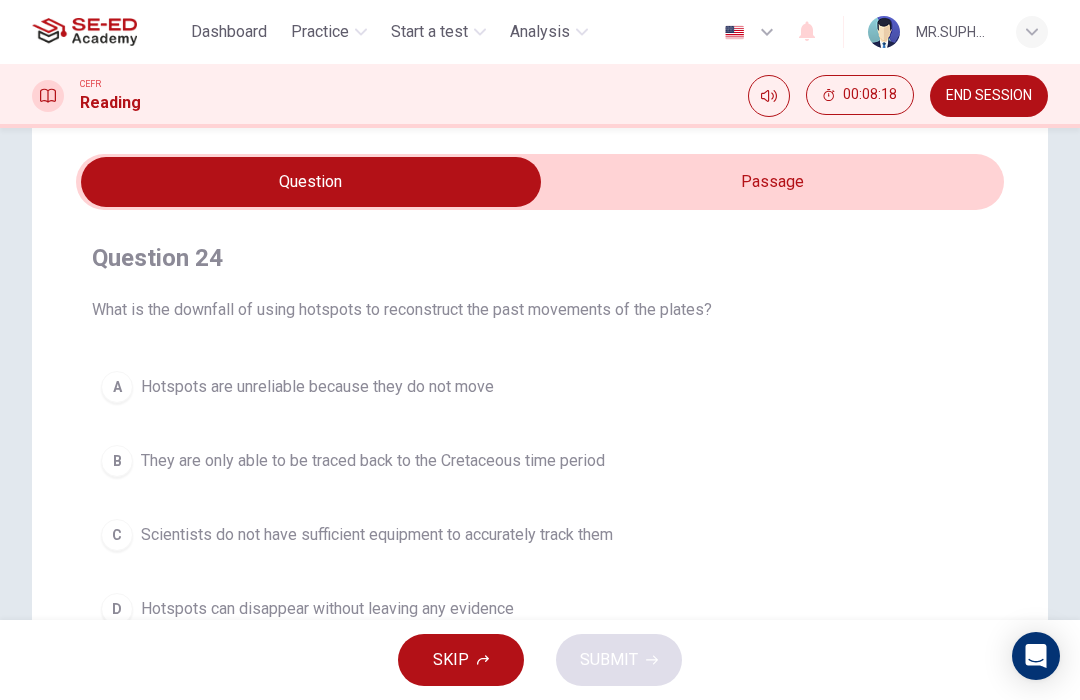 click on "Hotspots are unreliable because they do not move" at bounding box center [317, 387] 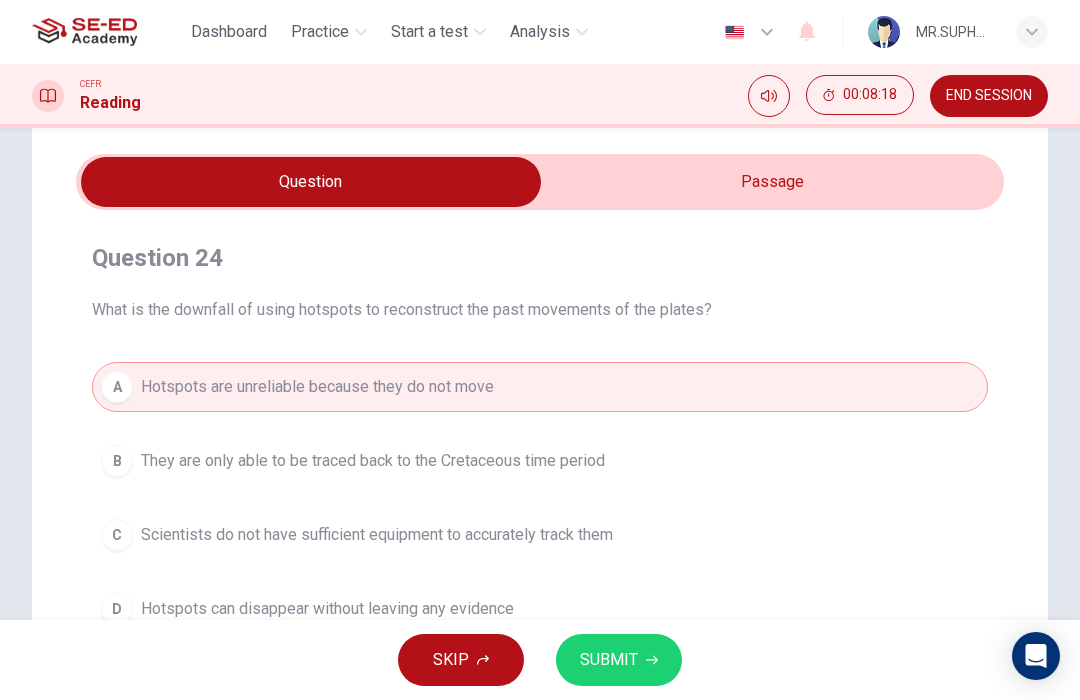 click on "SUBMIT" at bounding box center (609, 660) 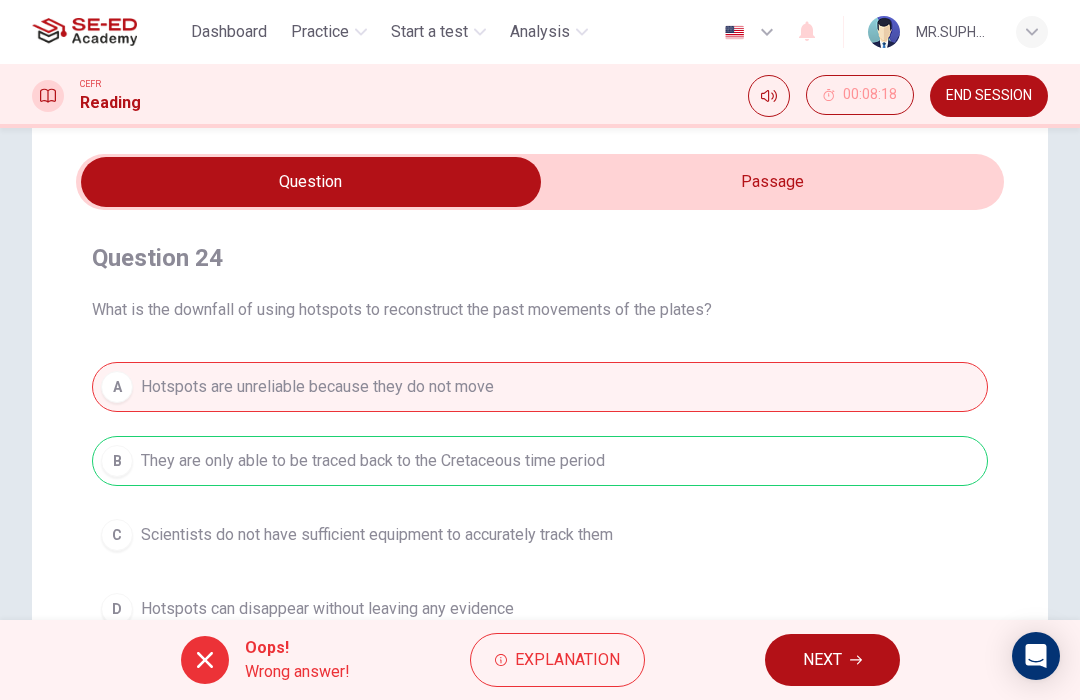 click on "NEXT" at bounding box center [822, 660] 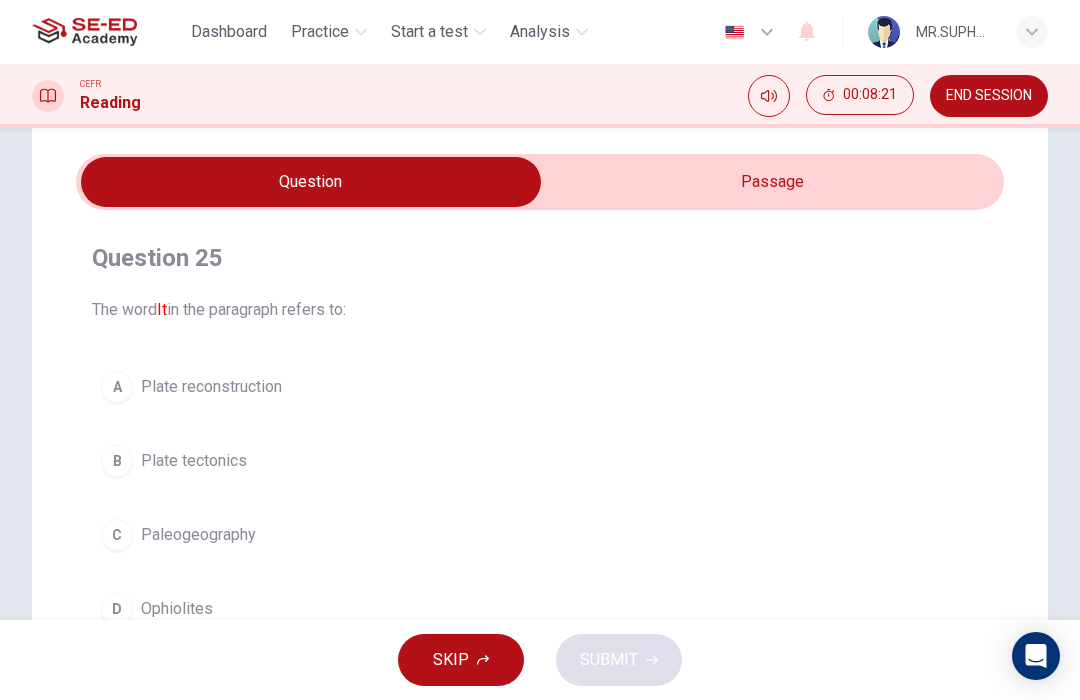 click on "B Plate tectonics" at bounding box center [540, 461] 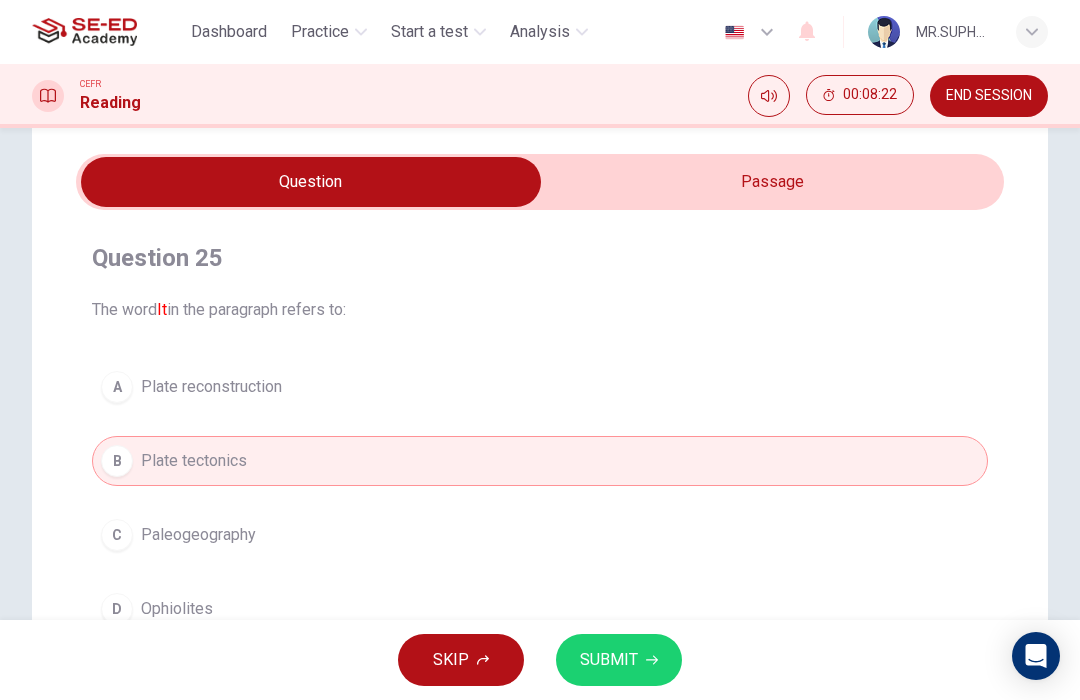 click on "SUBMIT" at bounding box center (619, 660) 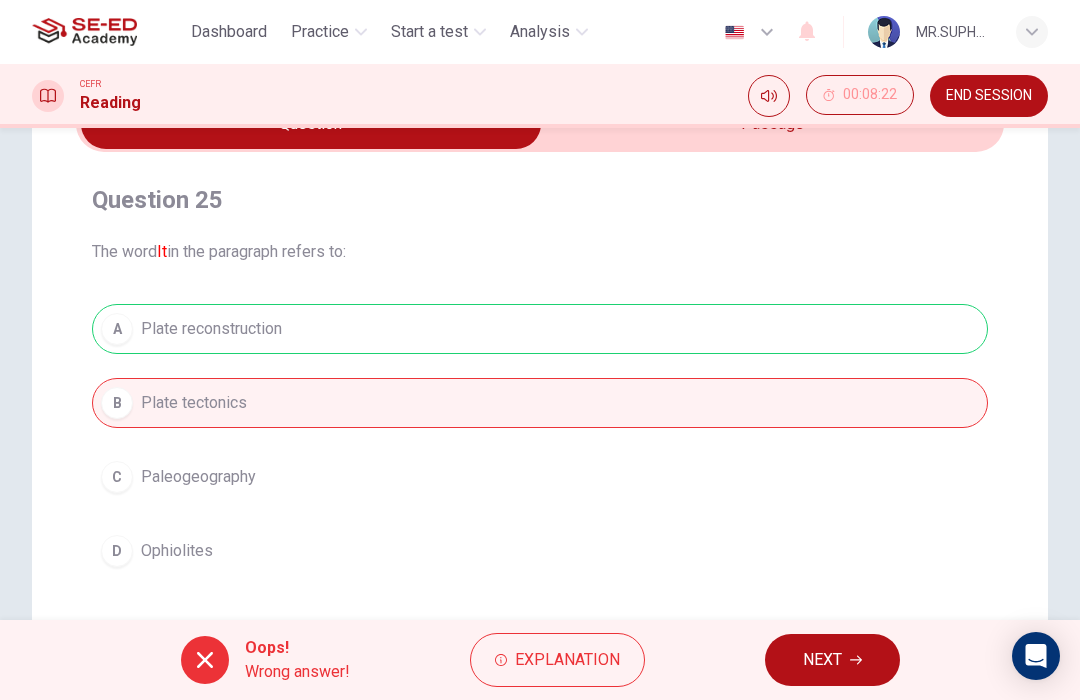 scroll, scrollTop: 118, scrollLeft: 0, axis: vertical 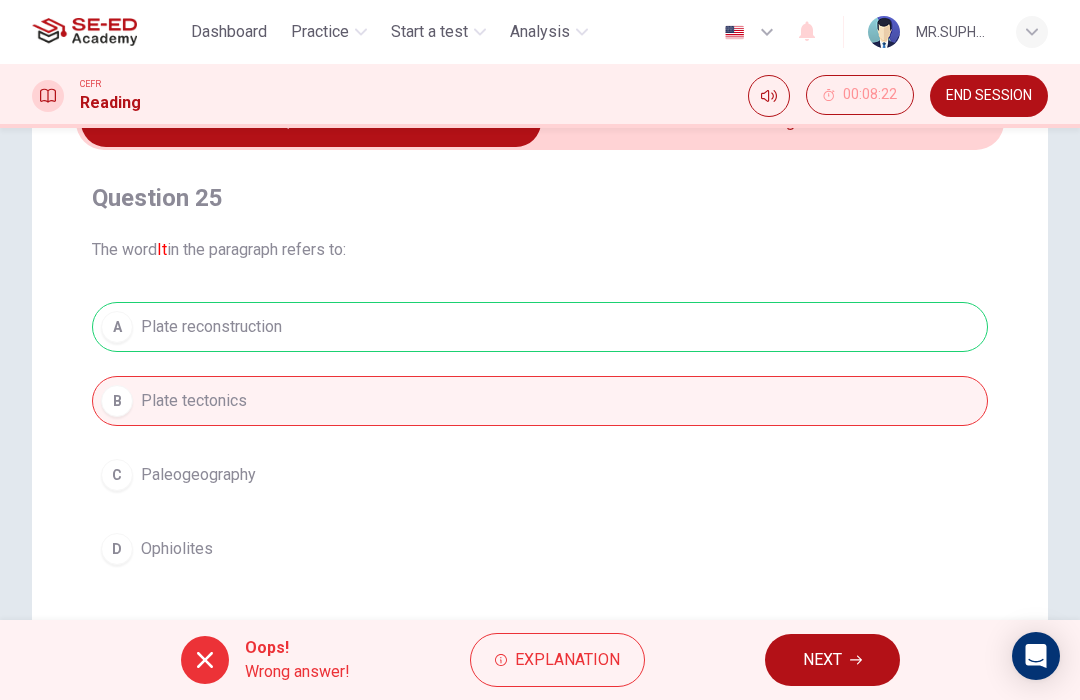 click on "Explanation" at bounding box center (567, 660) 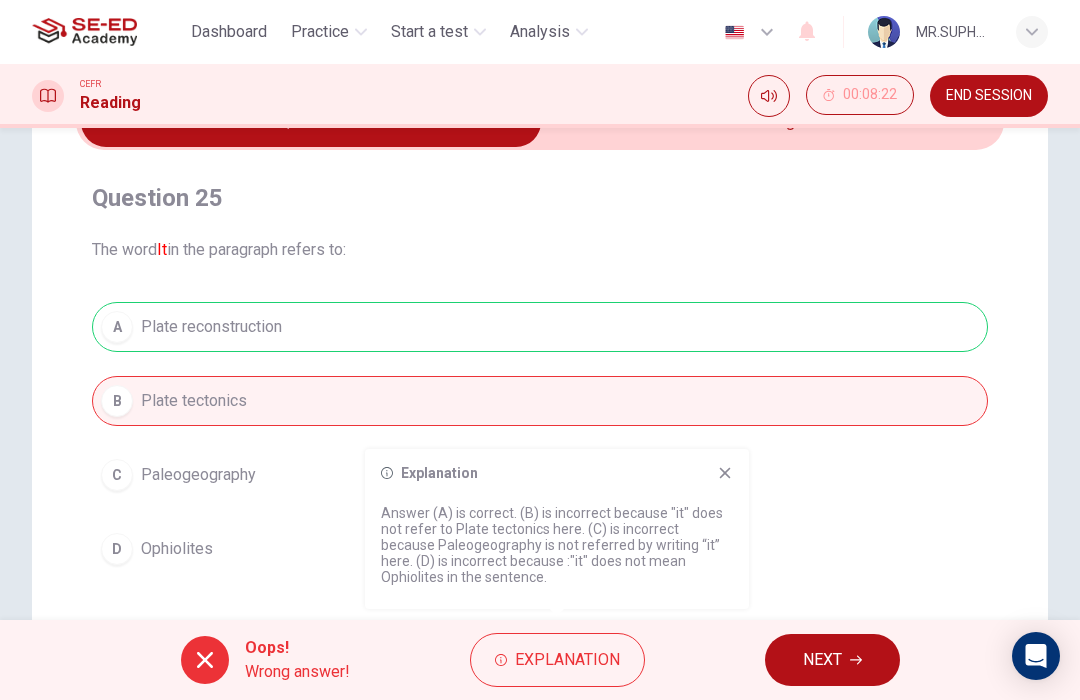 click on "END SESSION" at bounding box center [989, 96] 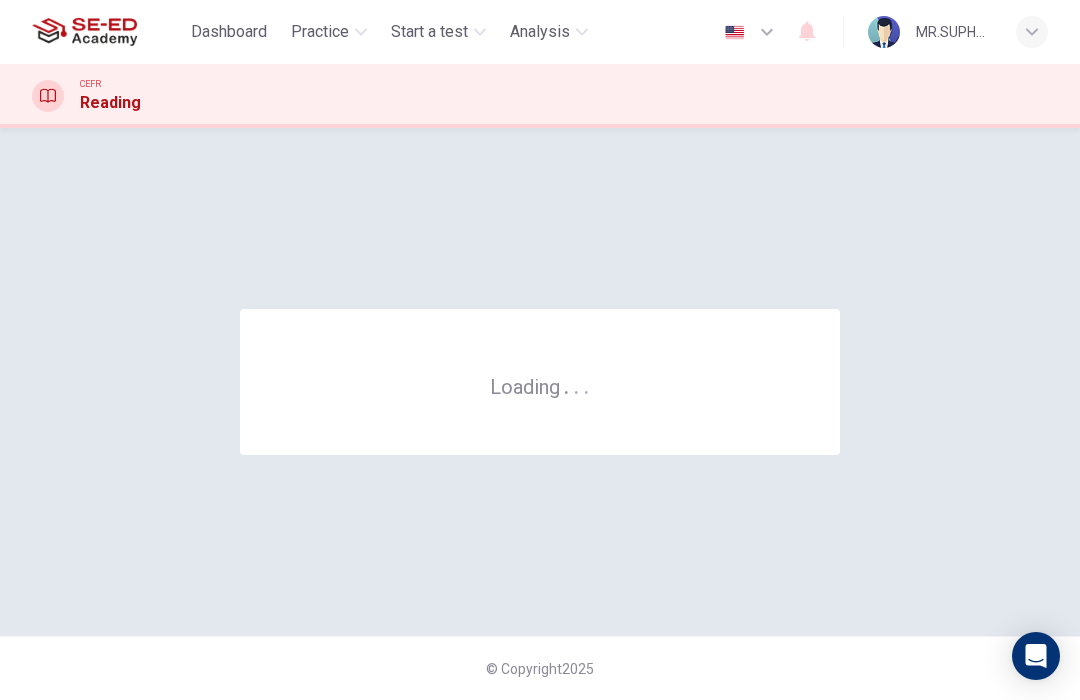 scroll, scrollTop: 0, scrollLeft: 0, axis: both 